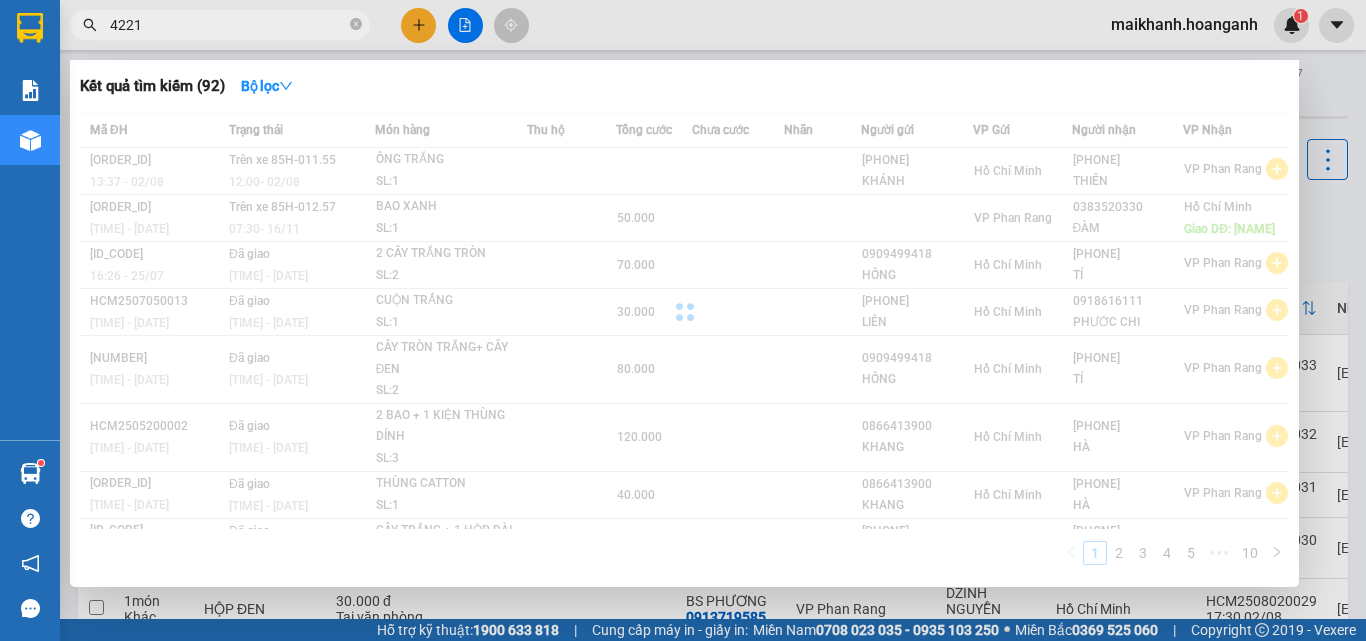 scroll, scrollTop: 0, scrollLeft: 0, axis: both 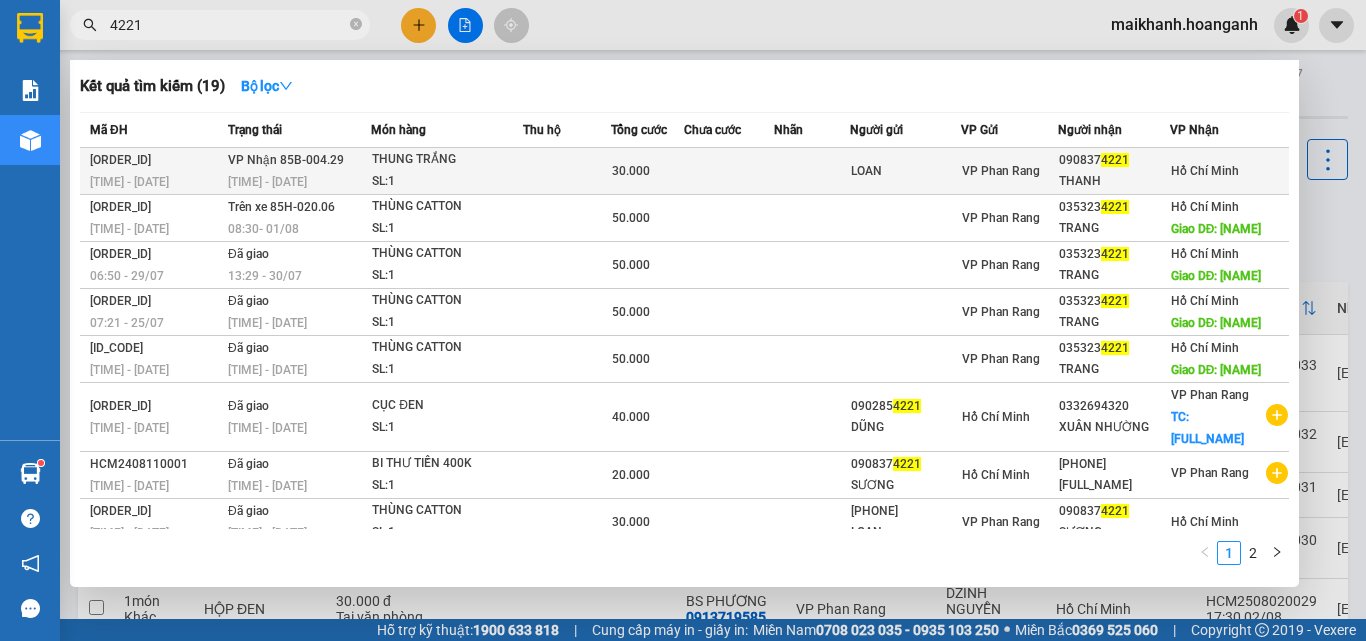 type on "4221" 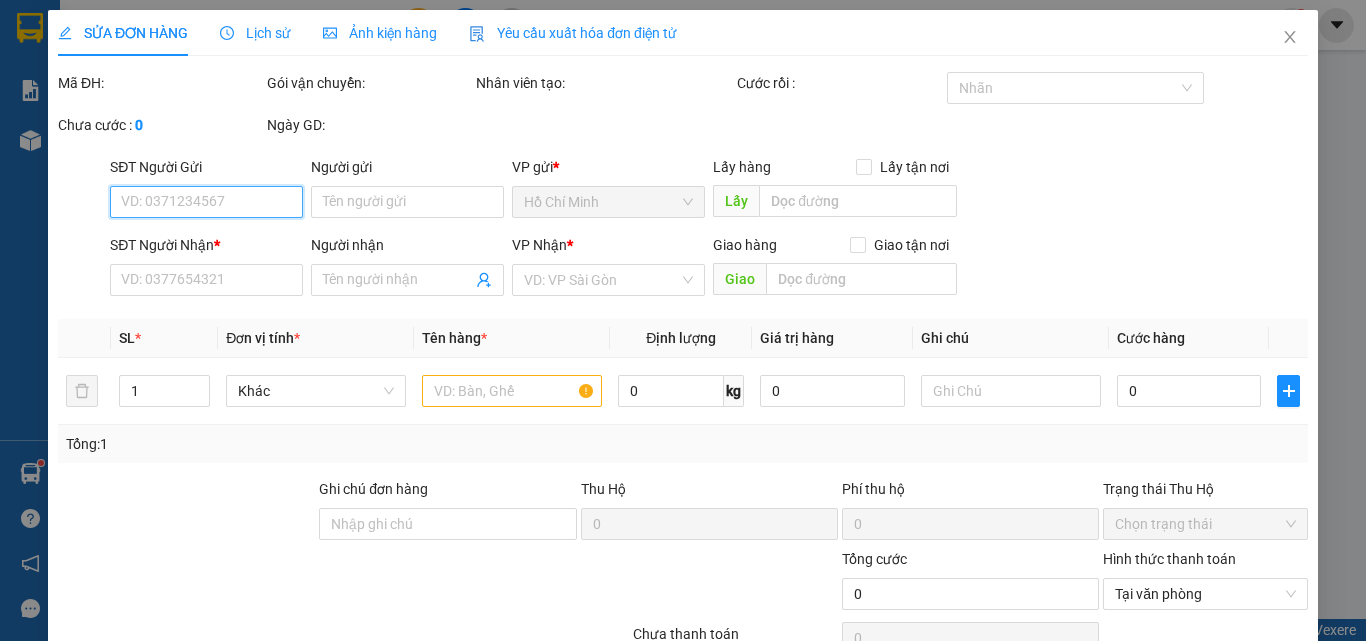 type on "LOAN" 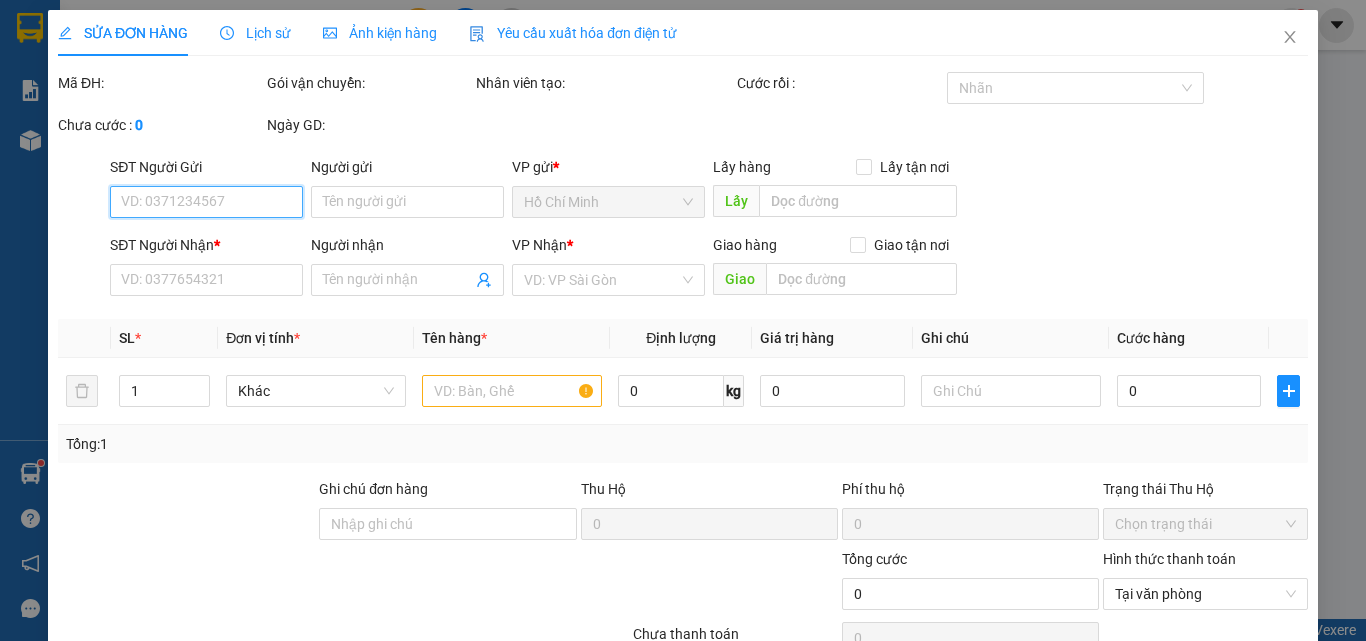 type on "30.000" 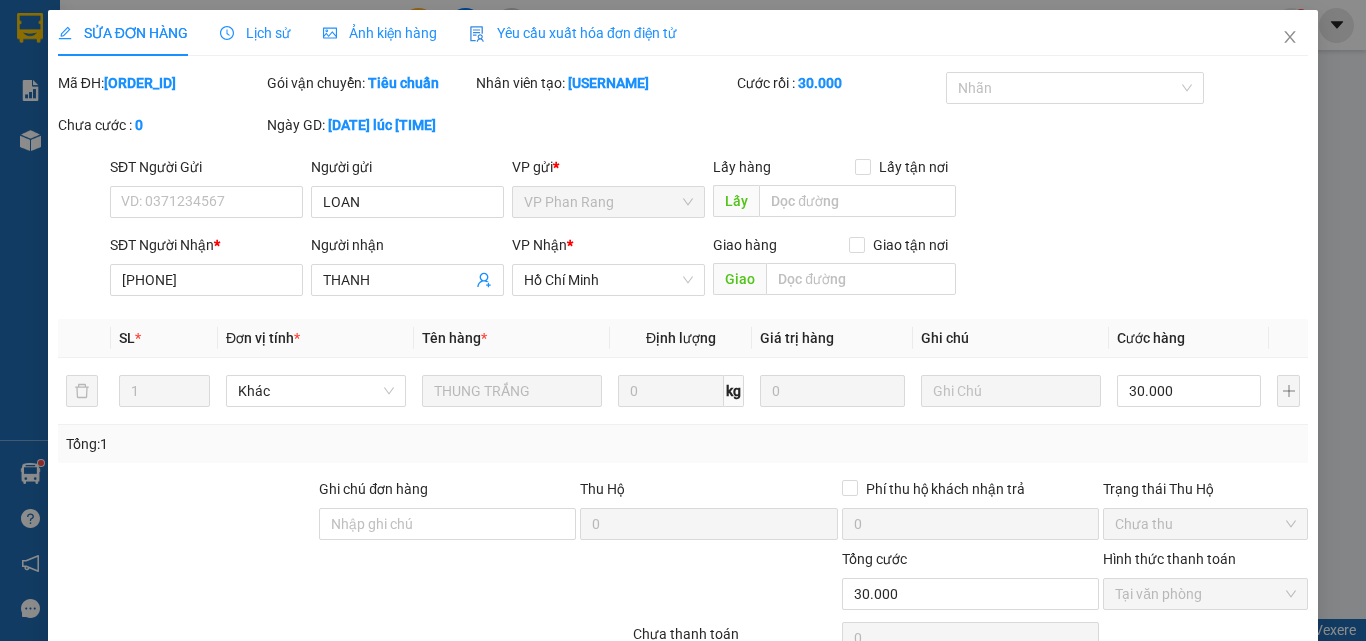 scroll, scrollTop: 165, scrollLeft: 0, axis: vertical 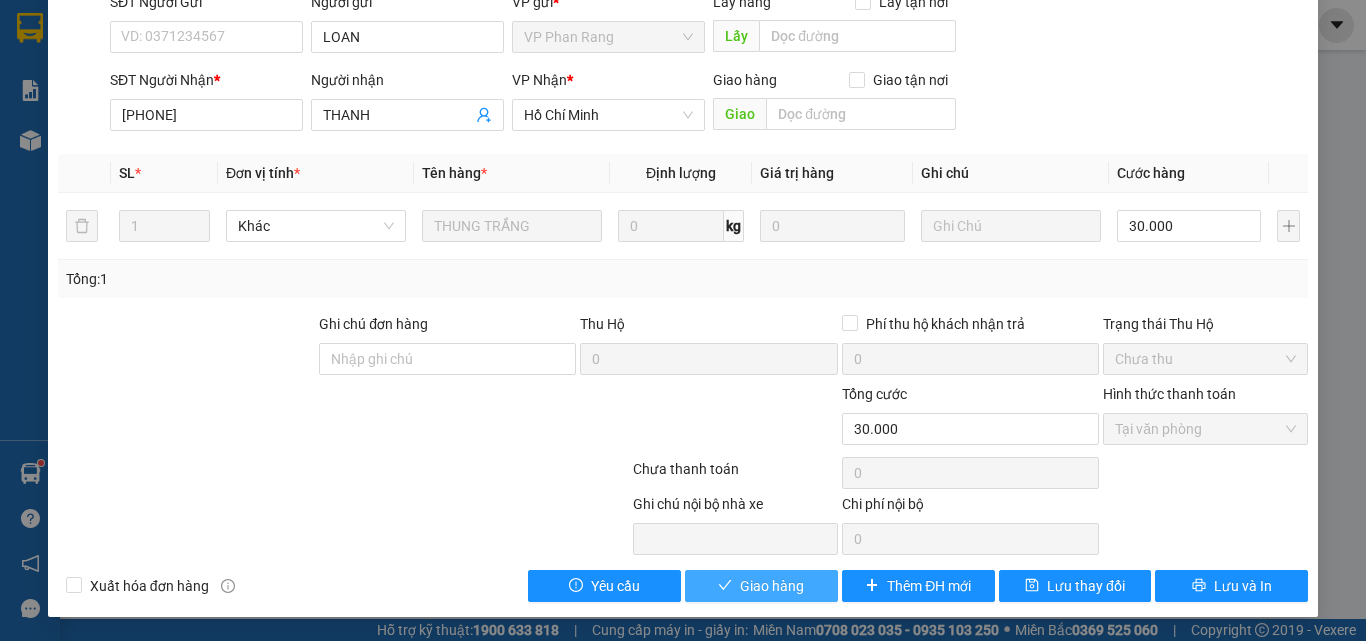 click on "Giao hàng" at bounding box center [761, 586] 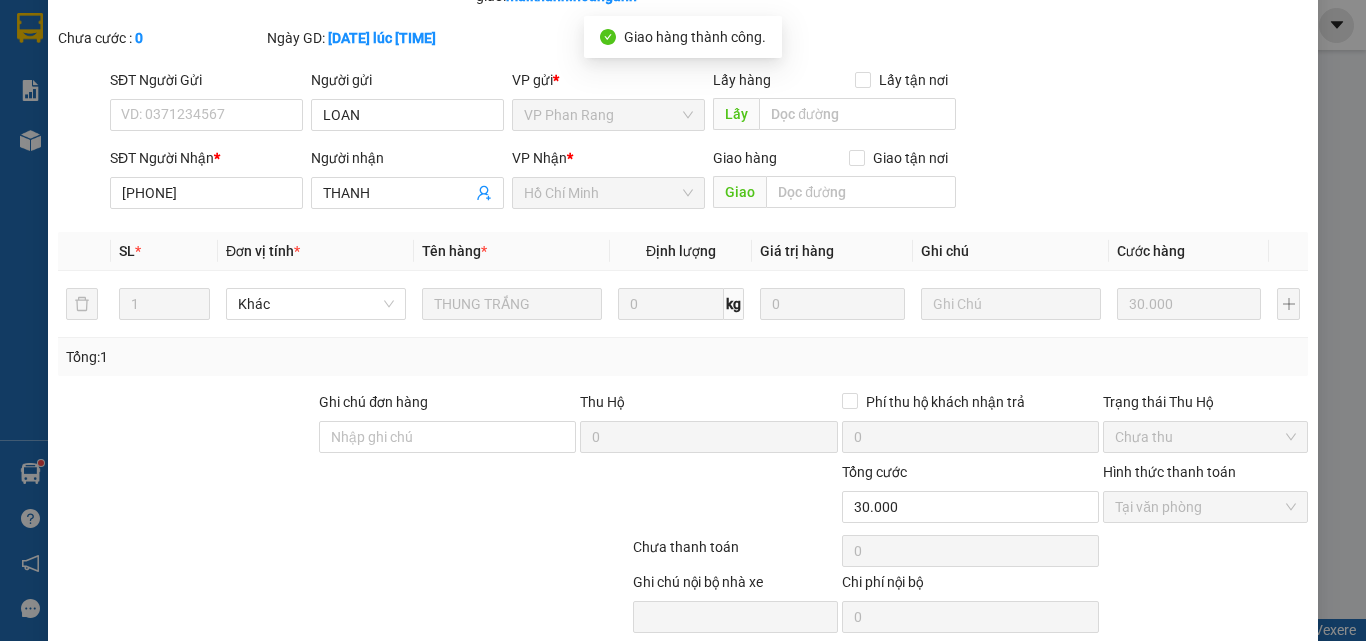scroll, scrollTop: 0, scrollLeft: 0, axis: both 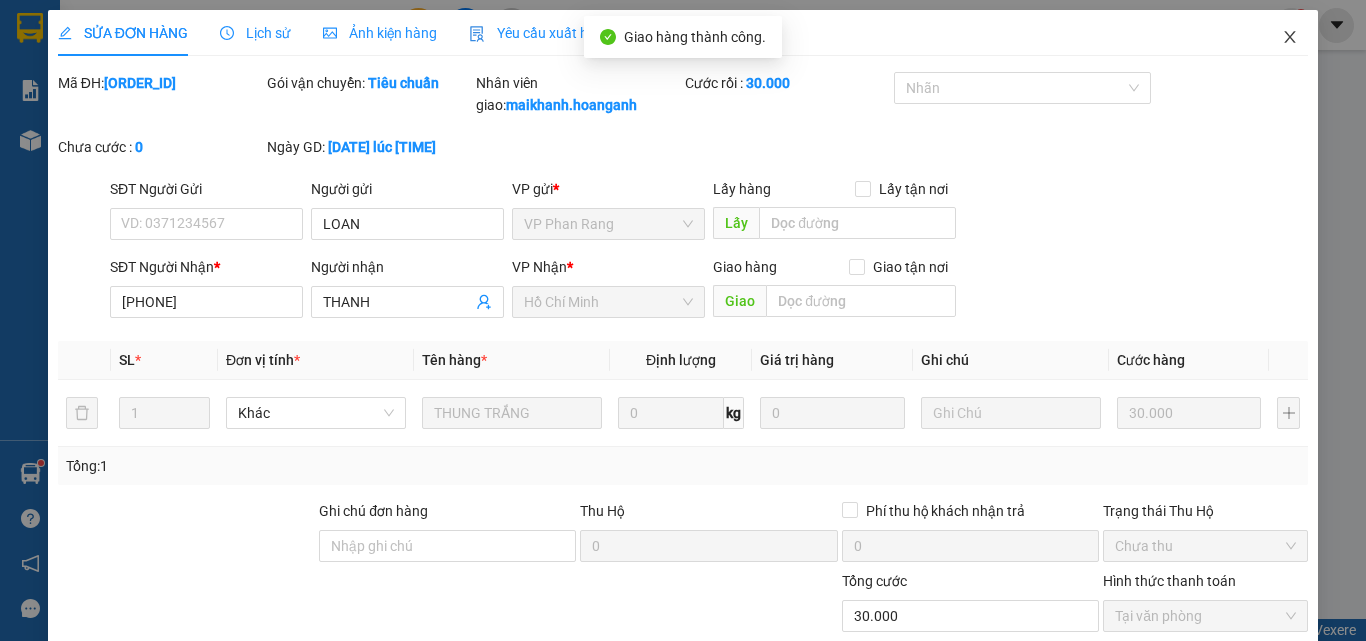 click 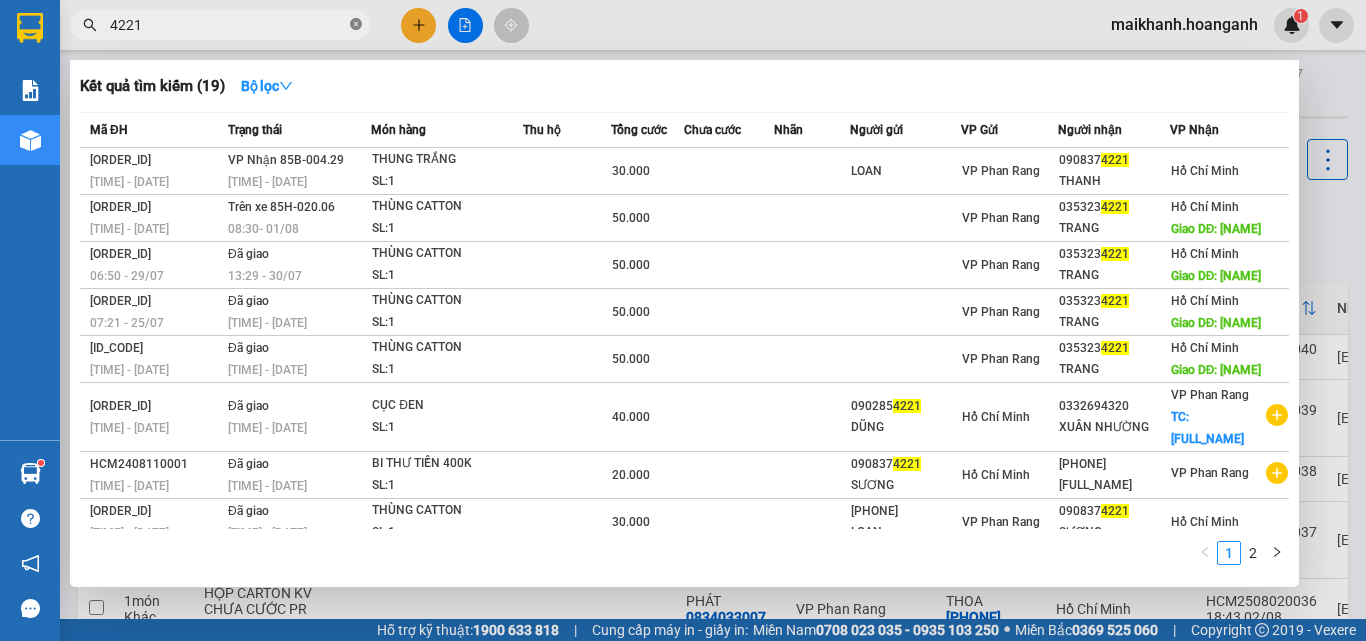 click 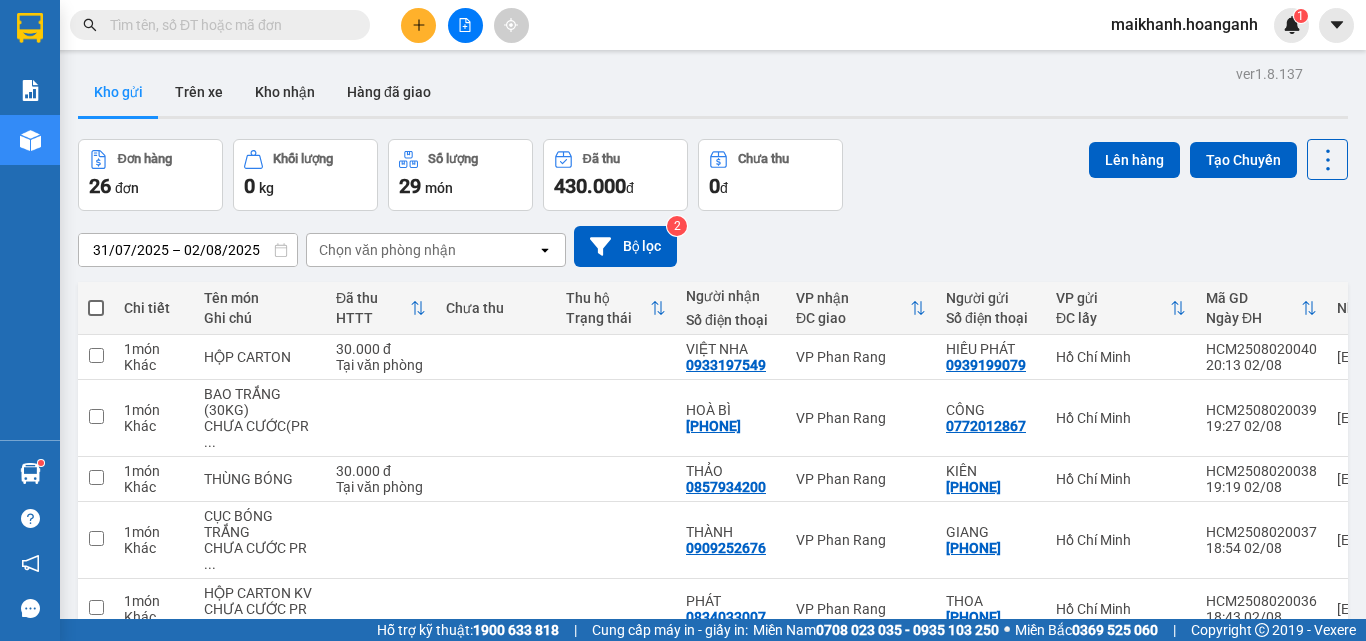 click at bounding box center (228, 25) 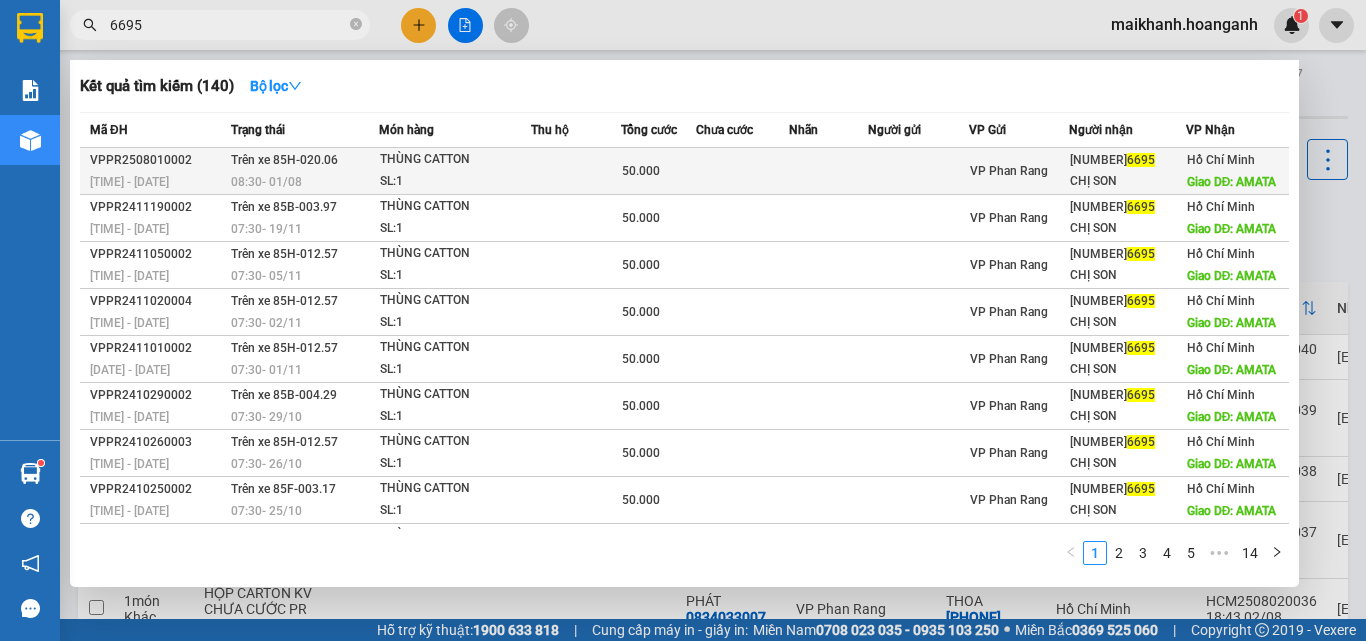 type on "6695" 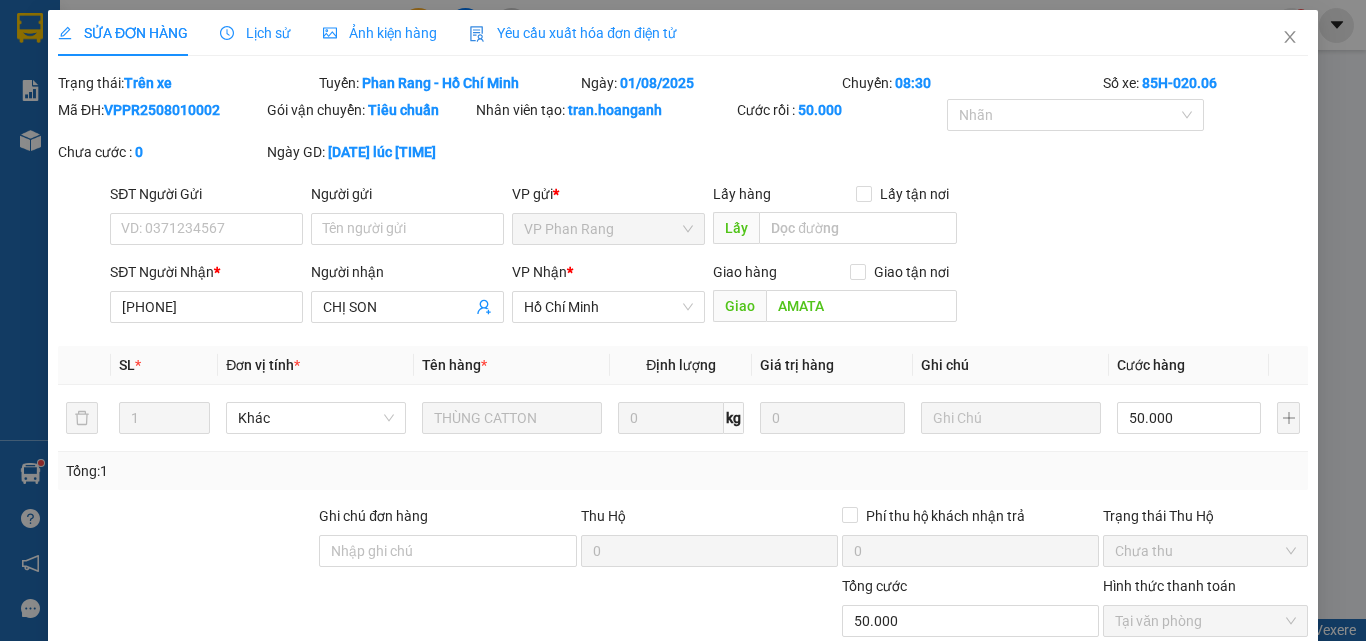 type on "[PHONE]" 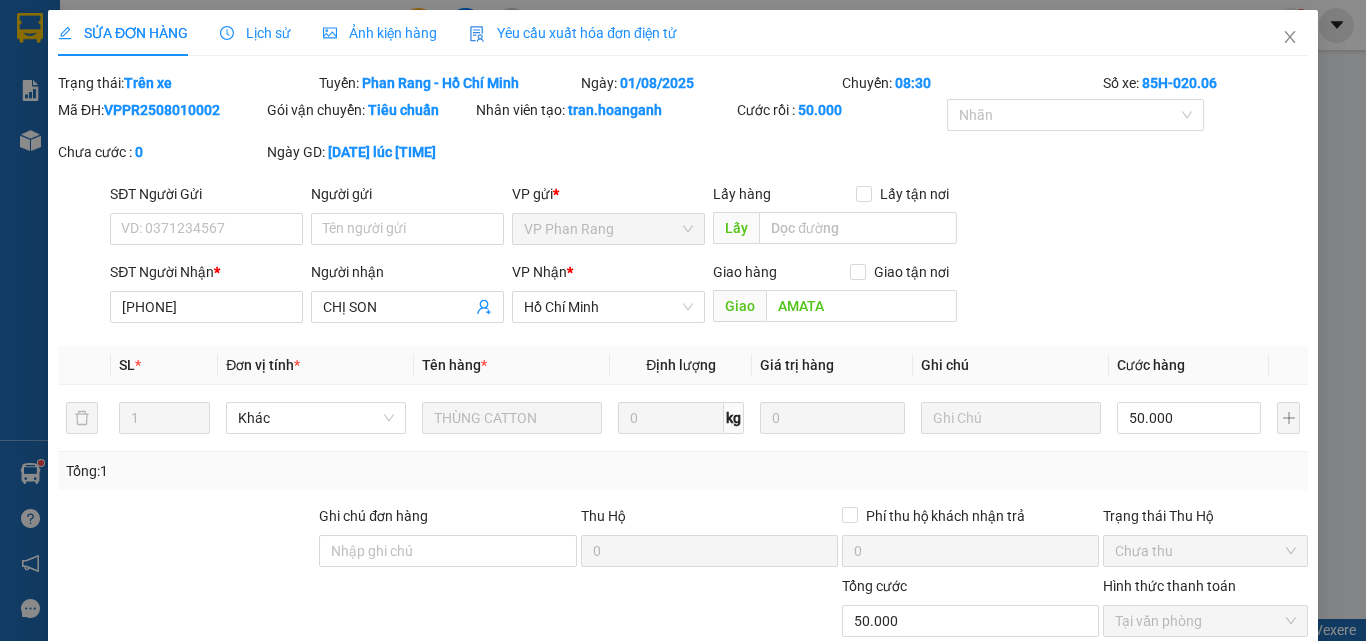 type on "CHỊ SON" 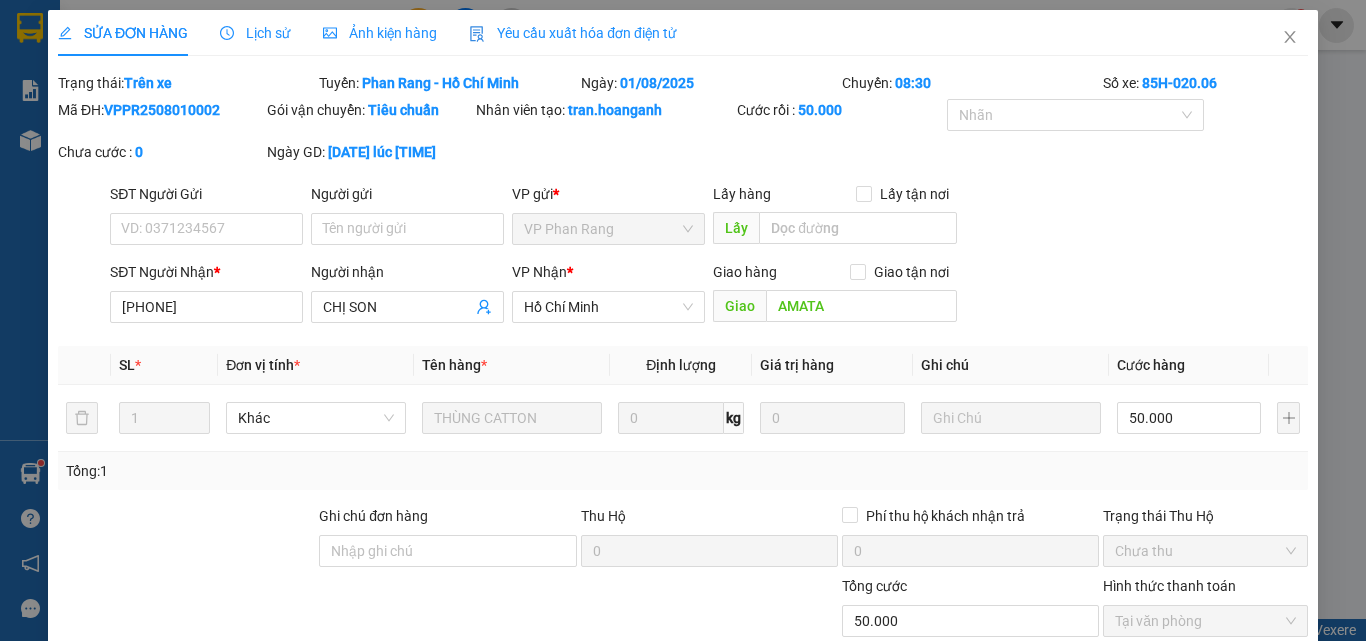 type on "50.000" 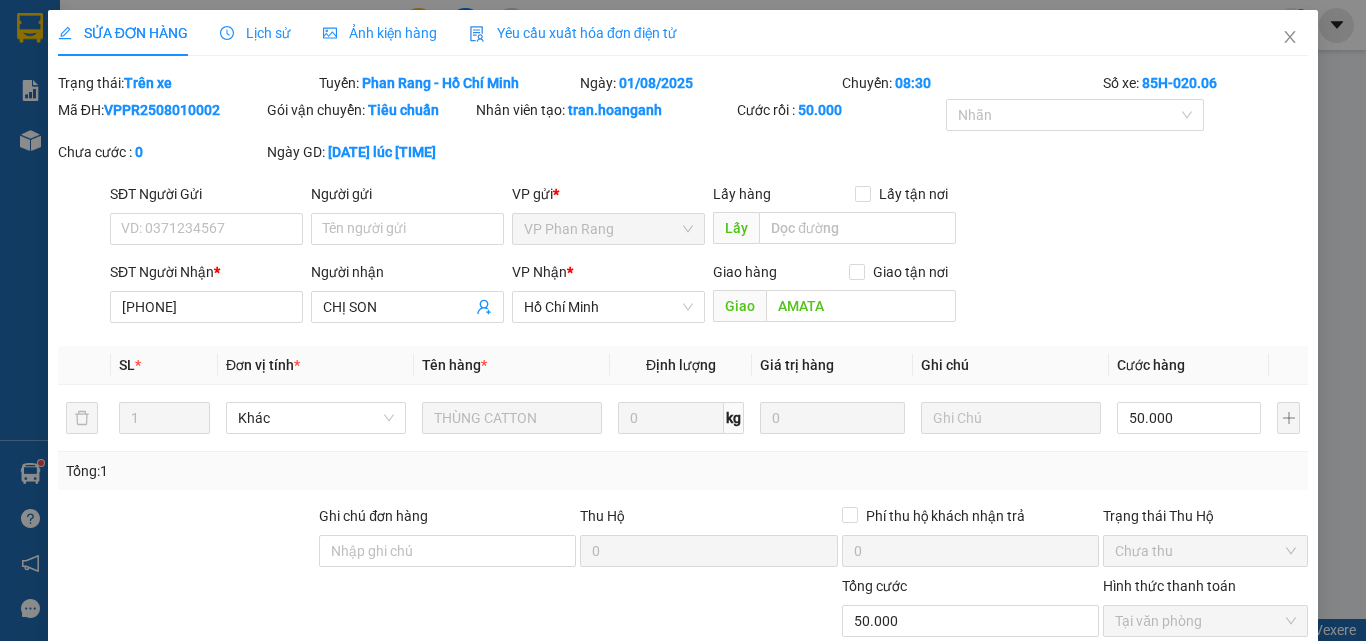 scroll, scrollTop: 192, scrollLeft: 0, axis: vertical 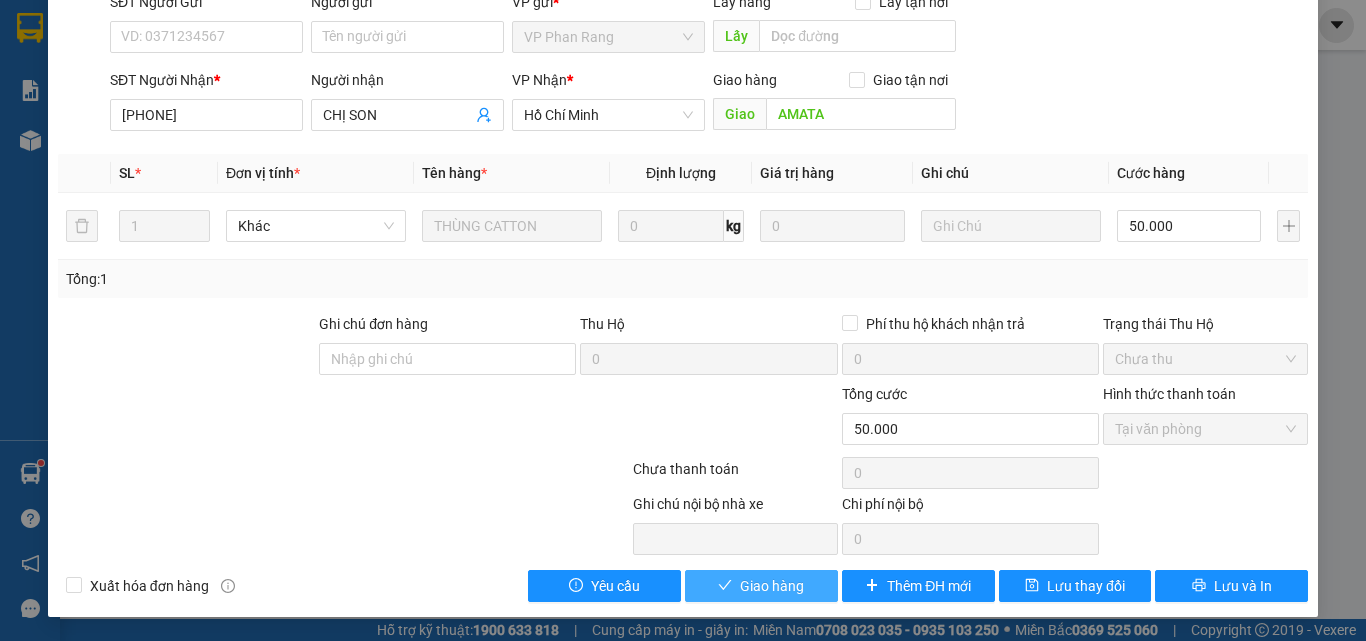 click on "Giao hàng" at bounding box center (772, 586) 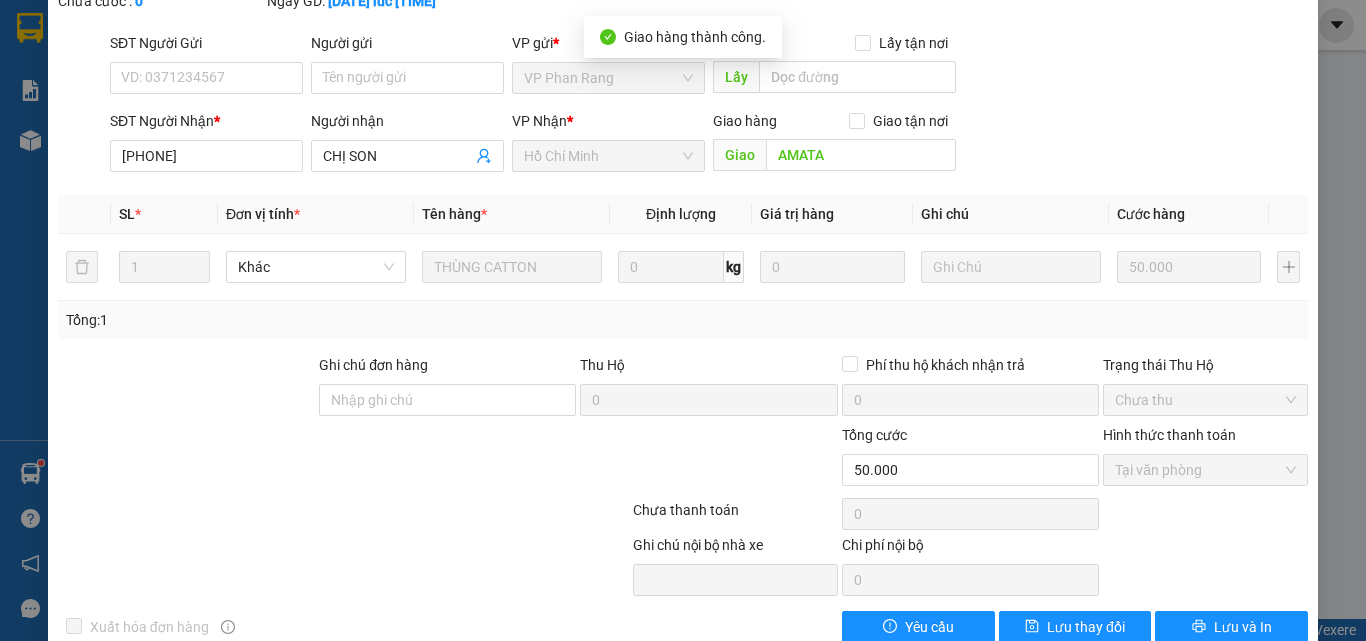 scroll, scrollTop: 0, scrollLeft: 0, axis: both 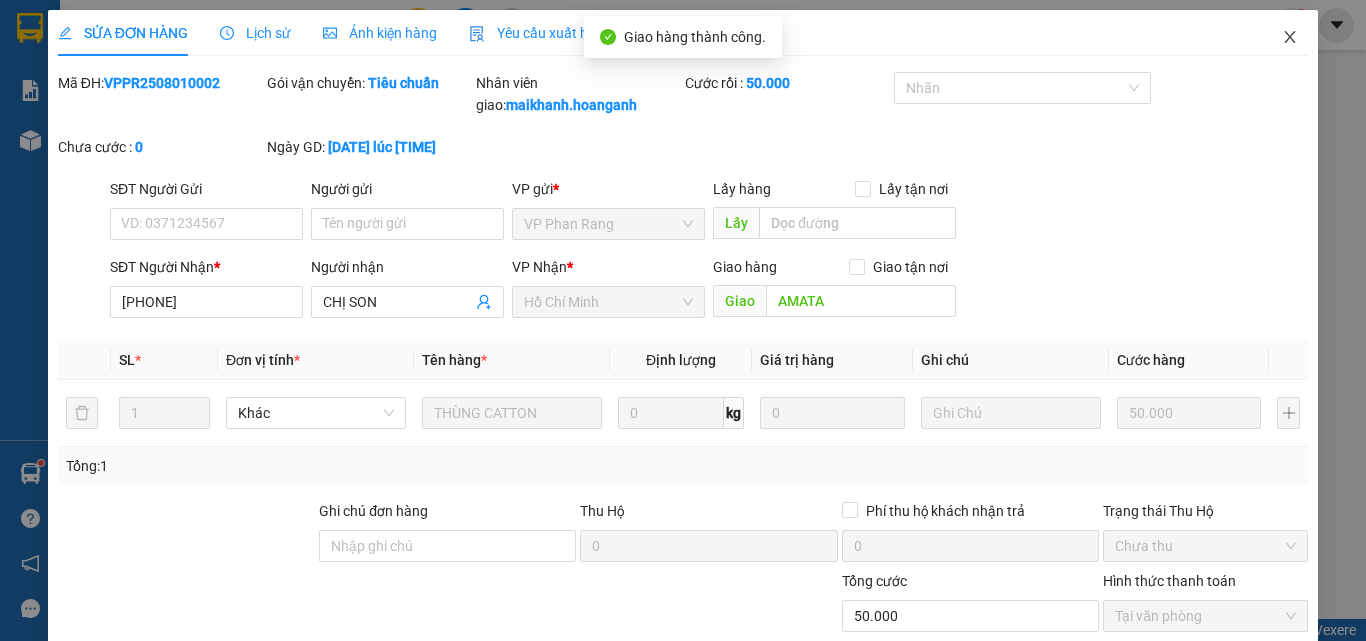 click 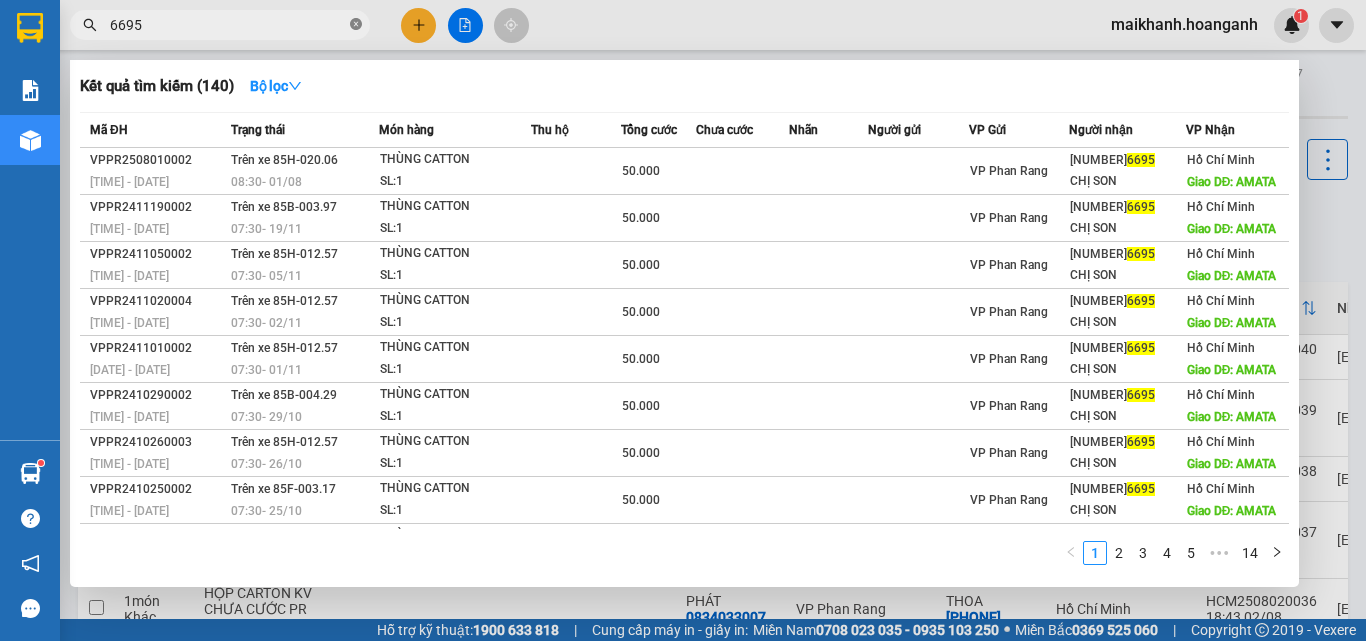 click 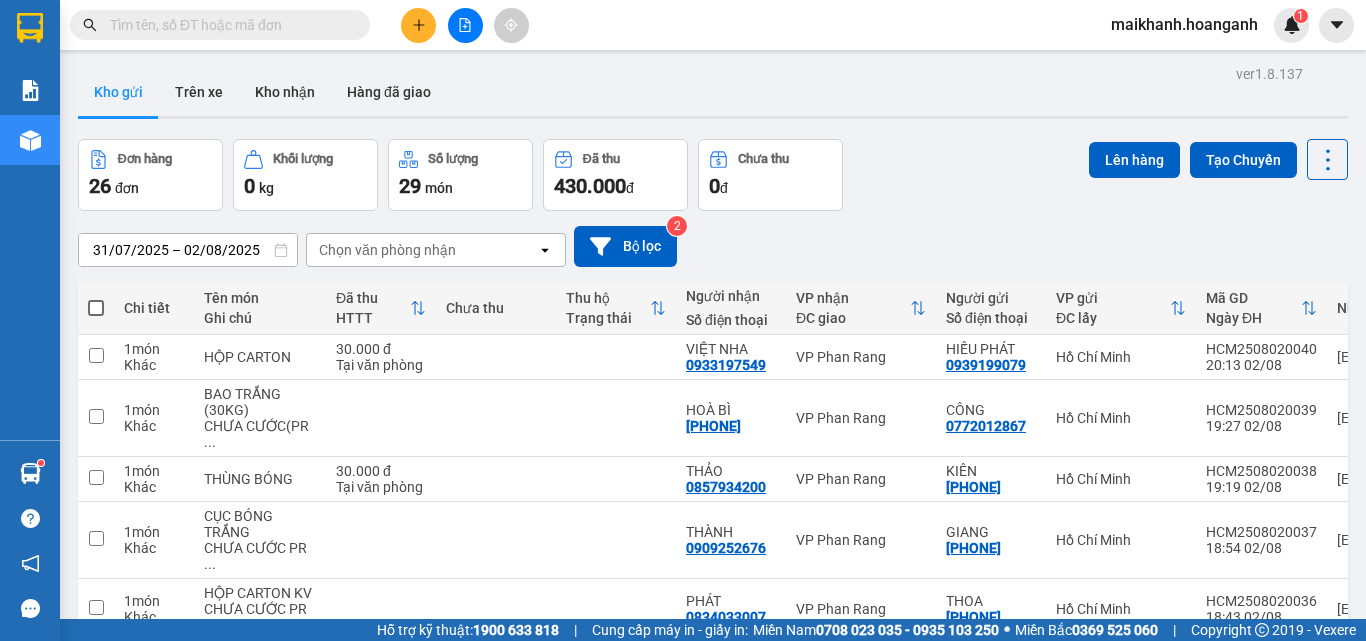 click at bounding box center (228, 25) 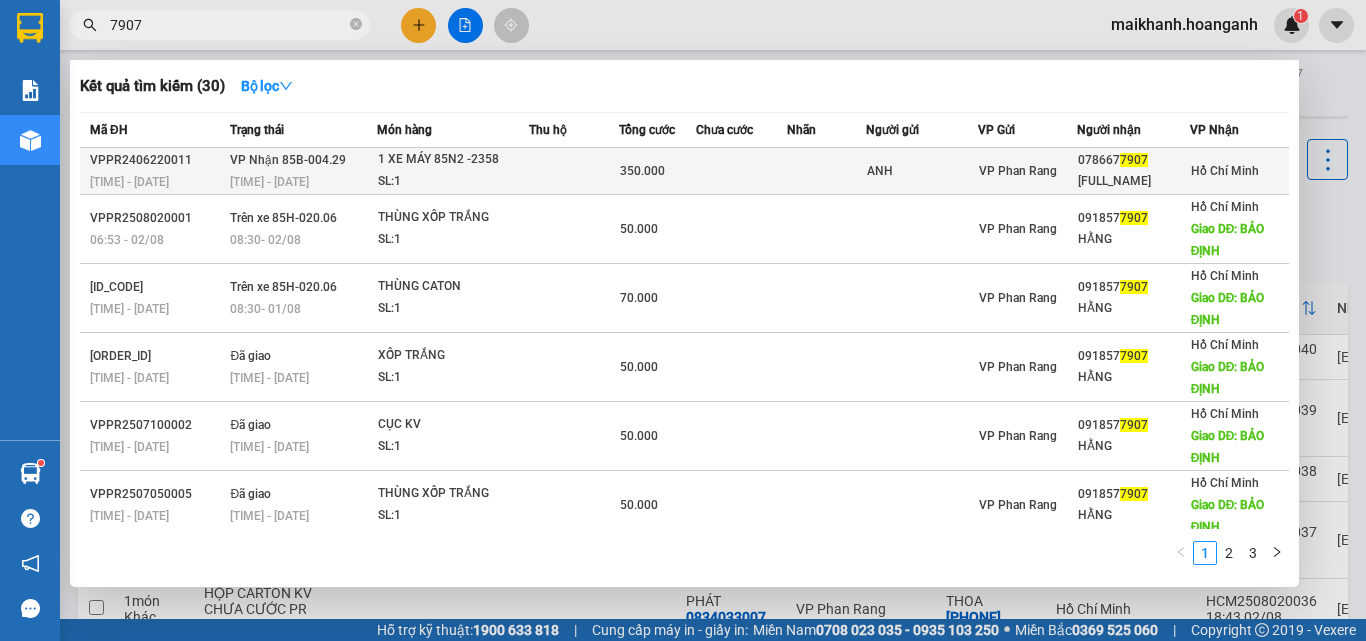 type on "7907" 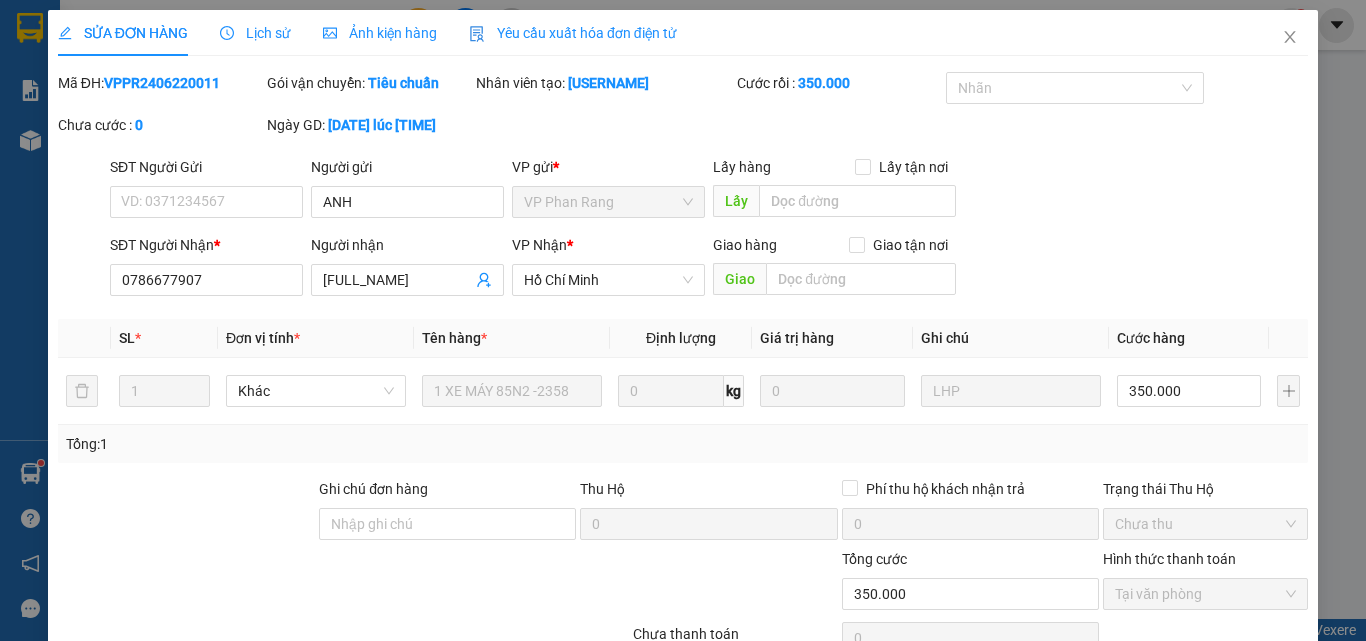 scroll, scrollTop: 165, scrollLeft: 0, axis: vertical 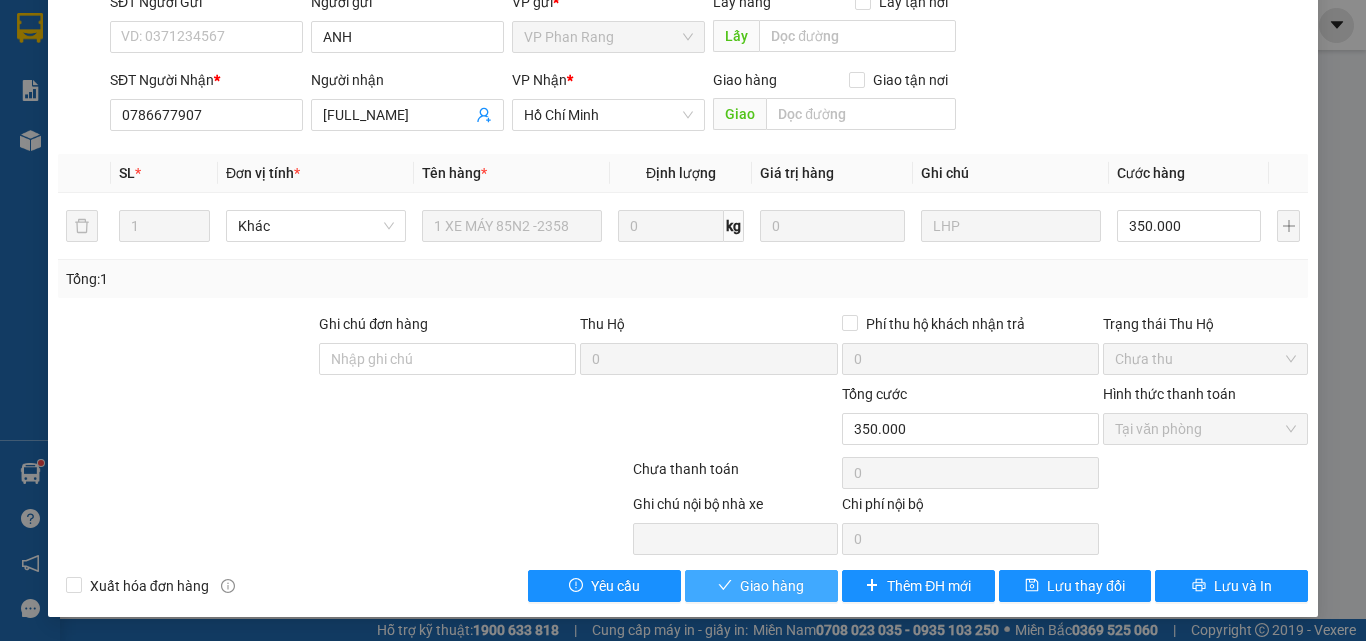 click on "Giao hàng" at bounding box center [761, 586] 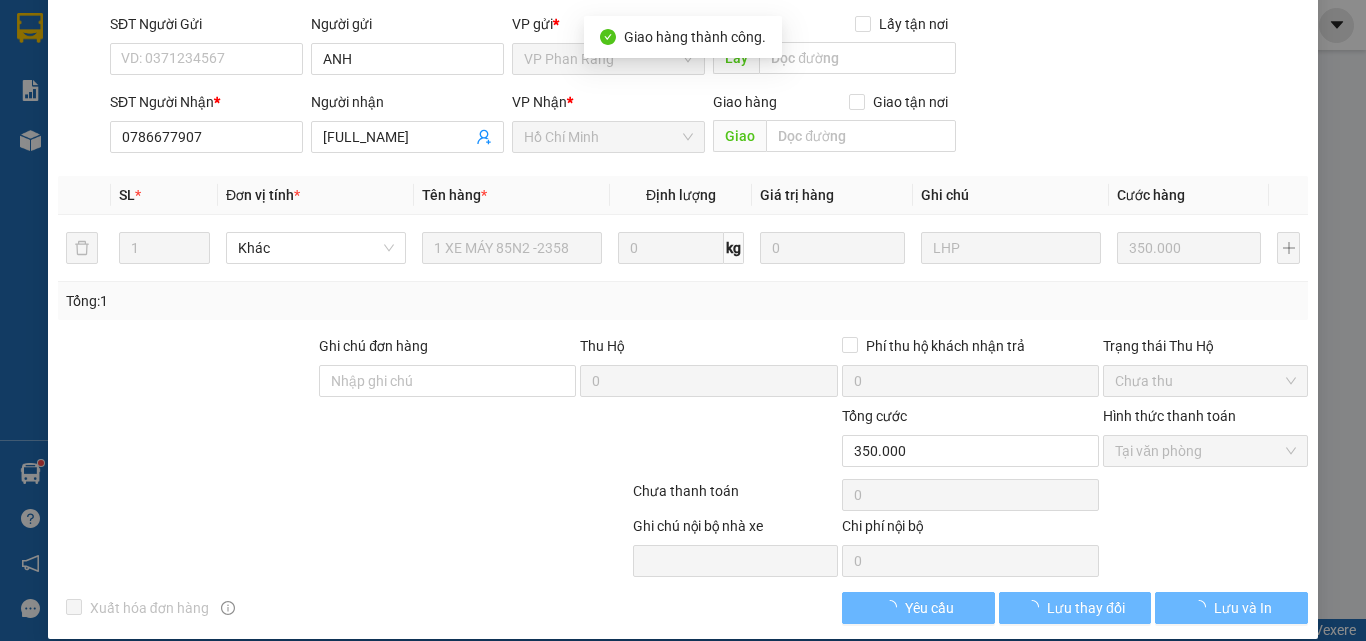 scroll, scrollTop: 187, scrollLeft: 0, axis: vertical 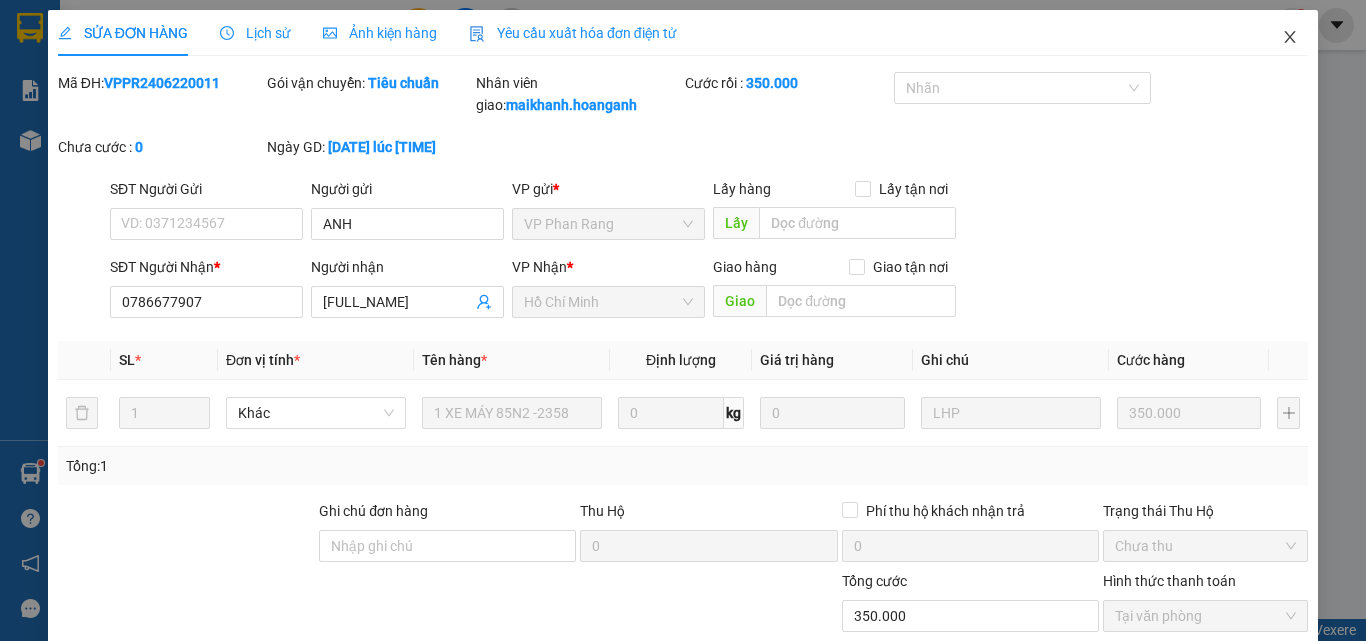 click 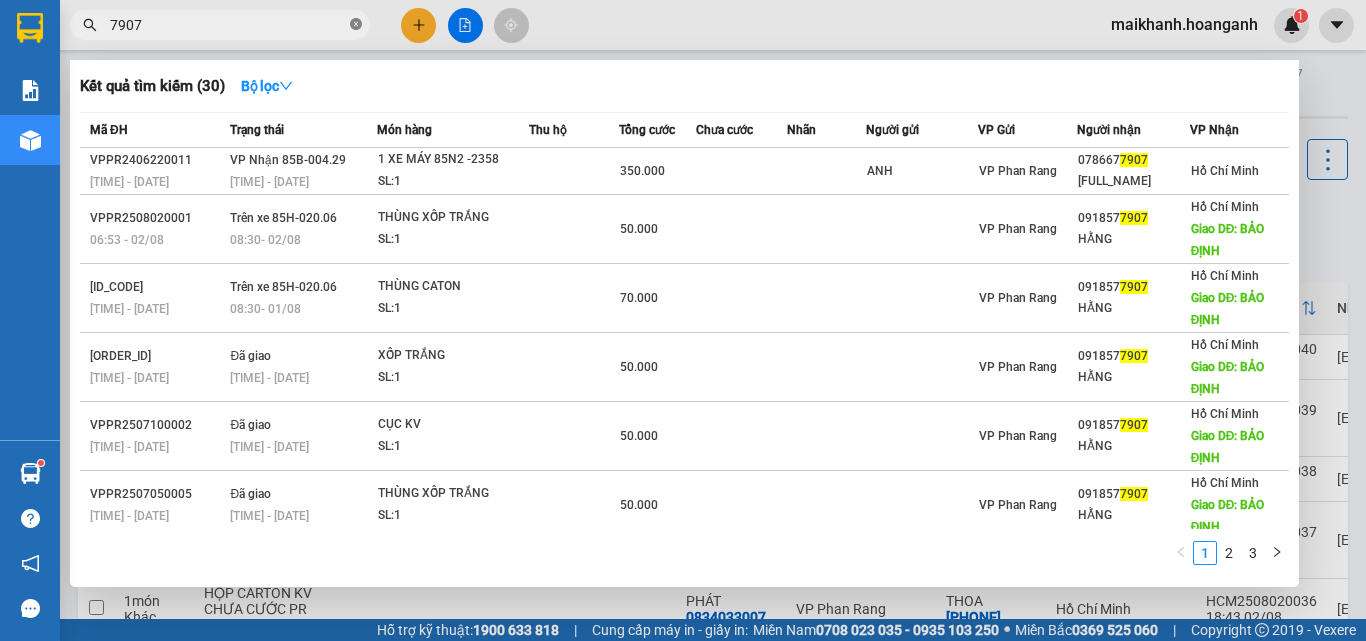 click 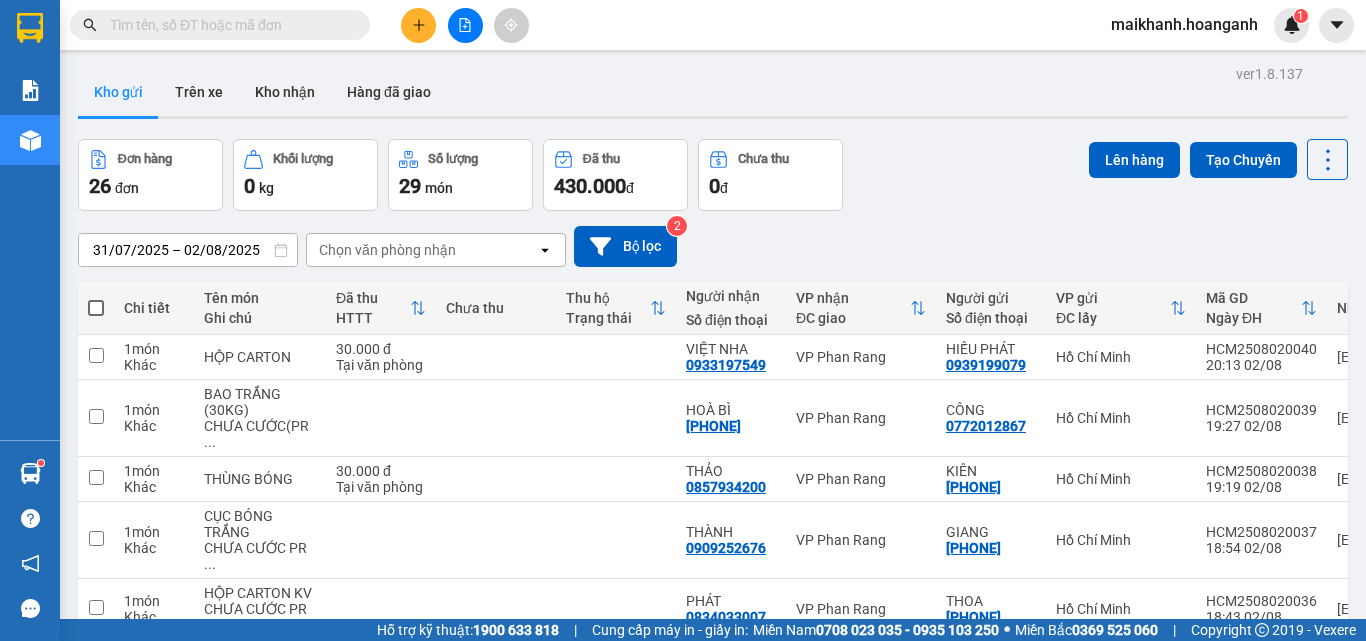 click at bounding box center [228, 25] 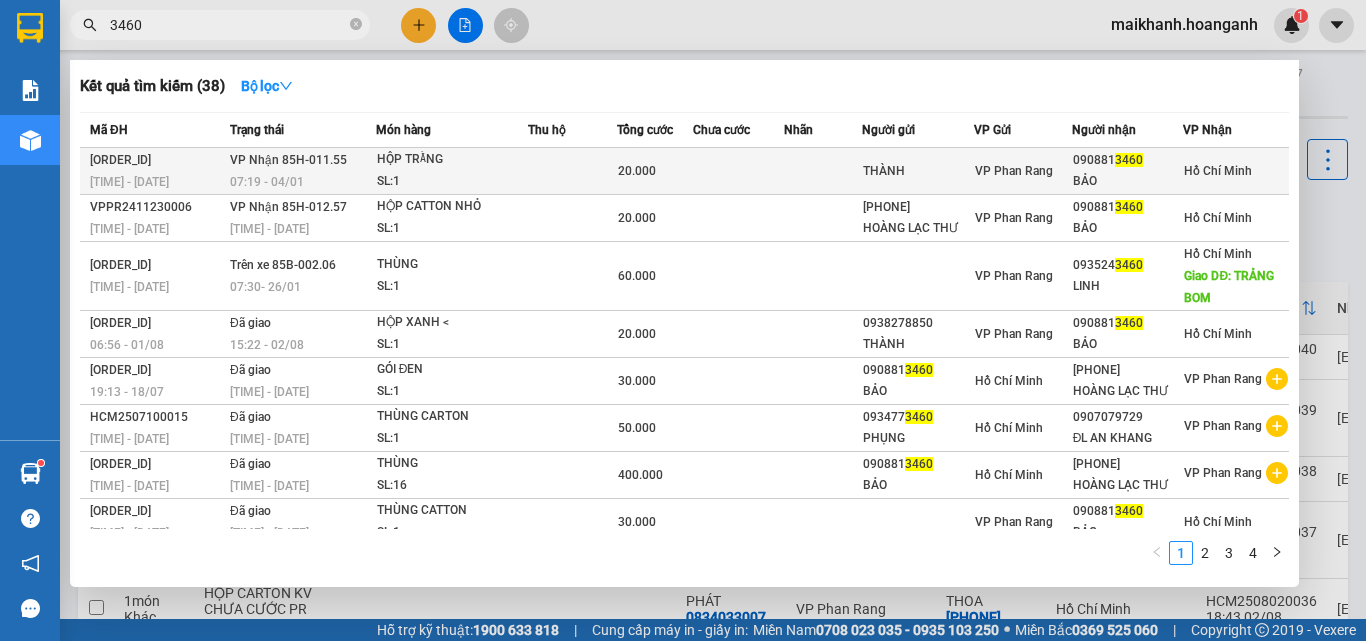 type on "3460" 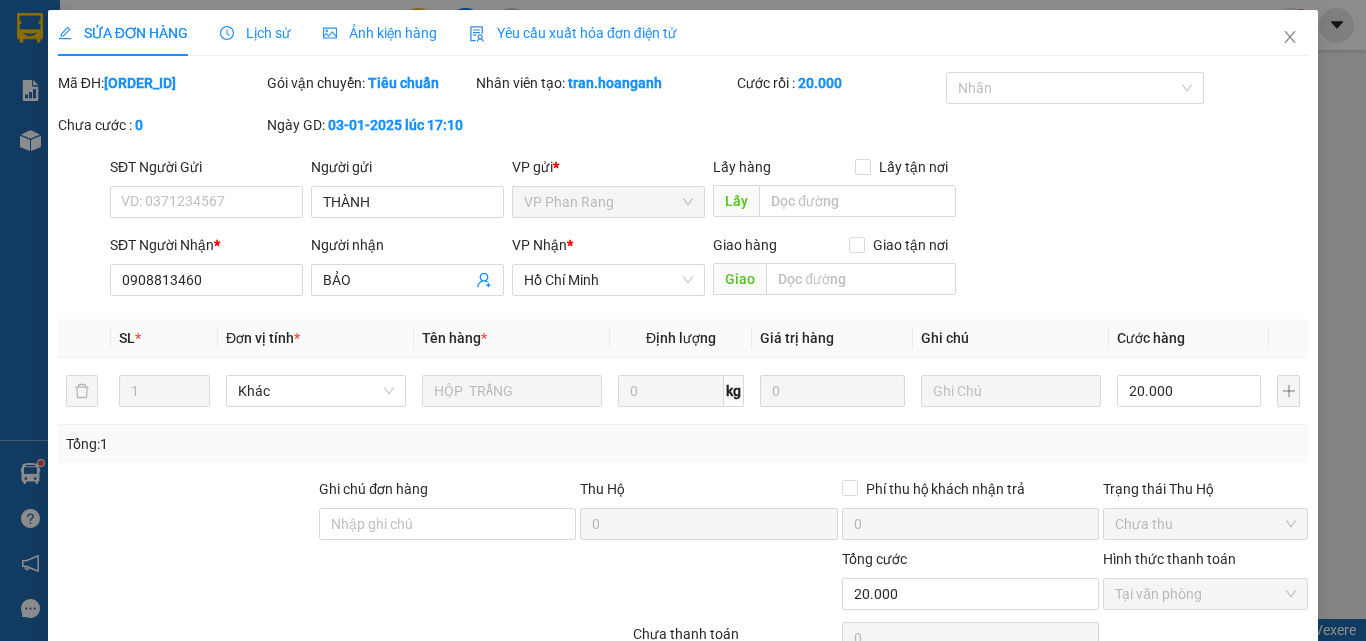 scroll, scrollTop: 165, scrollLeft: 0, axis: vertical 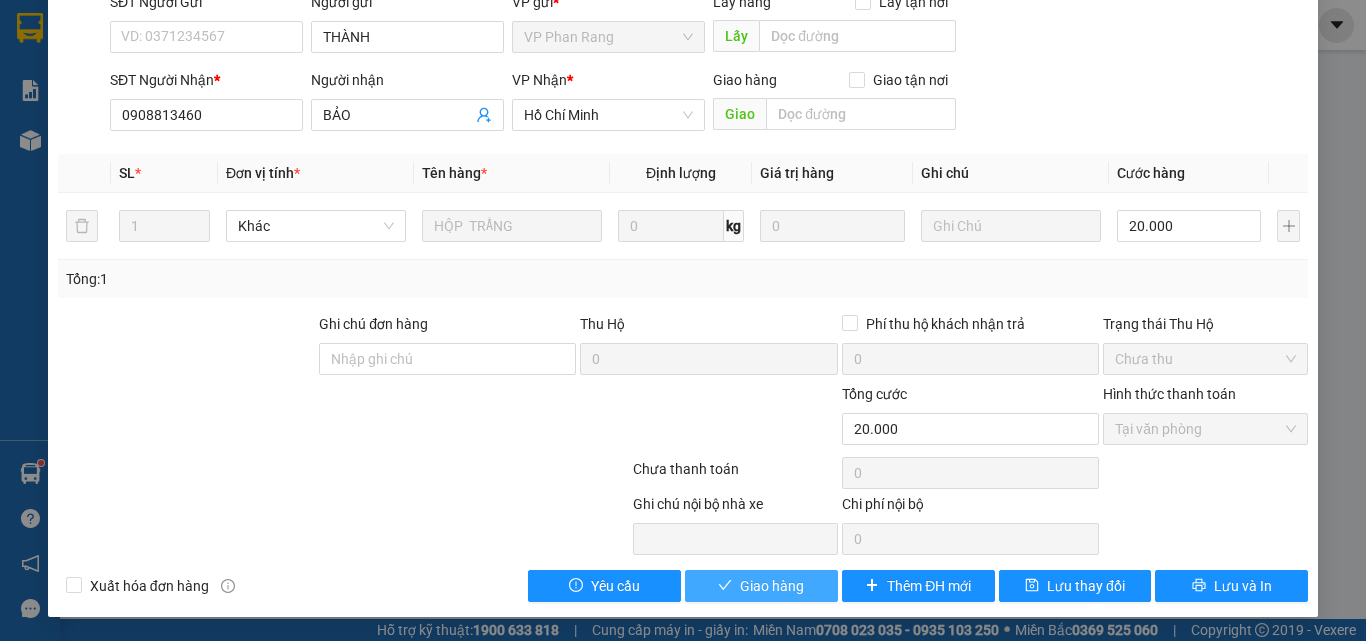 click on "Giao hàng" at bounding box center [772, 586] 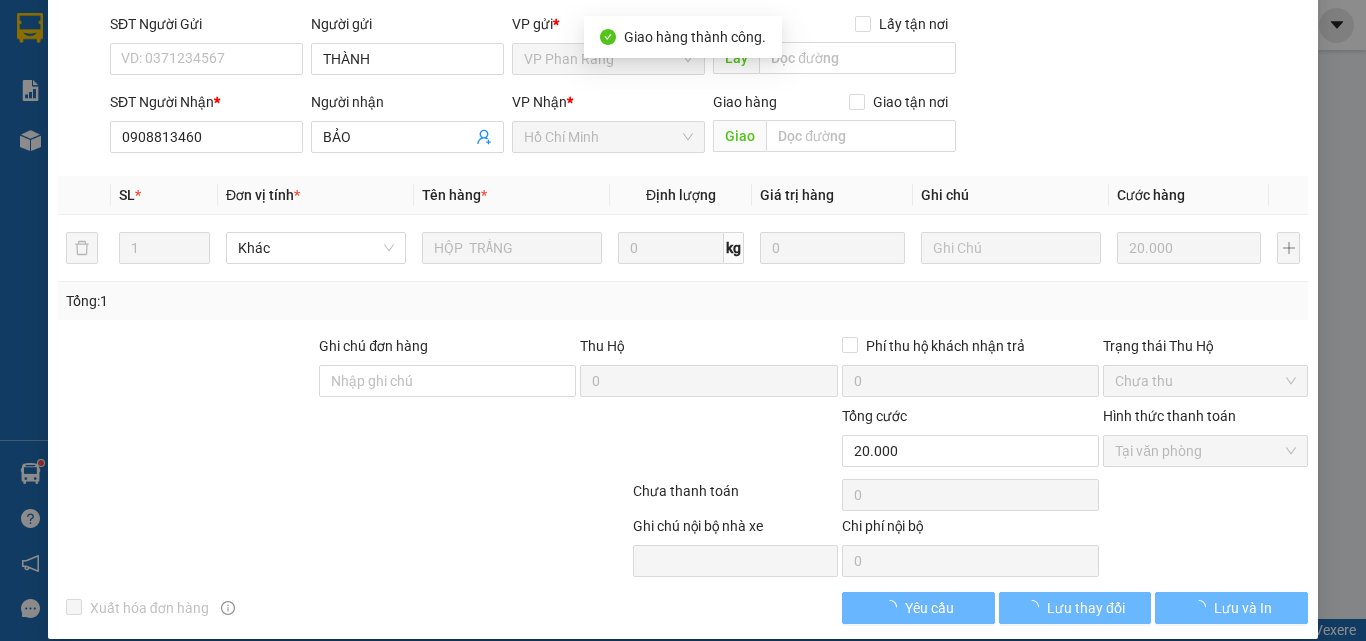 scroll, scrollTop: 187, scrollLeft: 0, axis: vertical 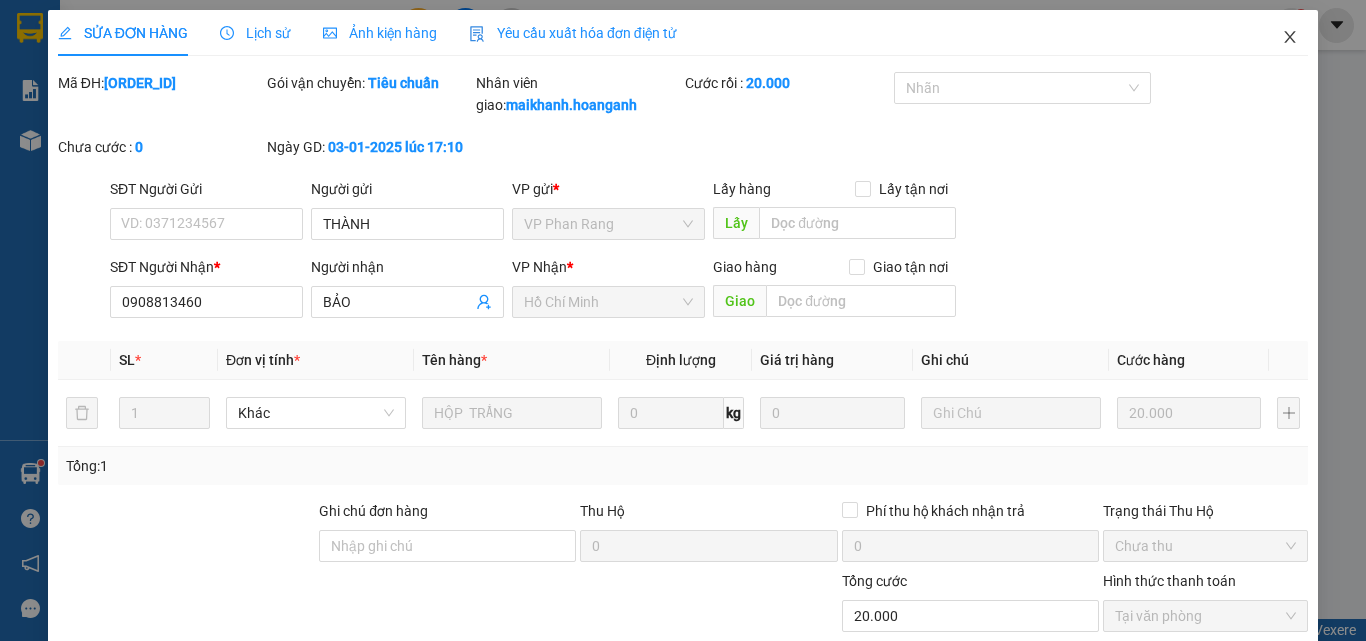 click 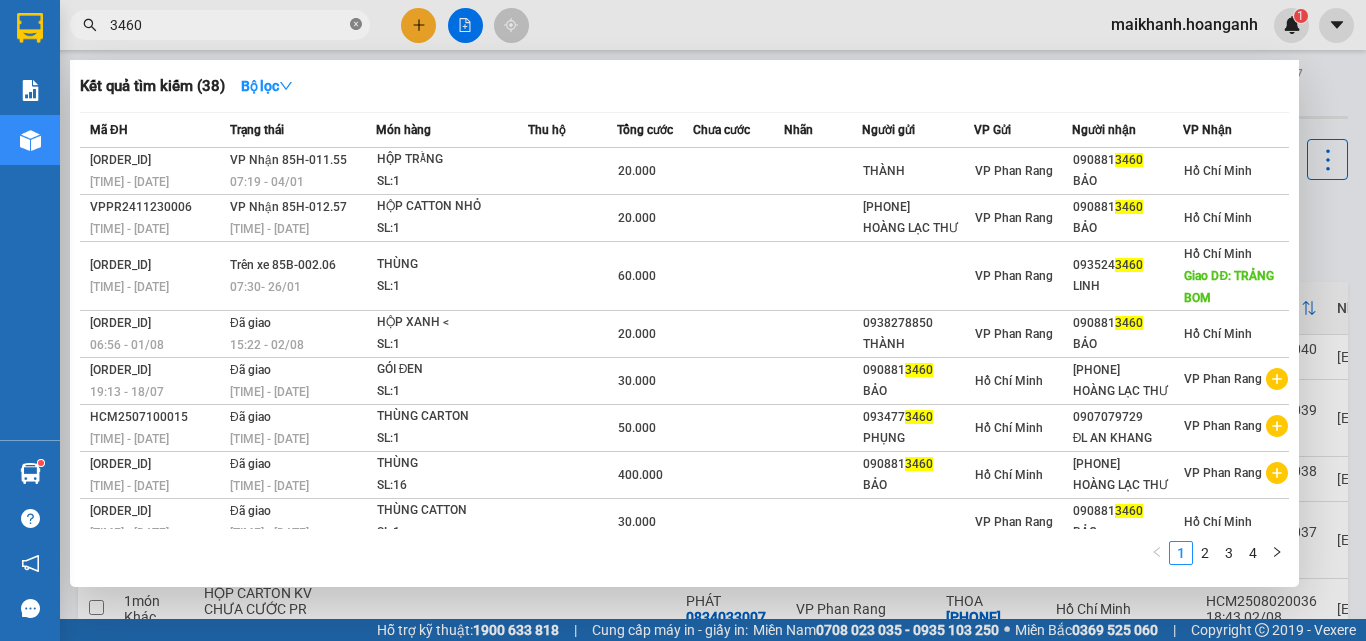 click 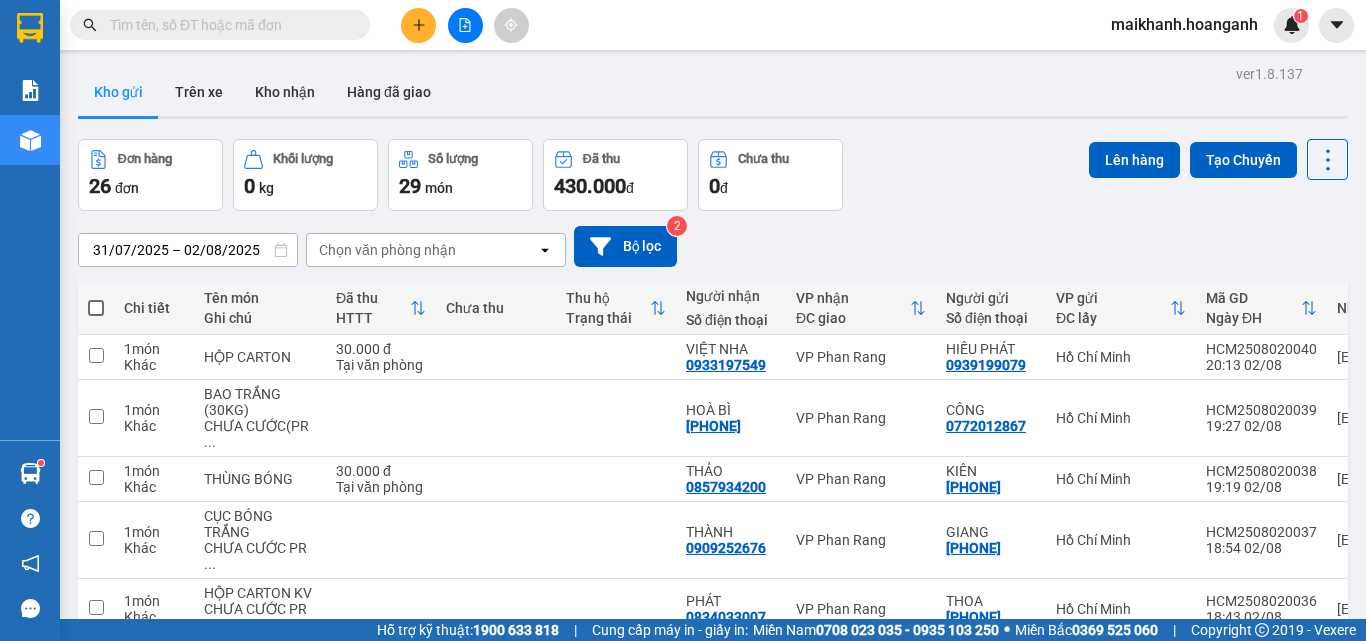 click at bounding box center (228, 25) 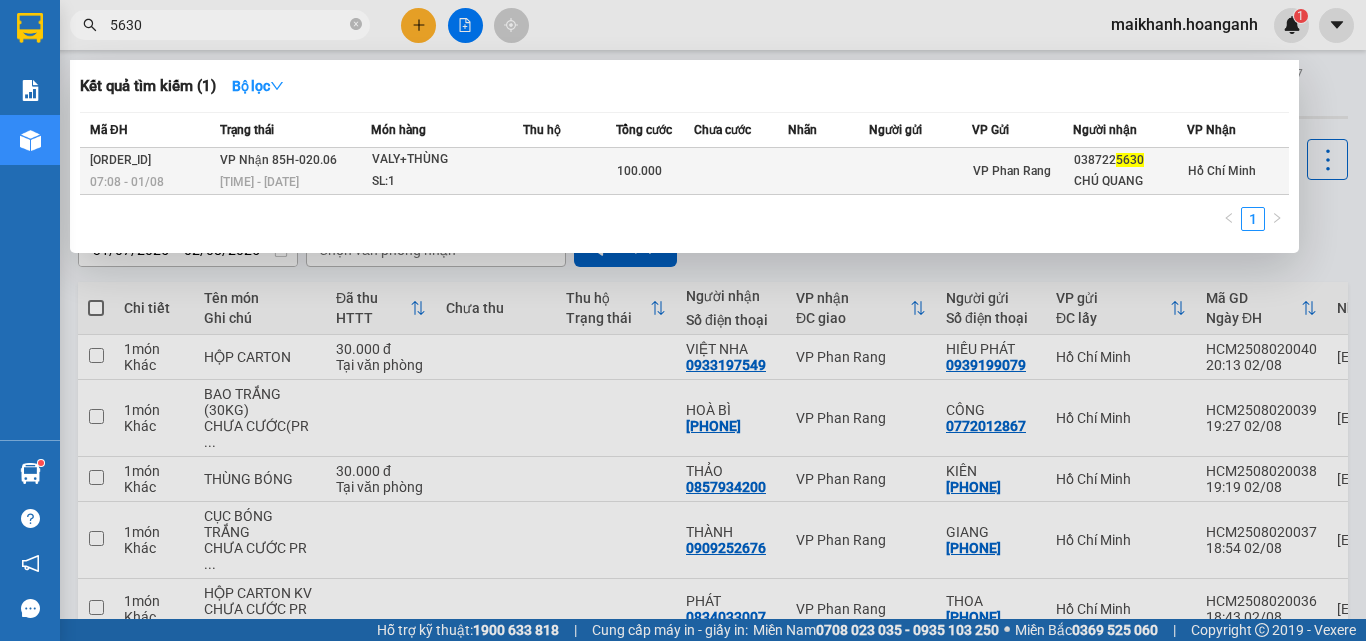 type on "5630" 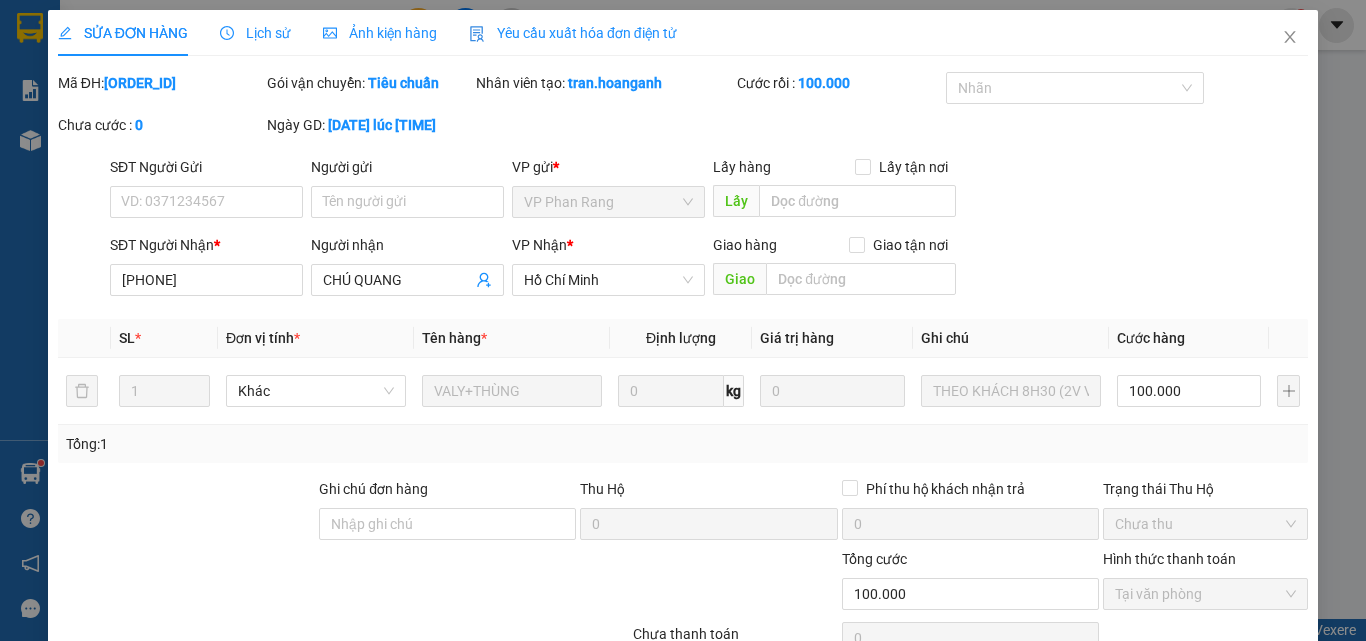 type on "[PHONE]" 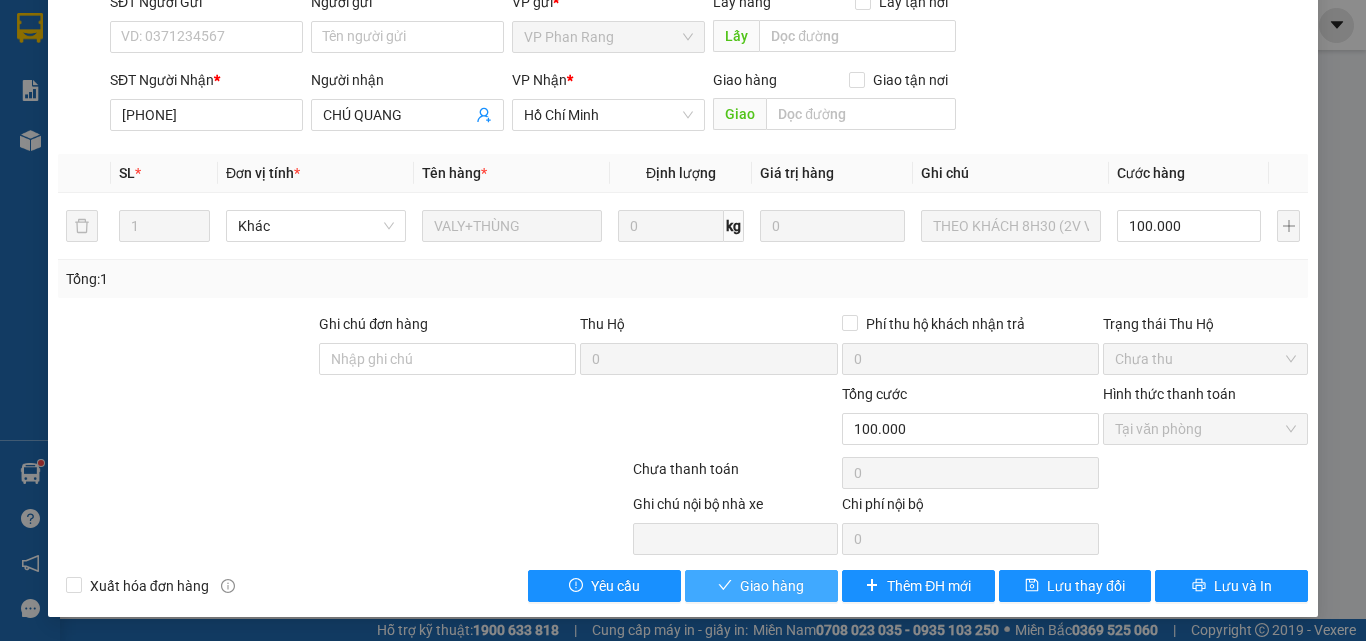 click on "Giao hàng" at bounding box center [772, 586] 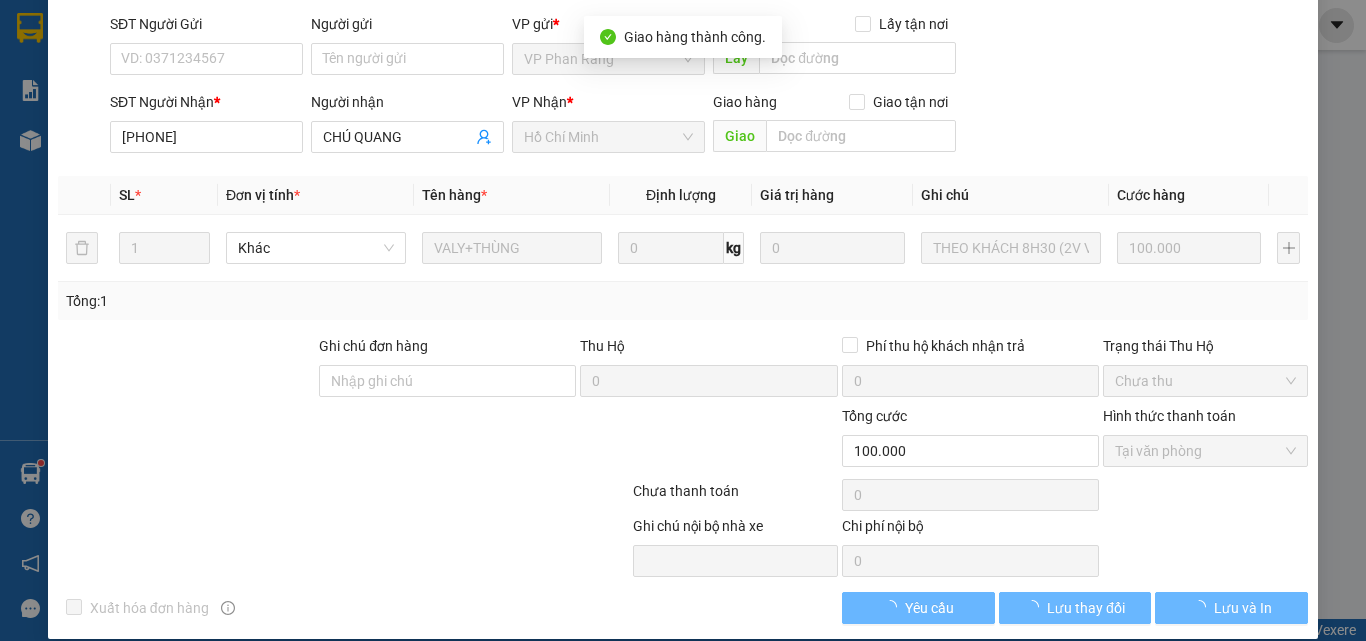 scroll, scrollTop: 187, scrollLeft: 0, axis: vertical 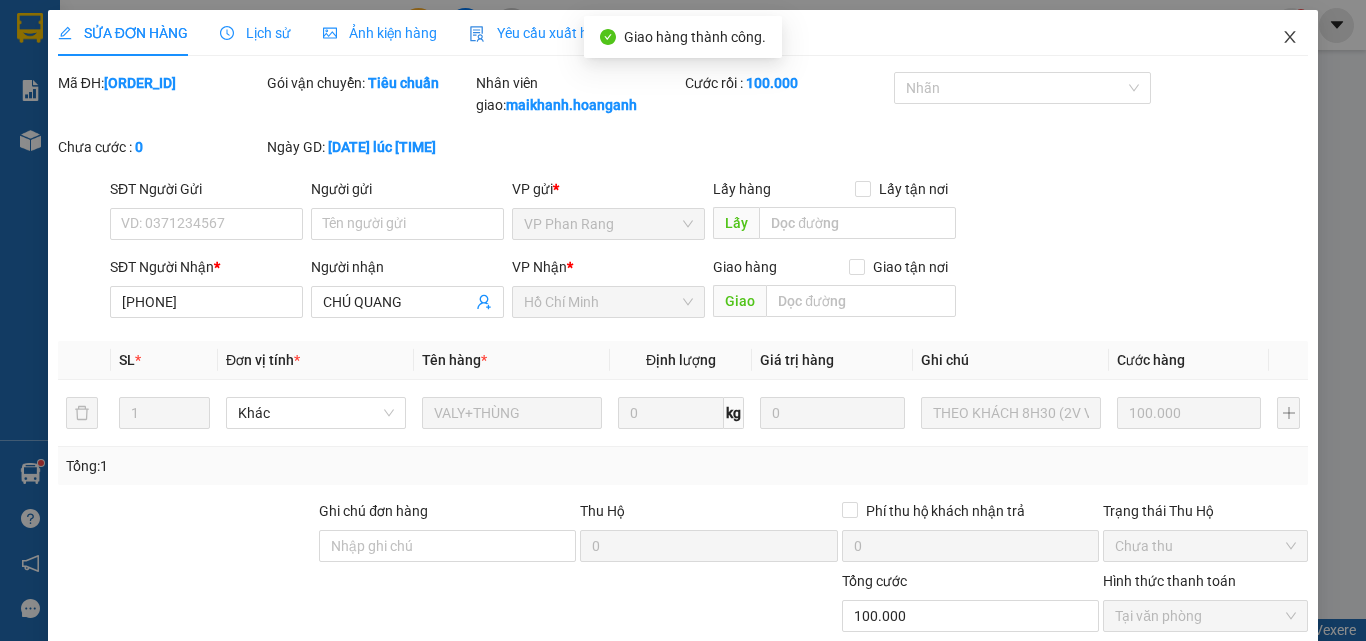 drag, startPoint x: 1274, startPoint y: 35, endPoint x: 378, endPoint y: 30, distance: 896.014 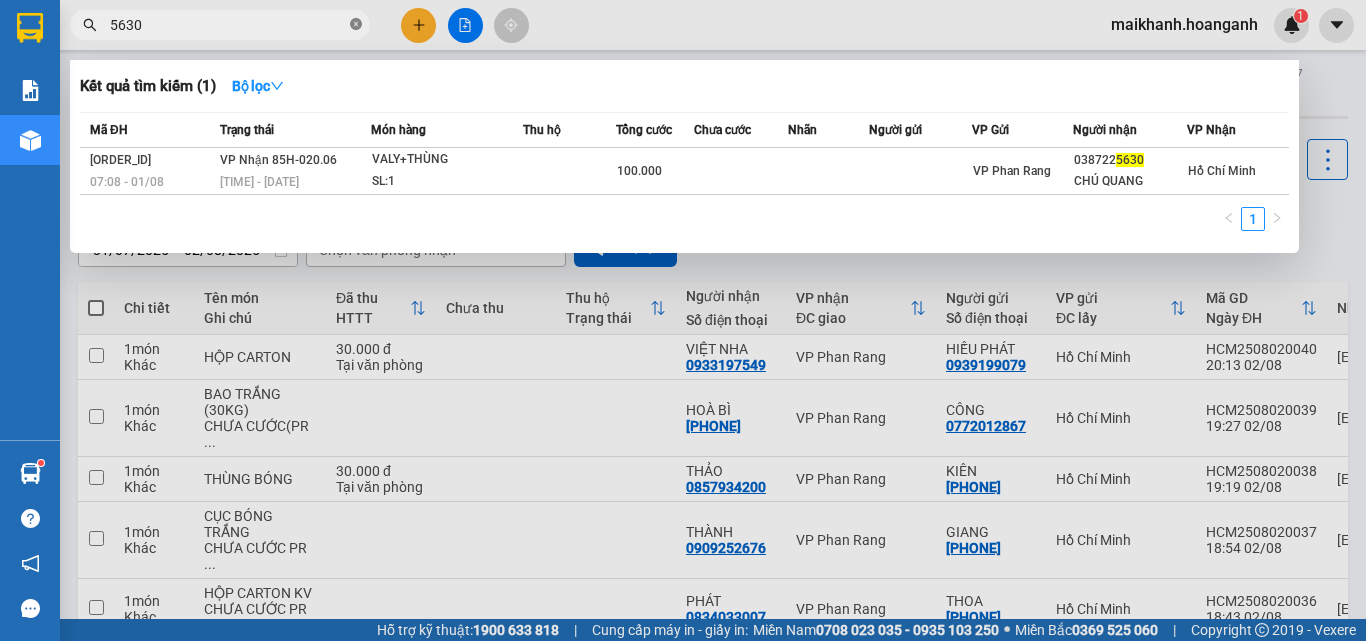 click 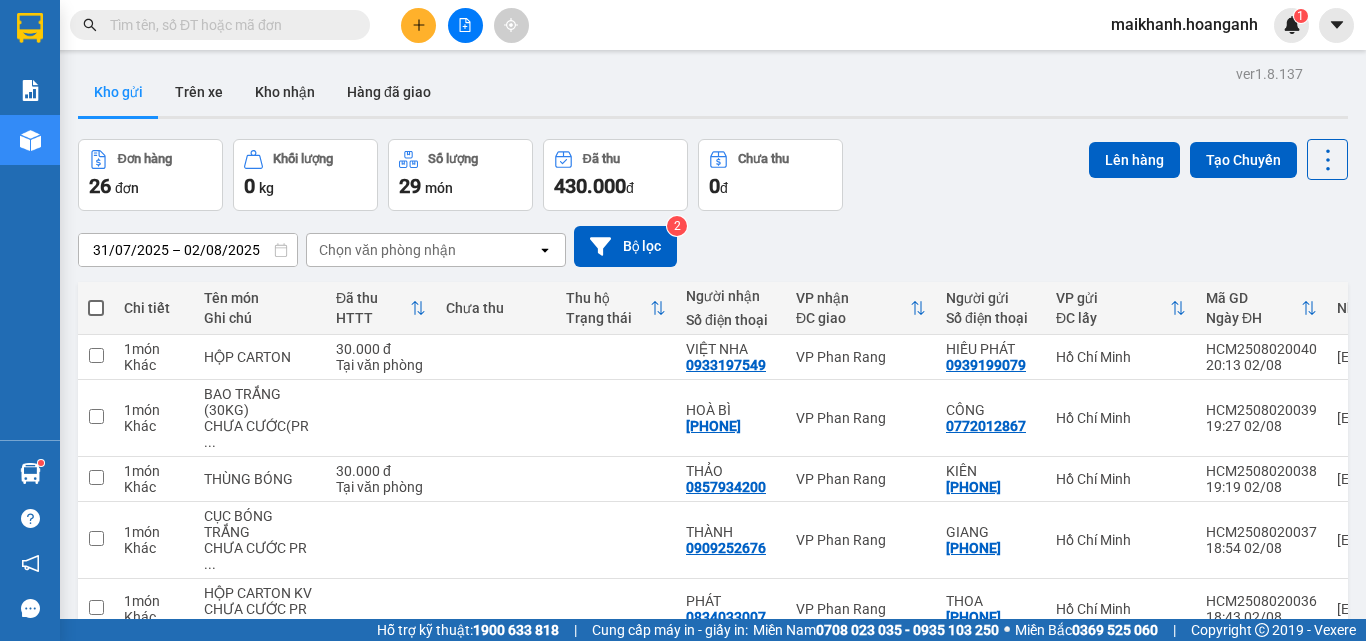 click at bounding box center (220, 25) 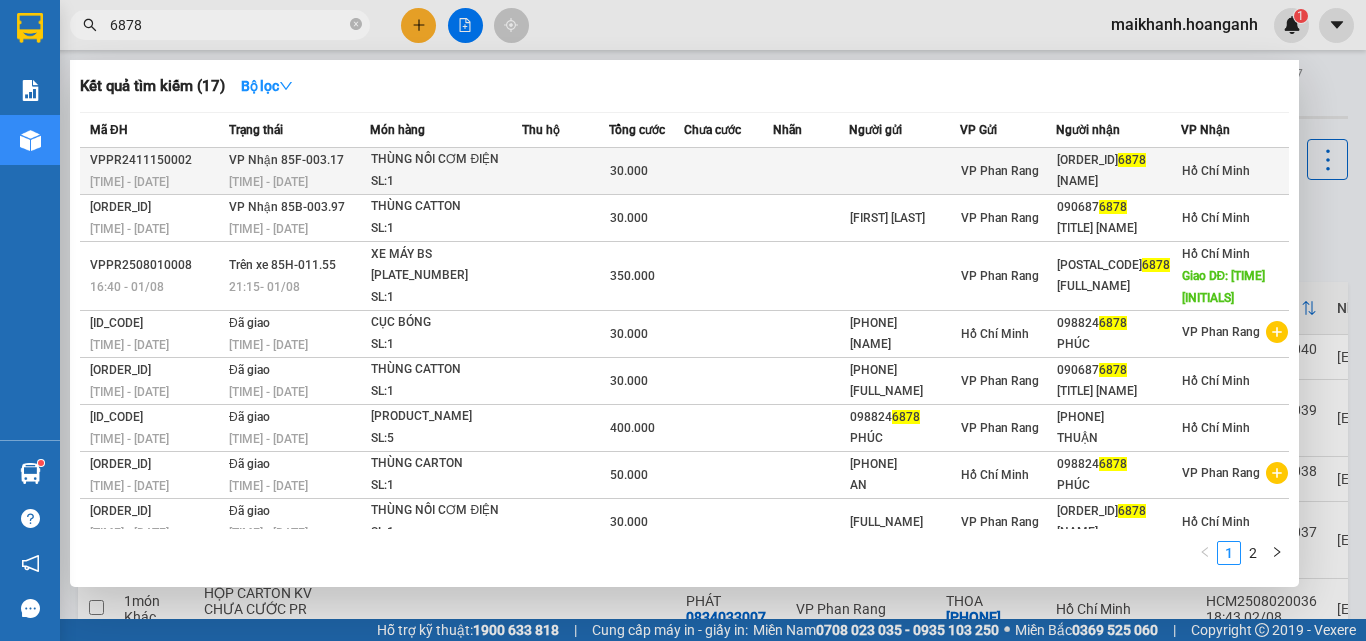 type on "6878" 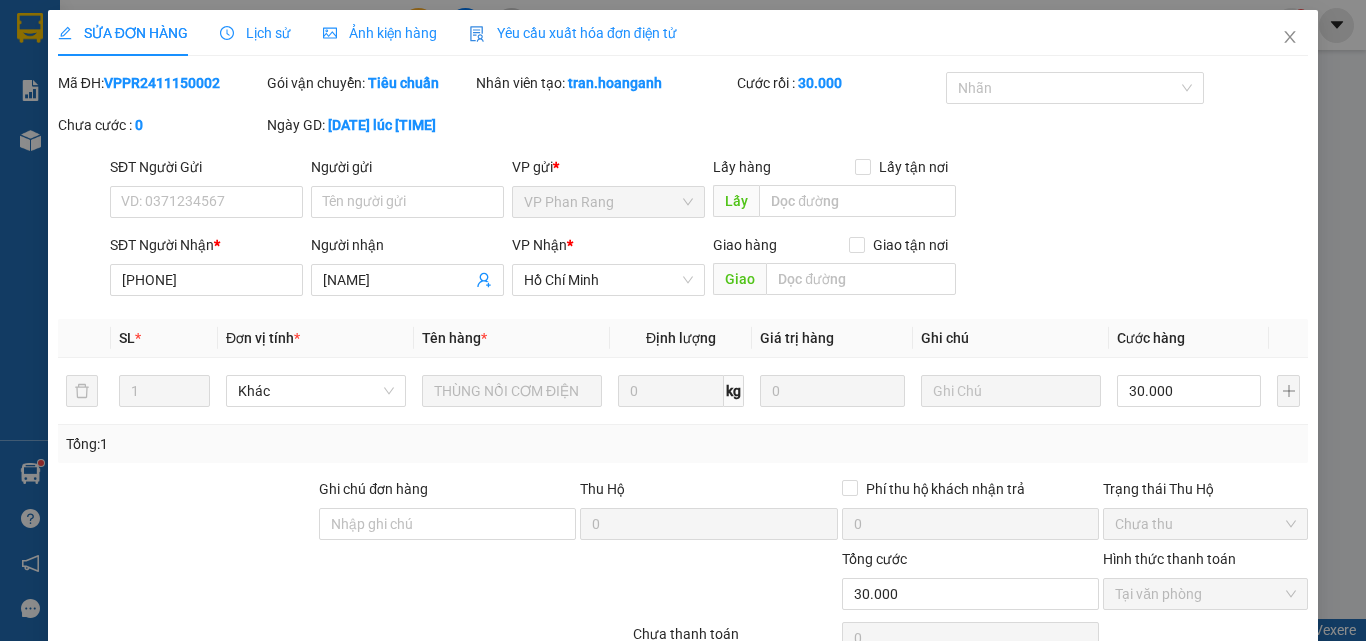 scroll, scrollTop: 165, scrollLeft: 0, axis: vertical 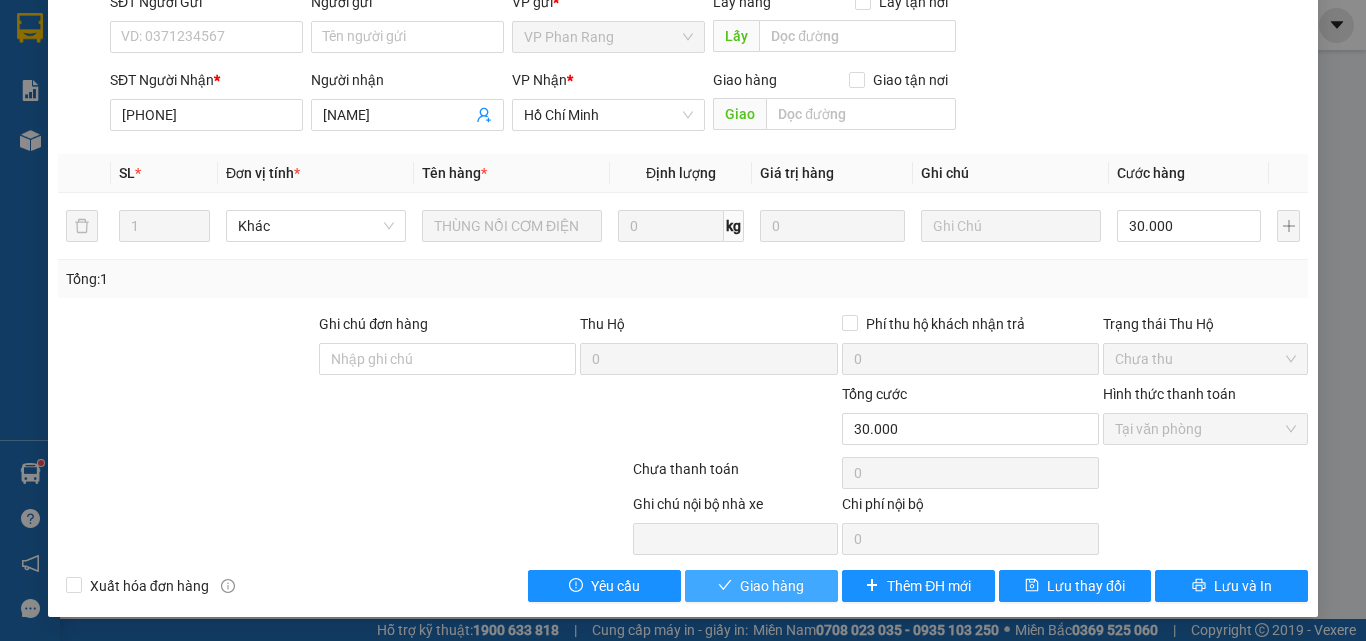 click on "Giao hàng" at bounding box center (772, 586) 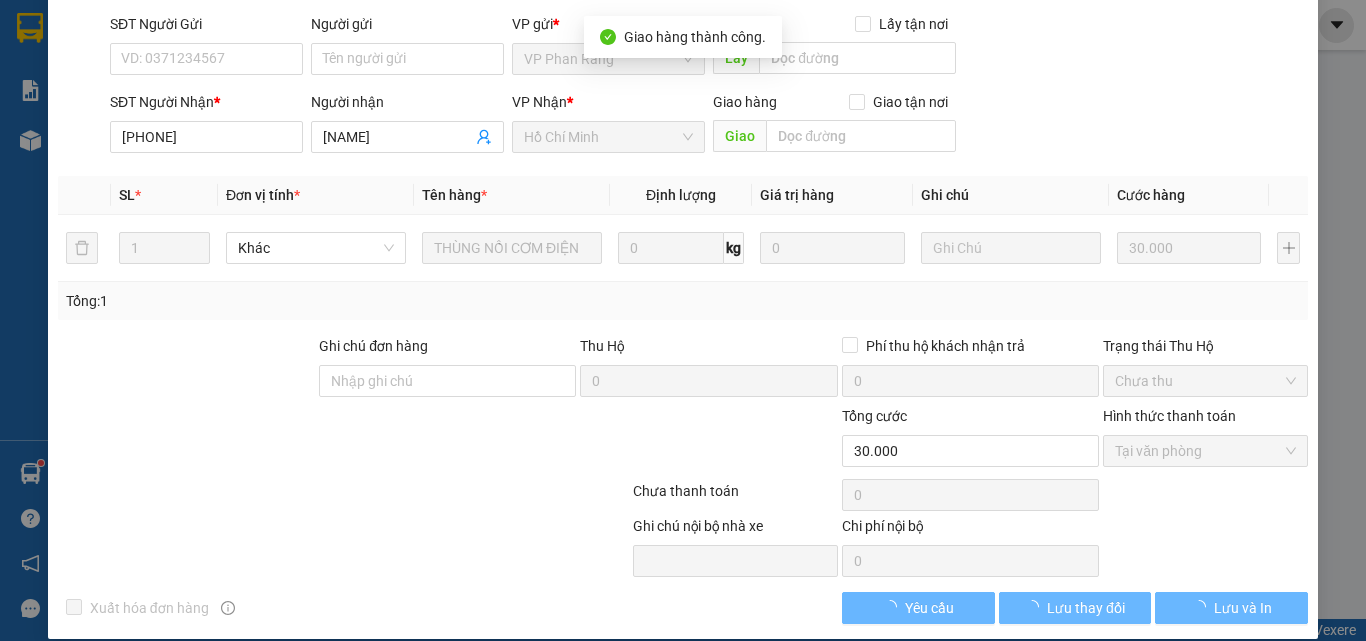 scroll, scrollTop: 187, scrollLeft: 0, axis: vertical 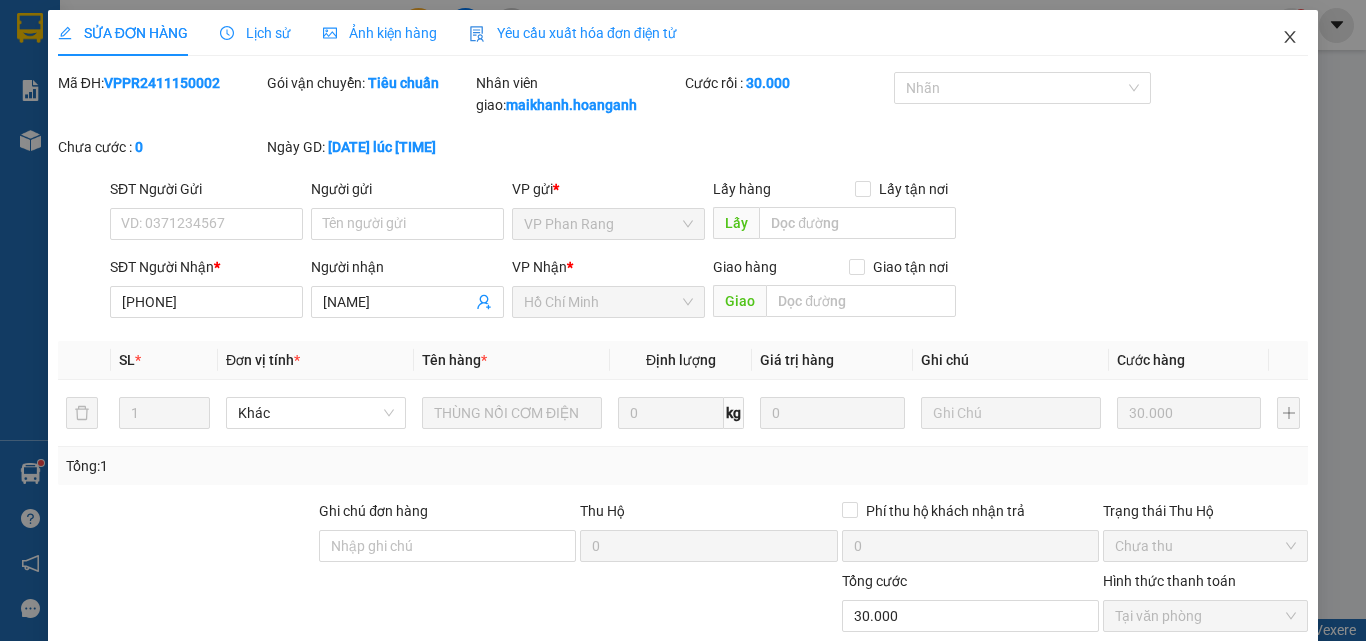 drag, startPoint x: 1276, startPoint y: 41, endPoint x: 308, endPoint y: 32, distance: 968.0418 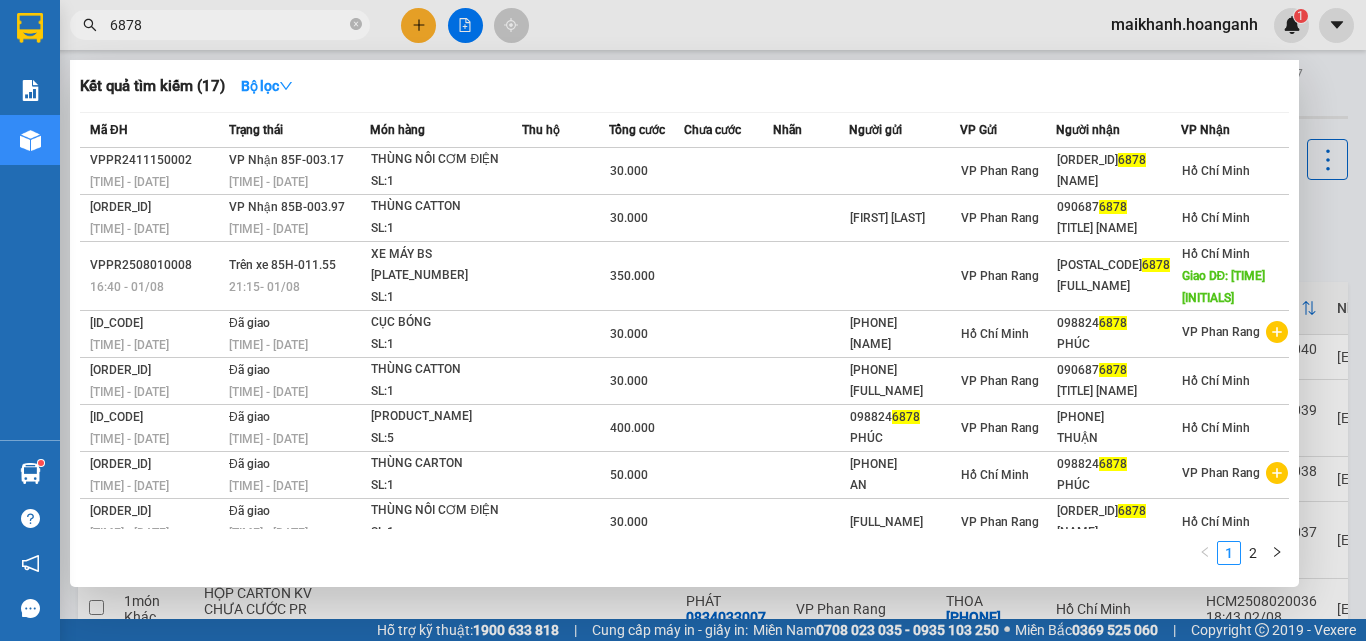 click on "6878" at bounding box center (228, 25) 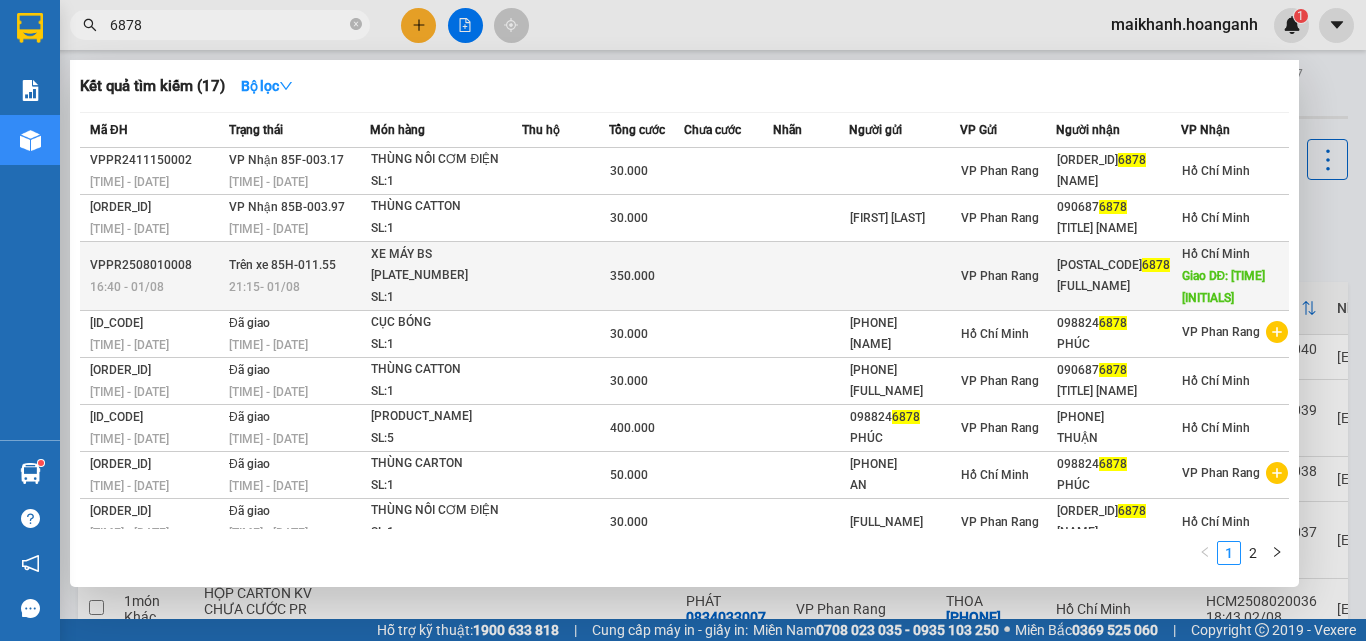click on "SL:  1" at bounding box center [446, 298] 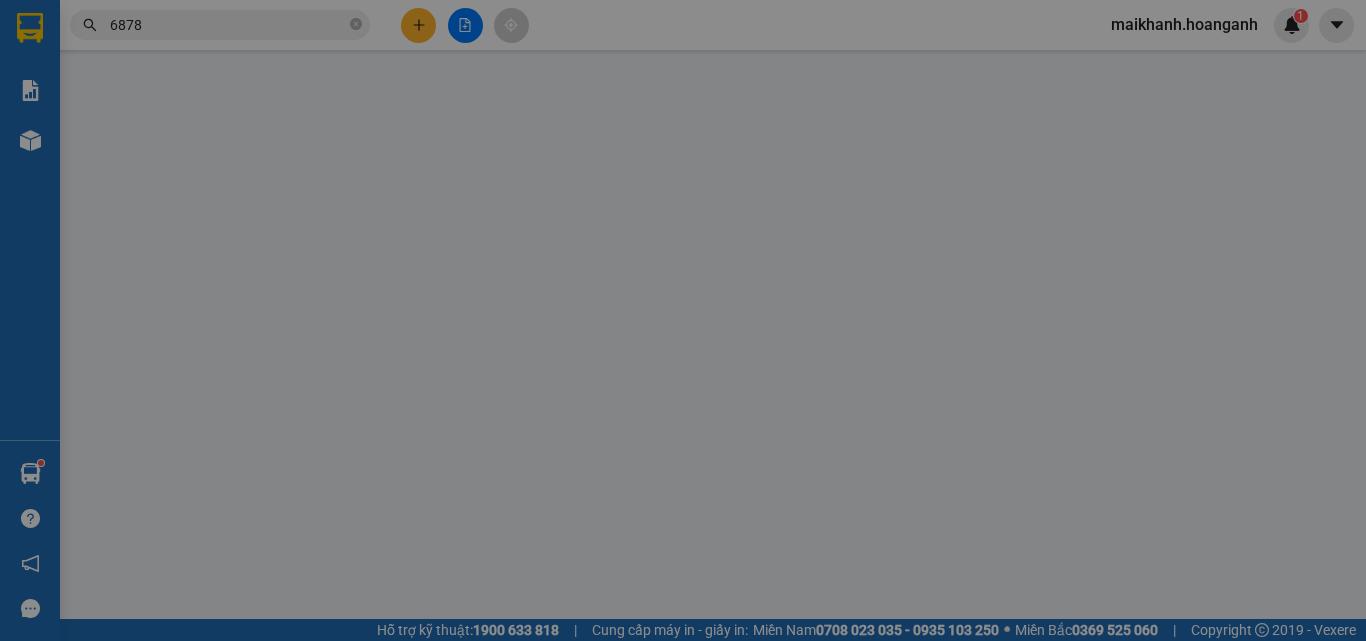 type on "[PHONE]" 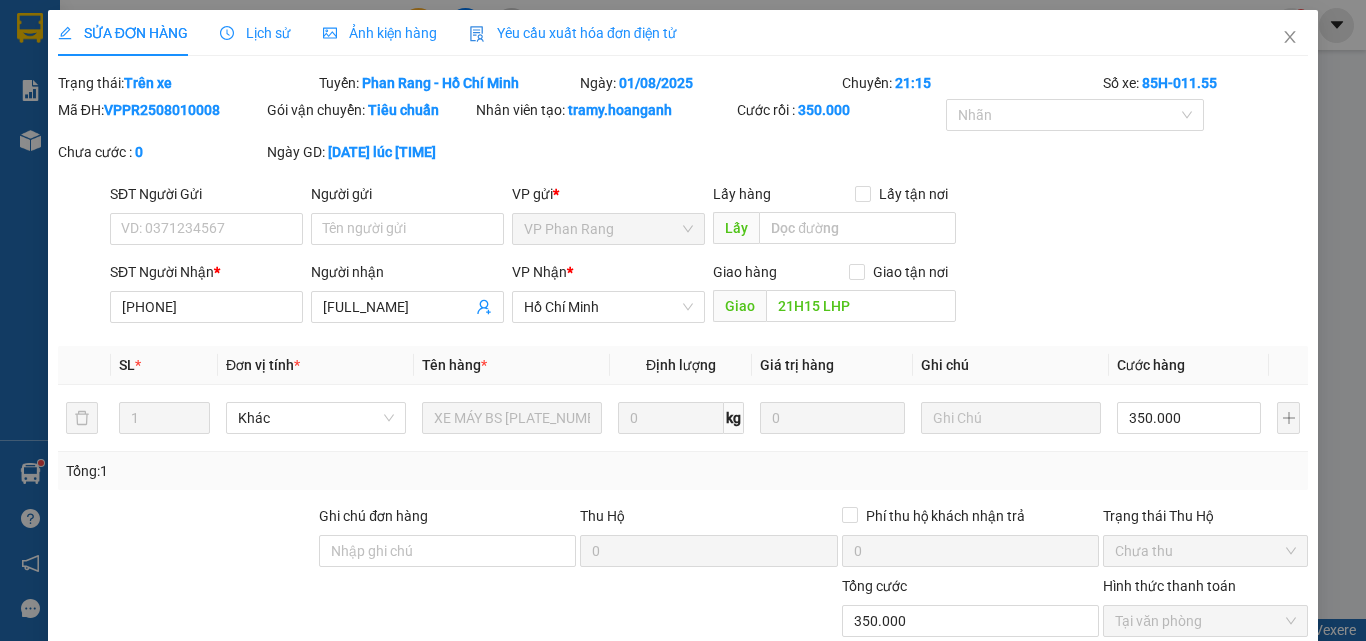 scroll, scrollTop: 192, scrollLeft: 0, axis: vertical 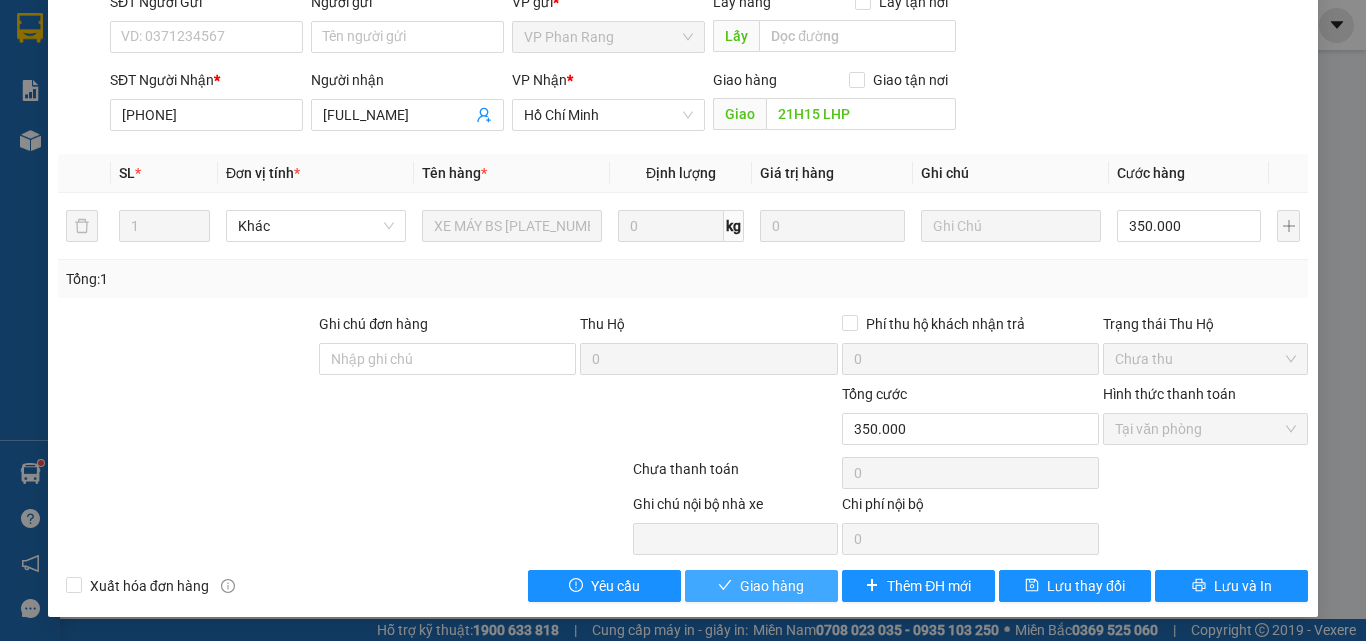 click on "Giao hàng" at bounding box center [772, 586] 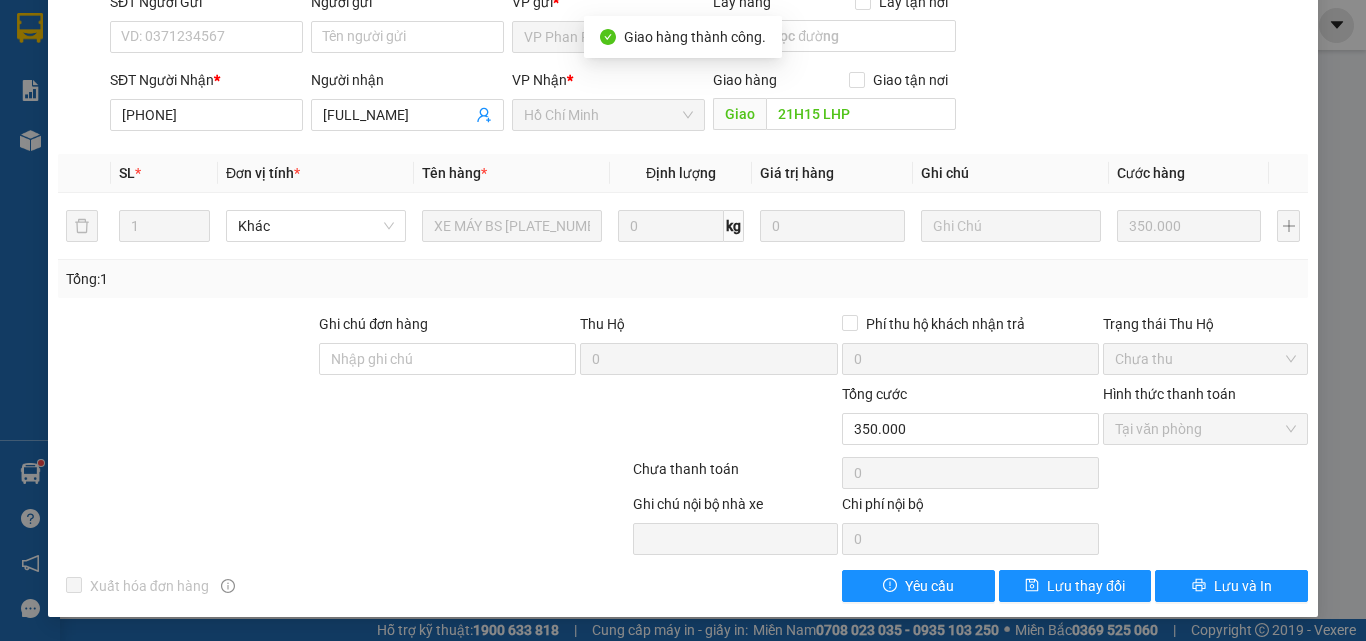 scroll, scrollTop: 187, scrollLeft: 0, axis: vertical 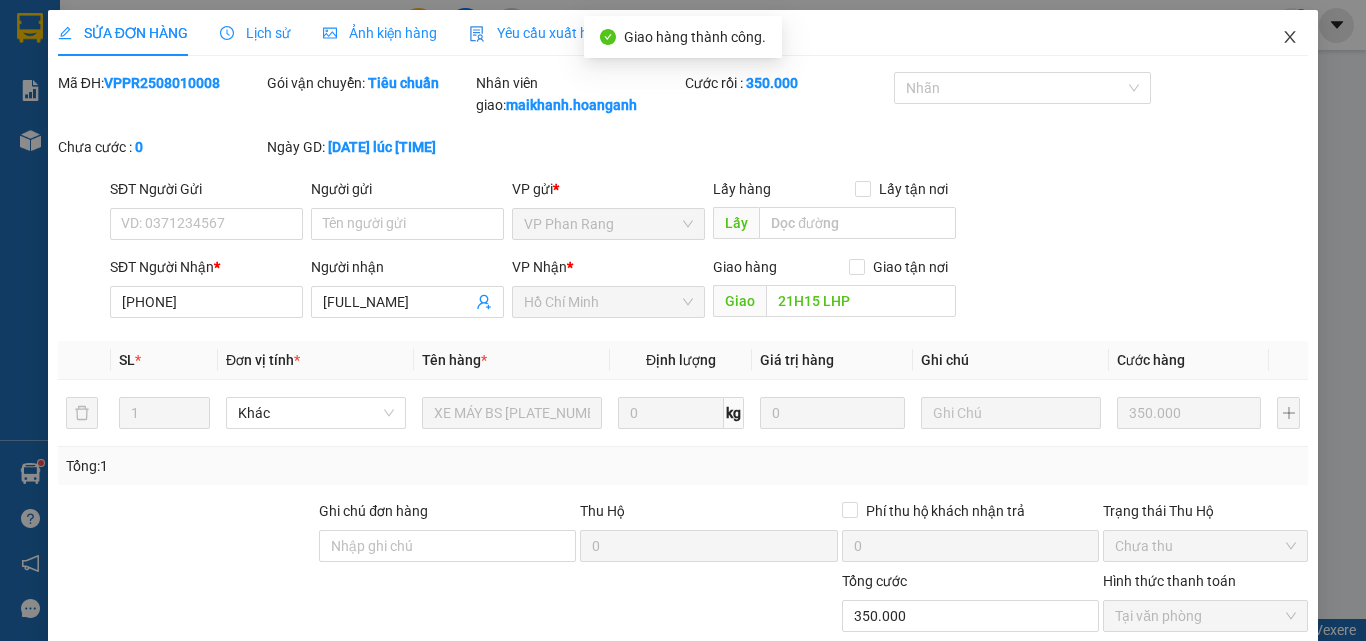 click 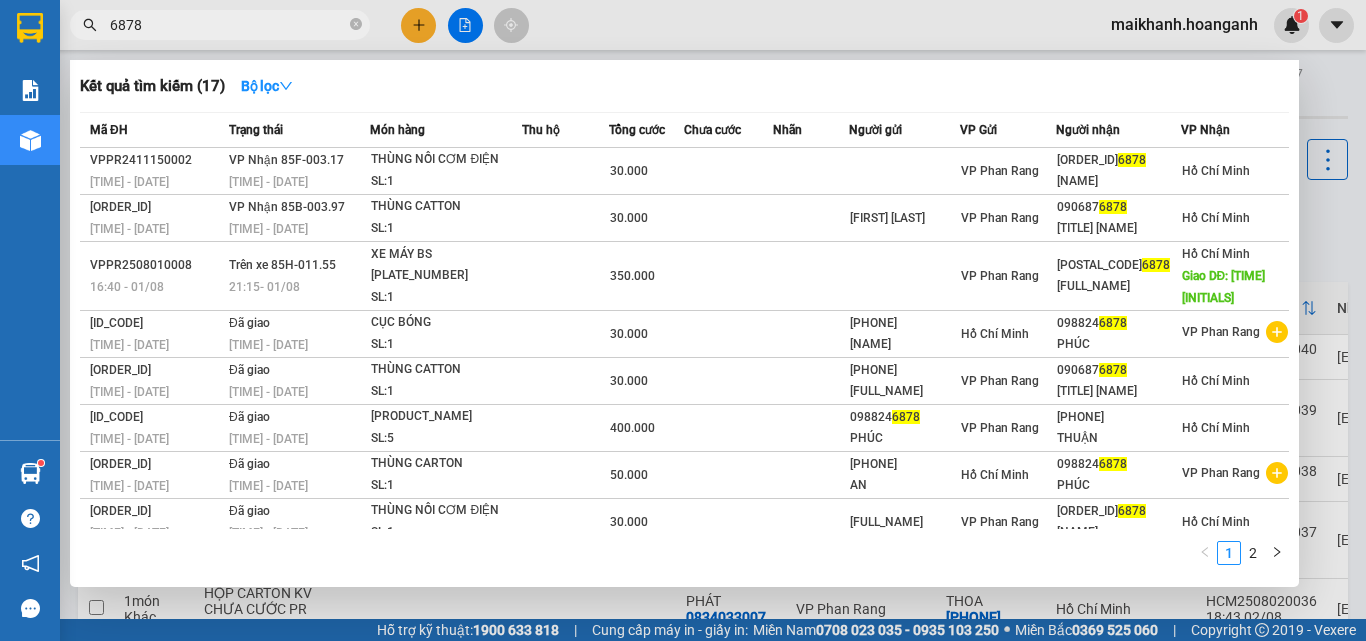 click on "6878" at bounding box center (228, 25) 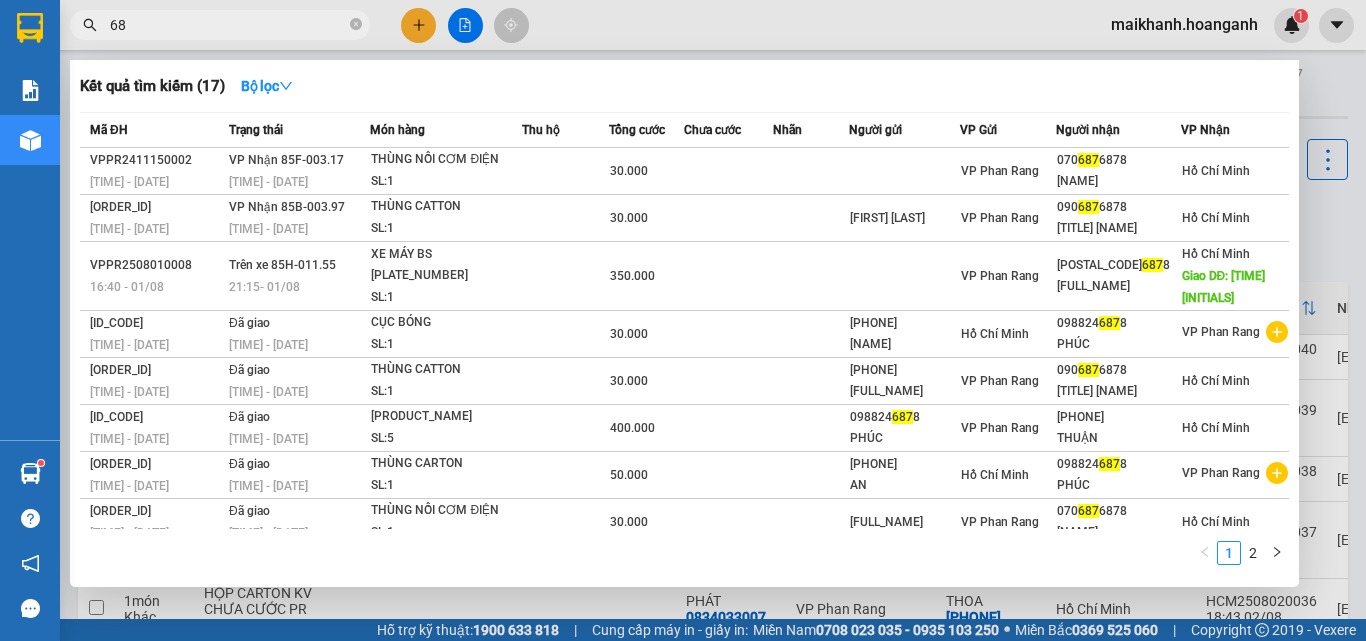 type on "6" 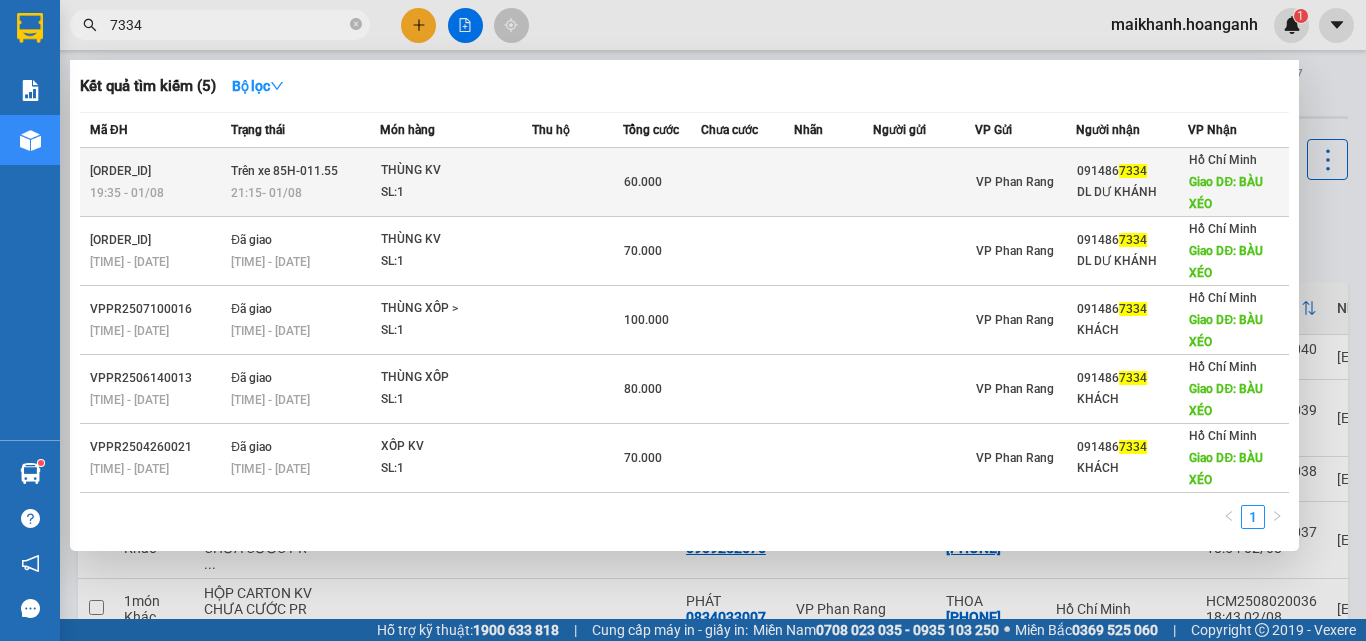 type on "7334" 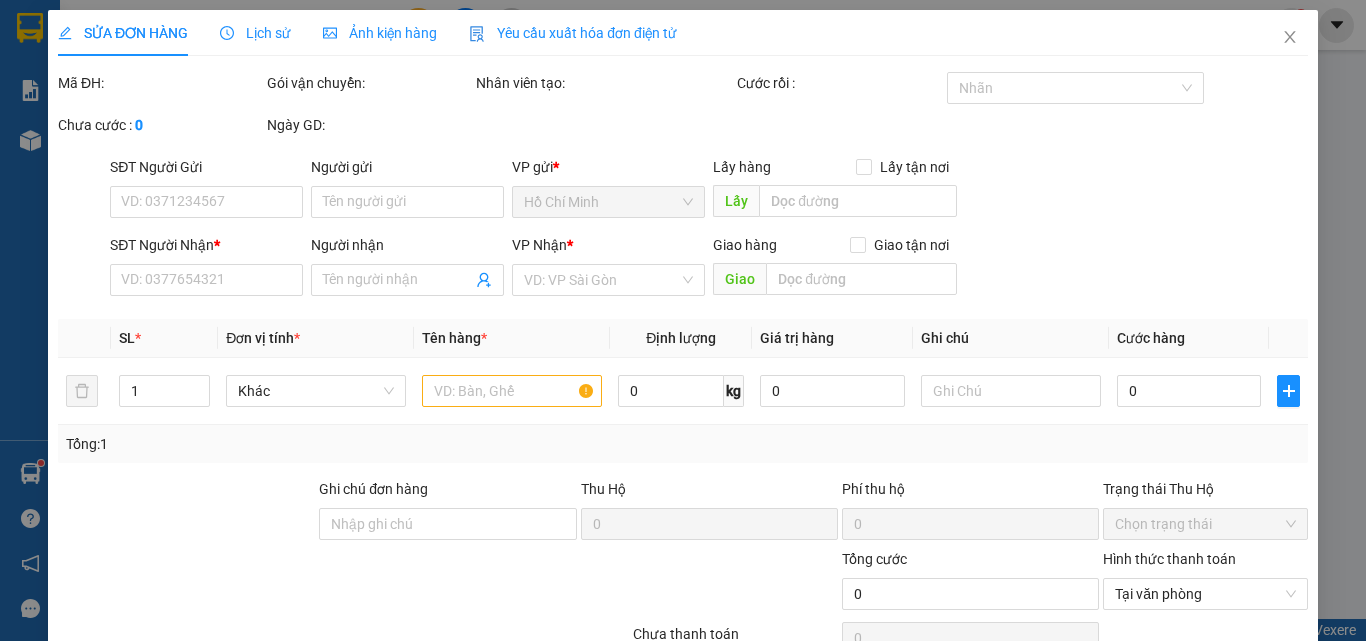 type on "0914867334" 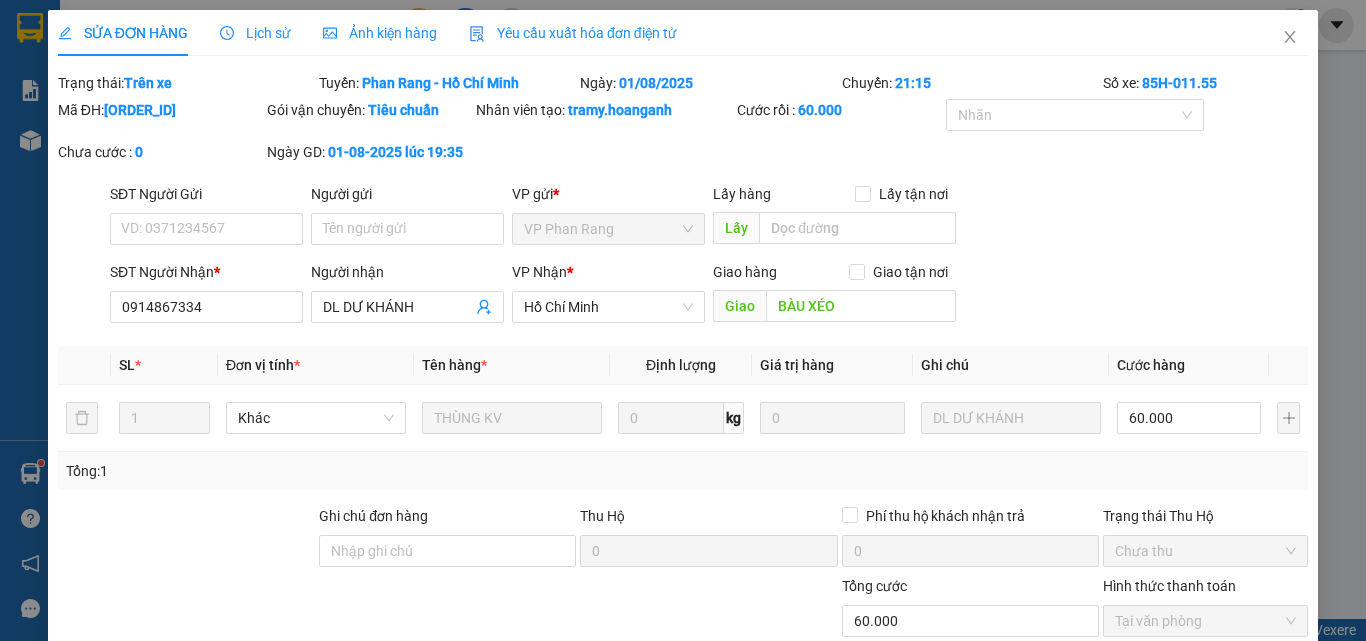 scroll, scrollTop: 192, scrollLeft: 0, axis: vertical 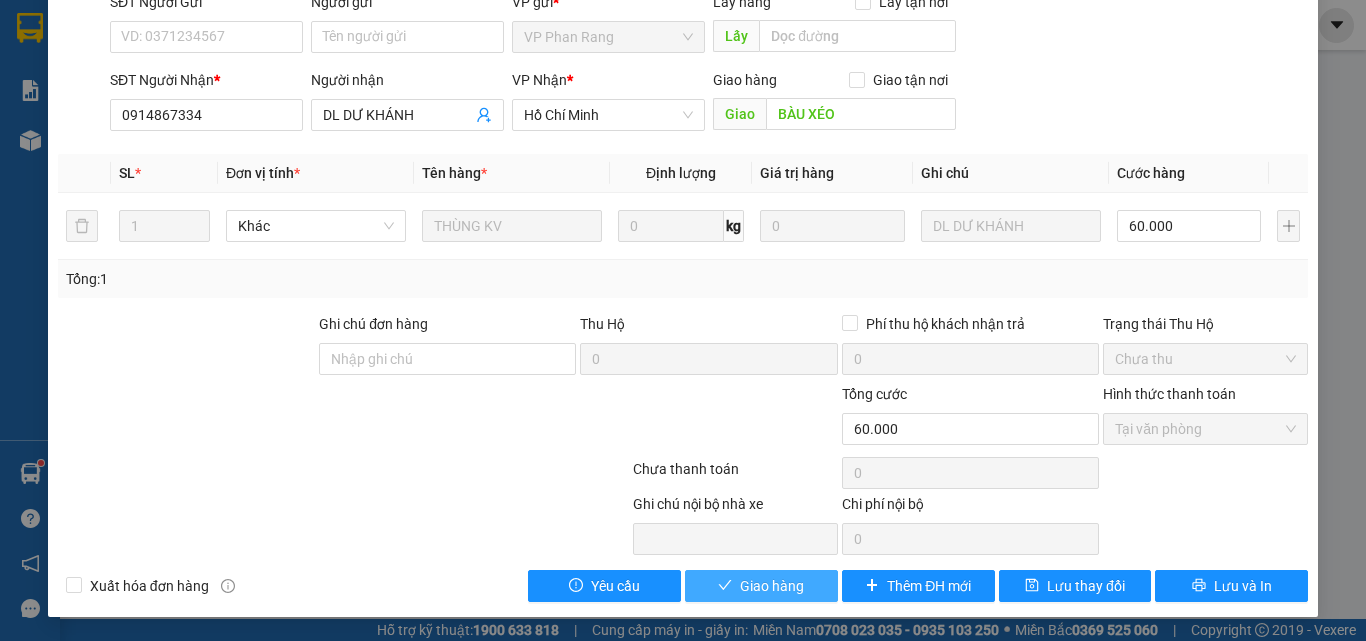 click on "Giao hàng" at bounding box center (772, 586) 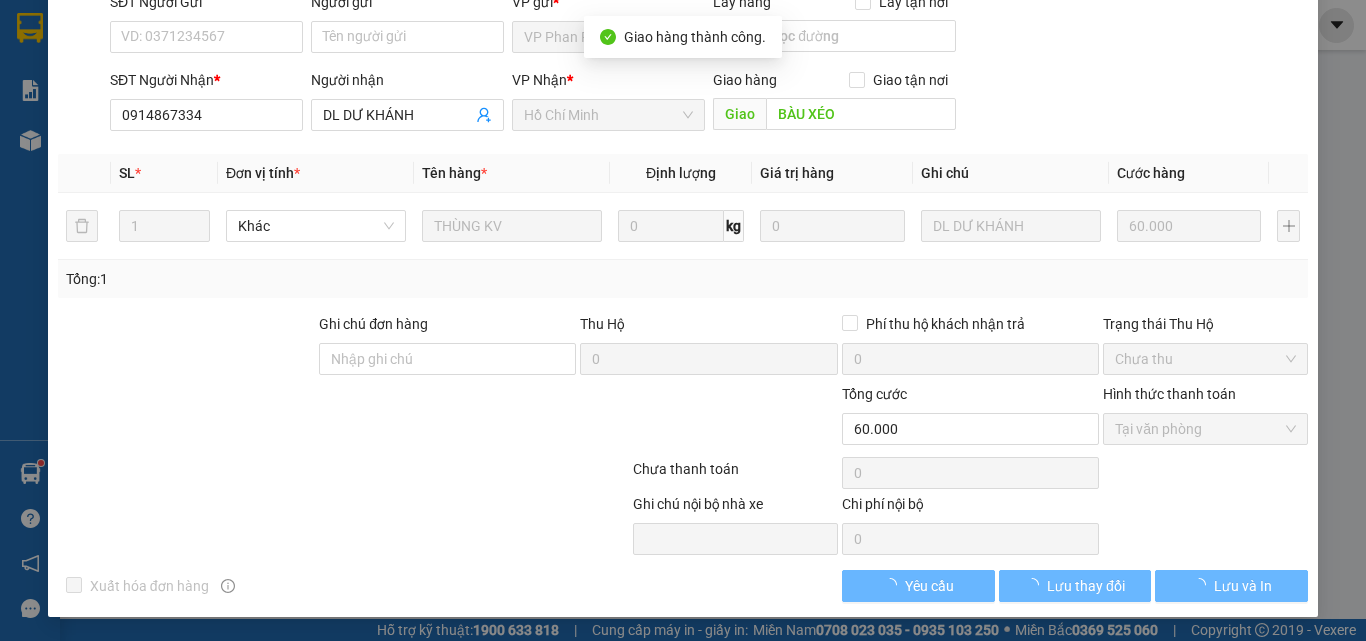 scroll, scrollTop: 187, scrollLeft: 0, axis: vertical 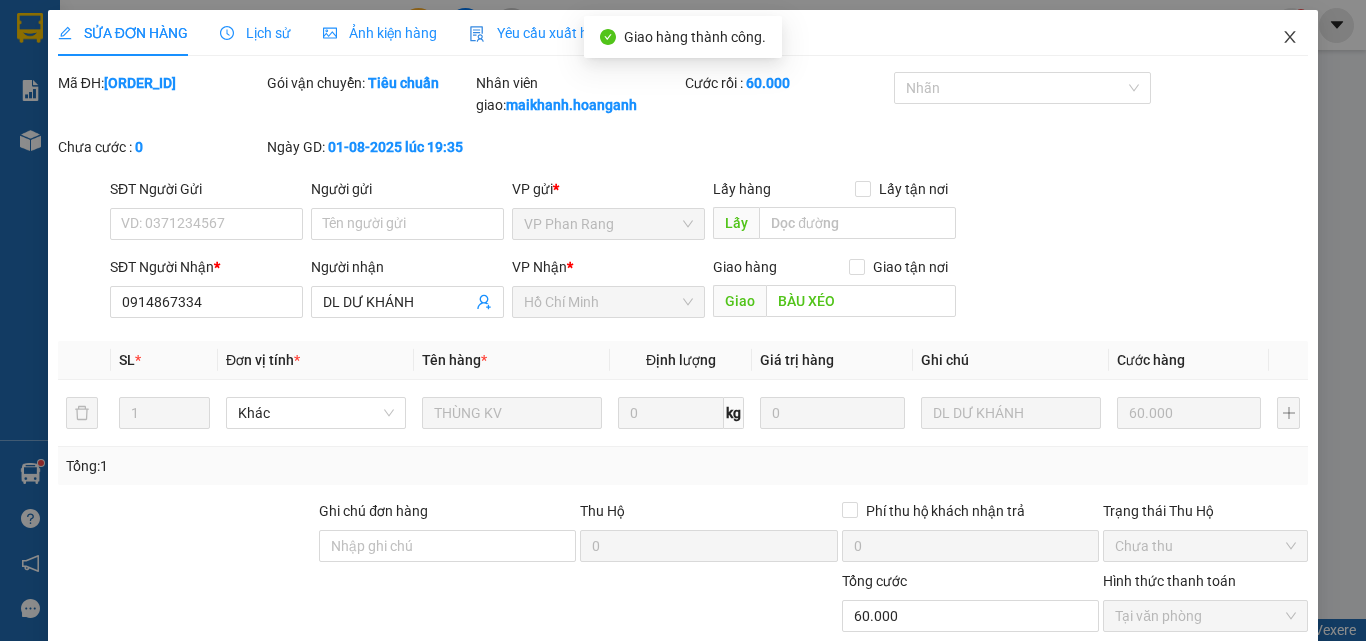 click 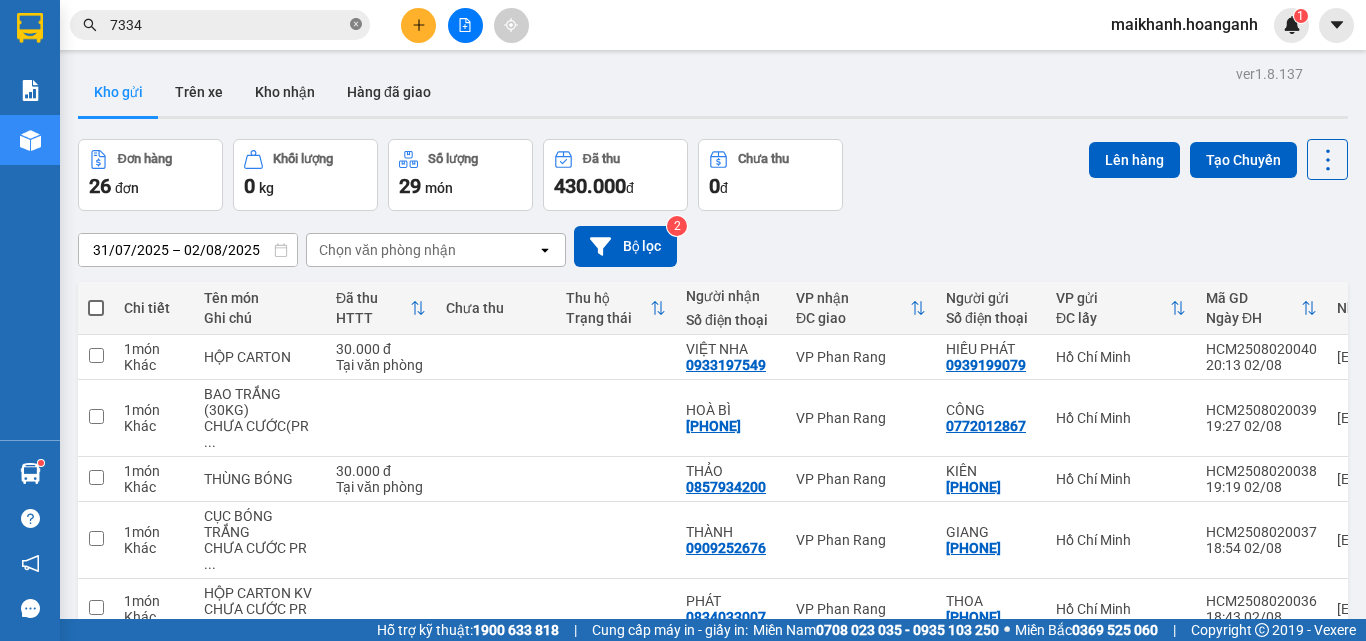 click 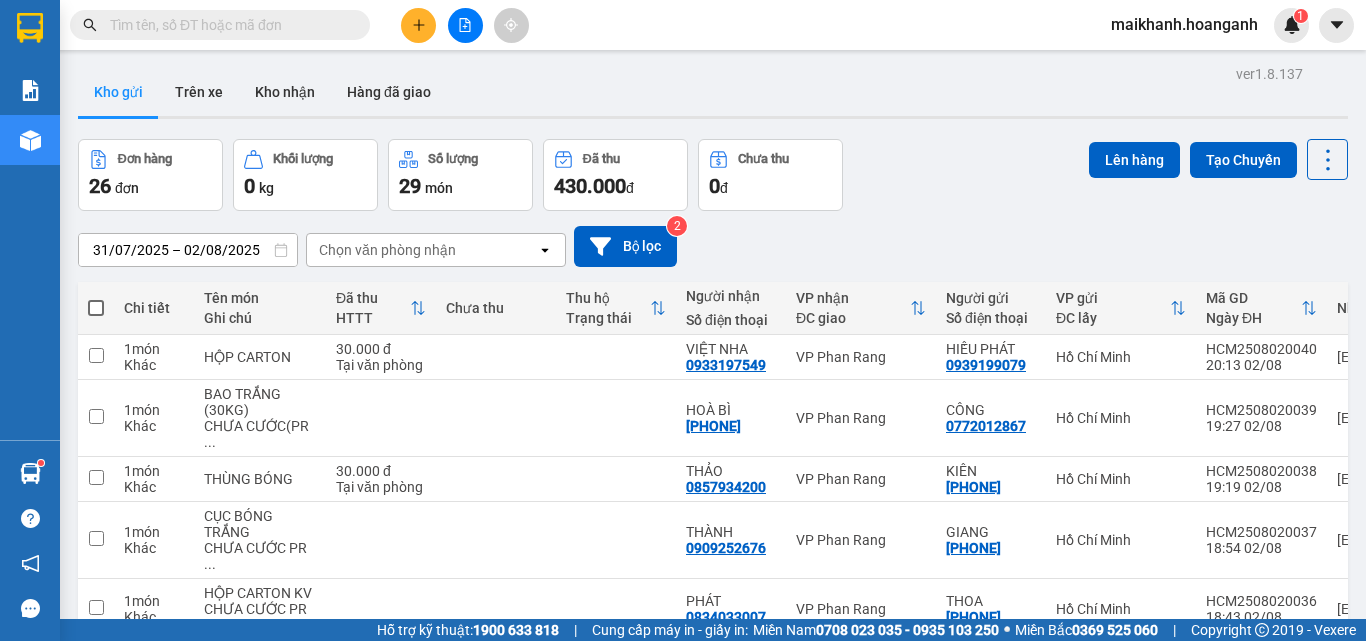 click at bounding box center [228, 25] 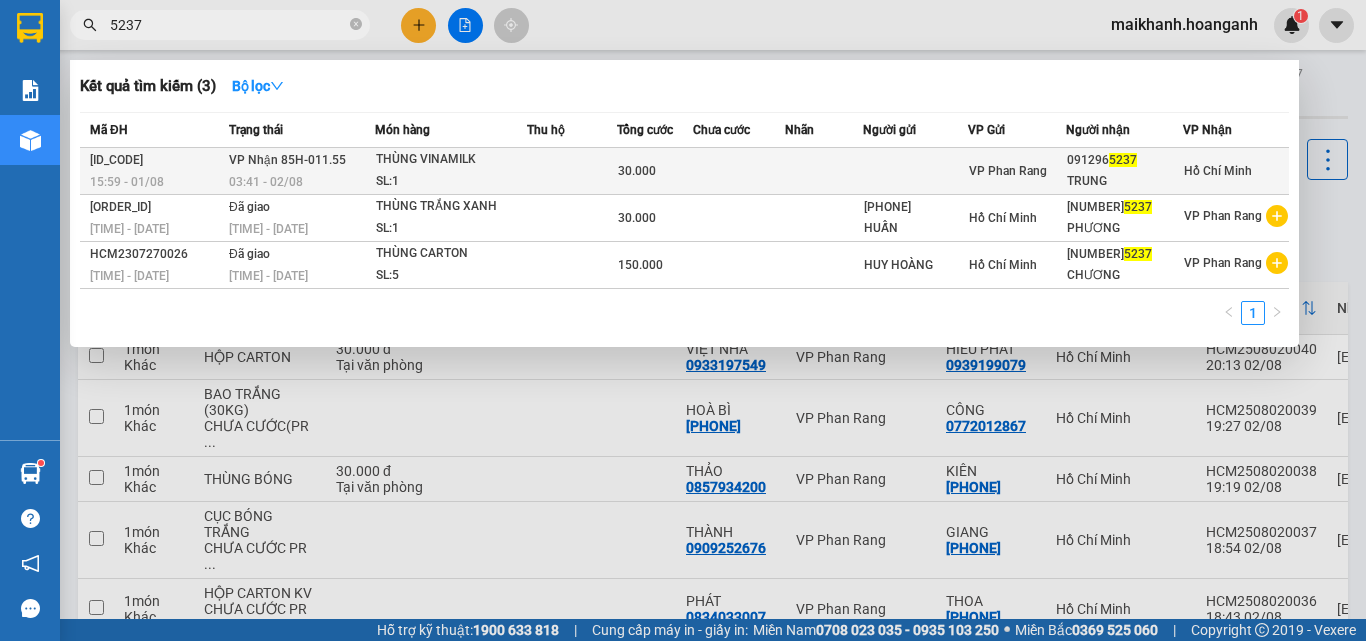type on "5237" 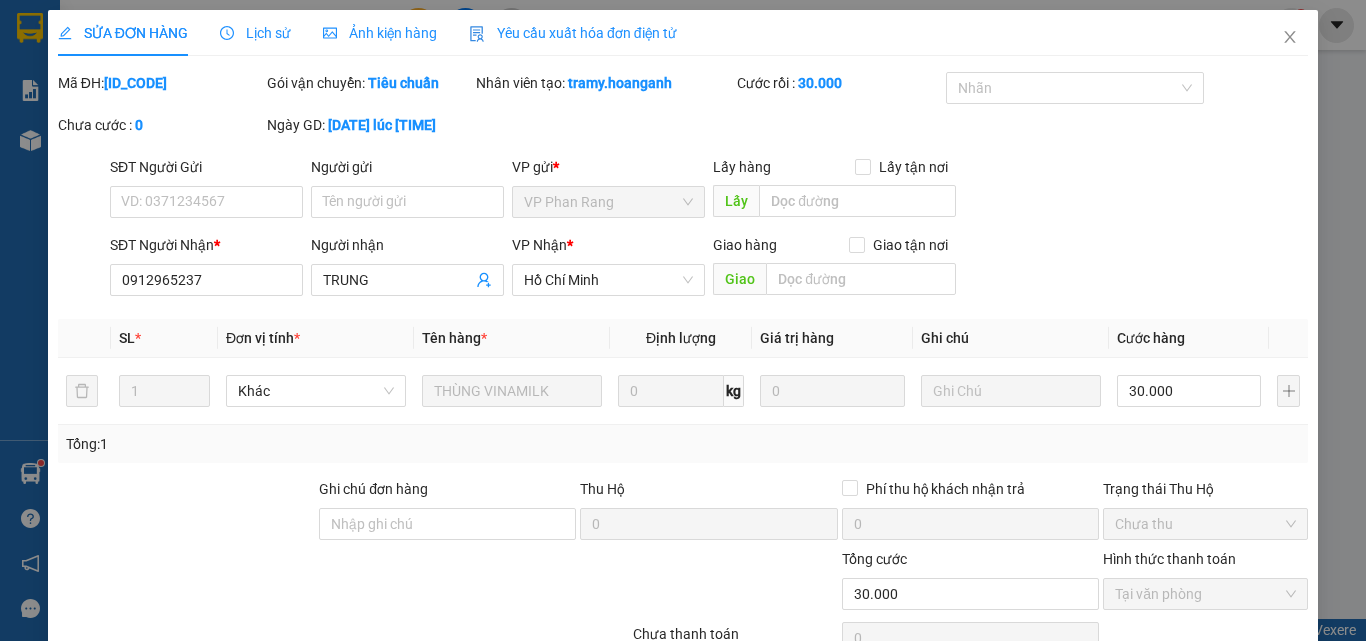 scroll, scrollTop: 165, scrollLeft: 0, axis: vertical 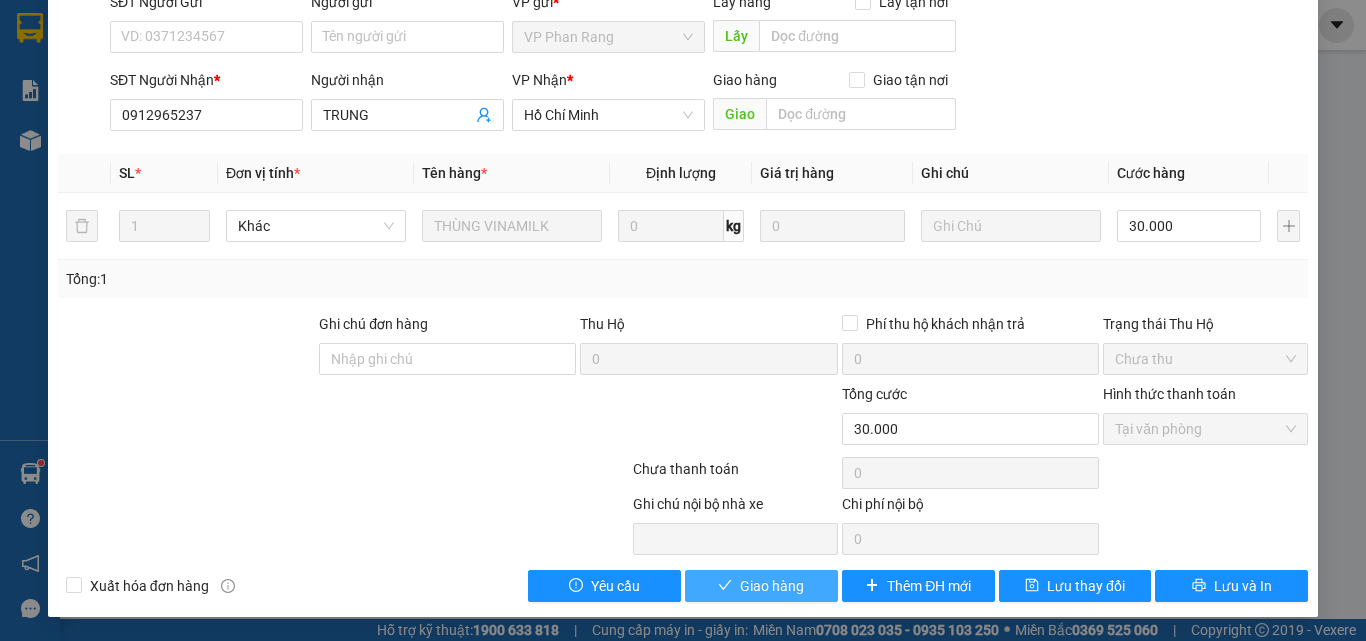 click on "Giao hàng" at bounding box center [772, 586] 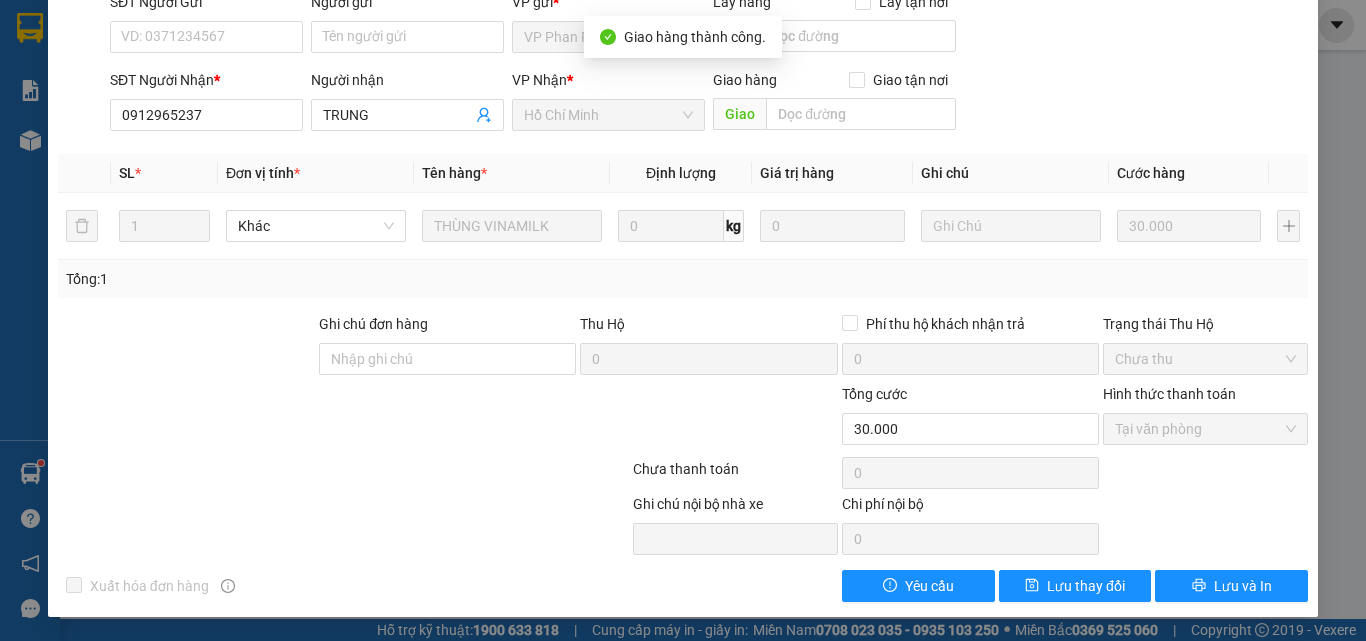 scroll, scrollTop: 0, scrollLeft: 0, axis: both 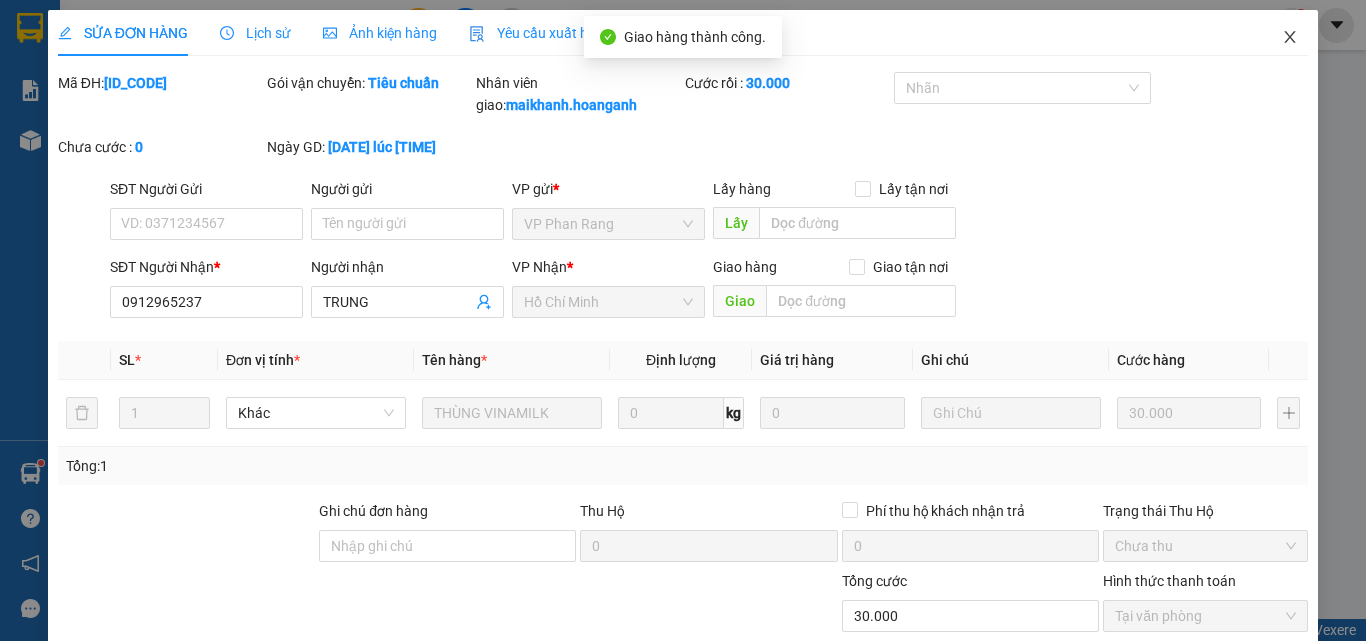 click 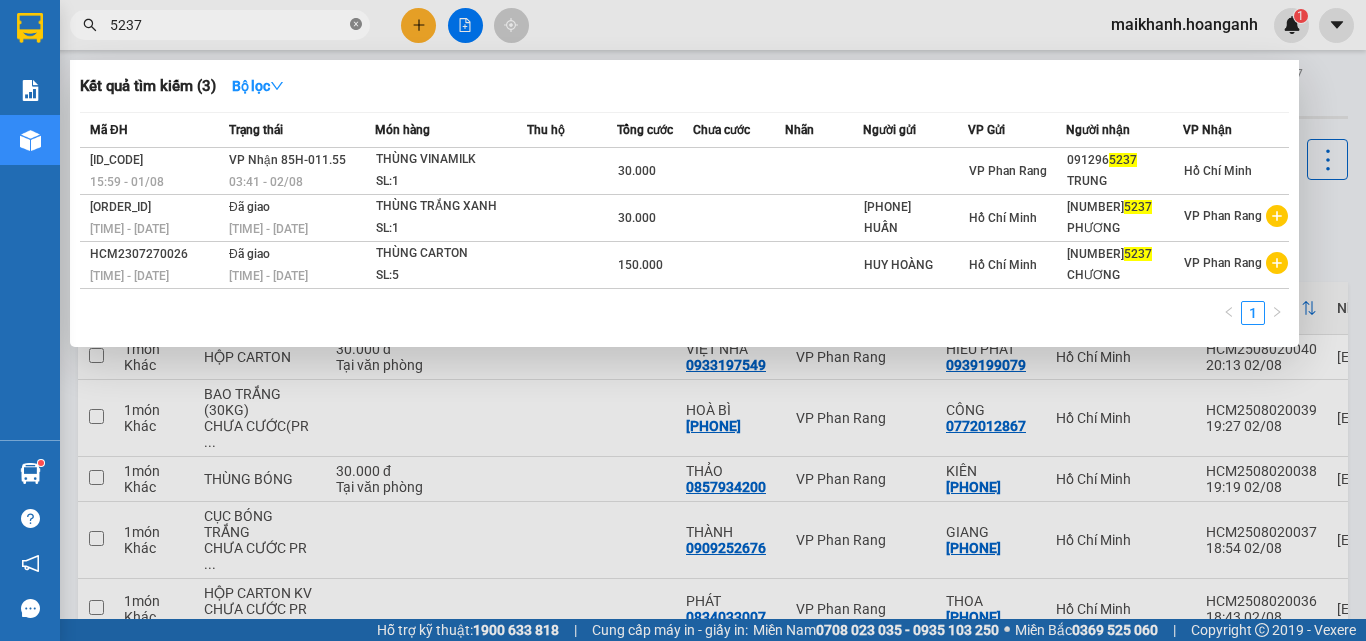 click 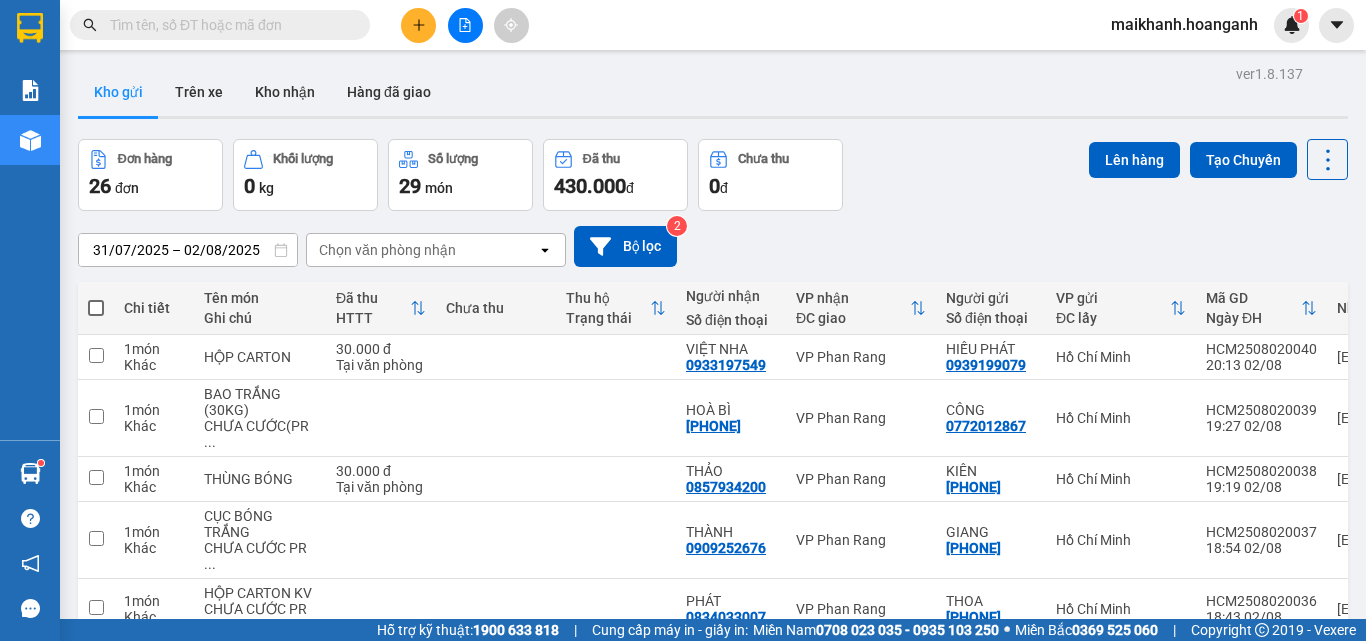 click at bounding box center [228, 25] 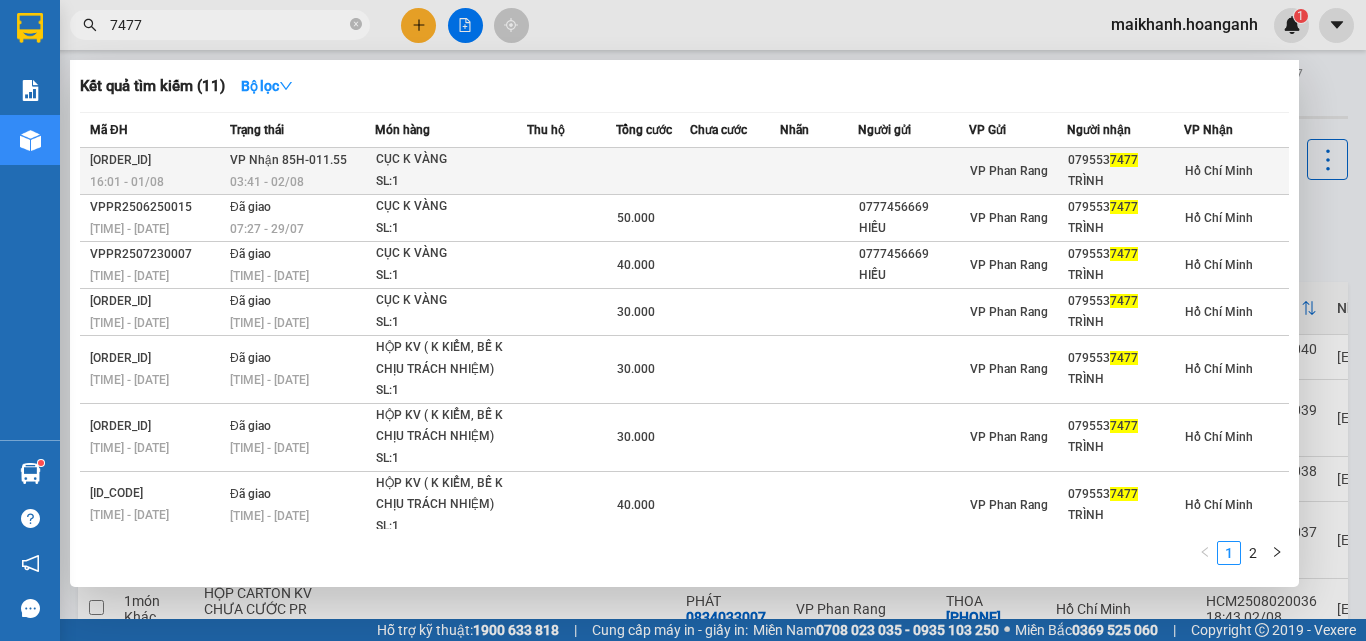 type on "7477" 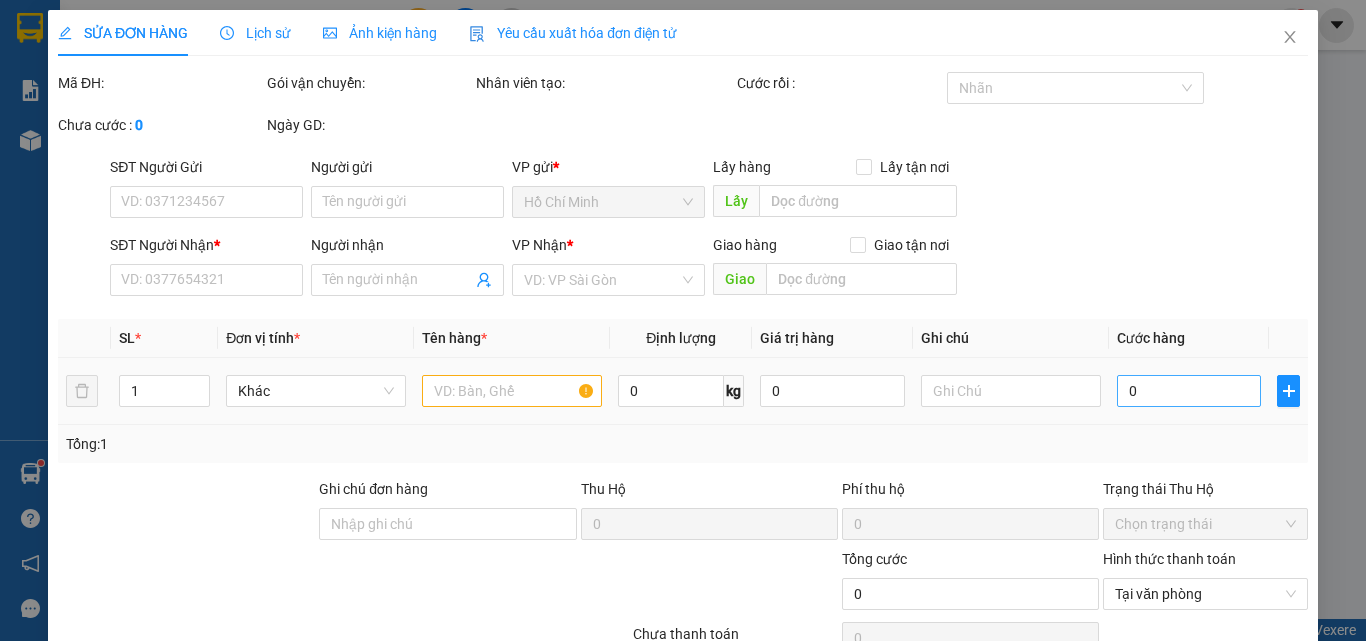type on "0795537477" 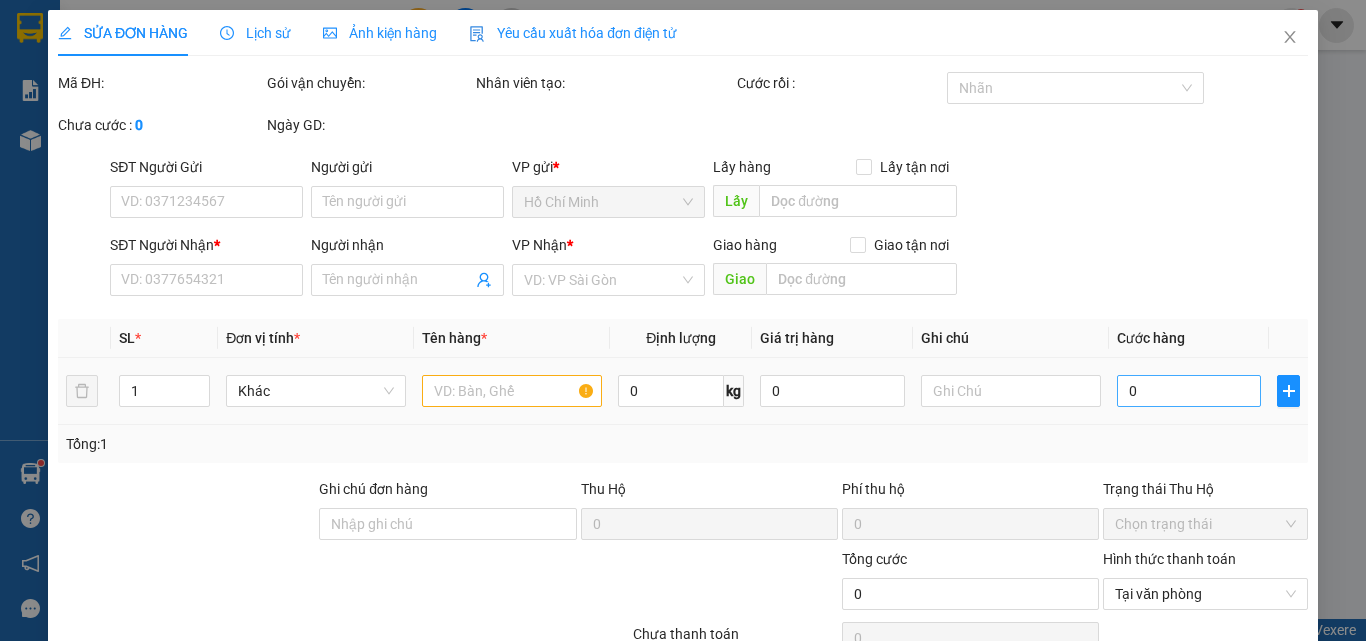 type on "TRÌNH" 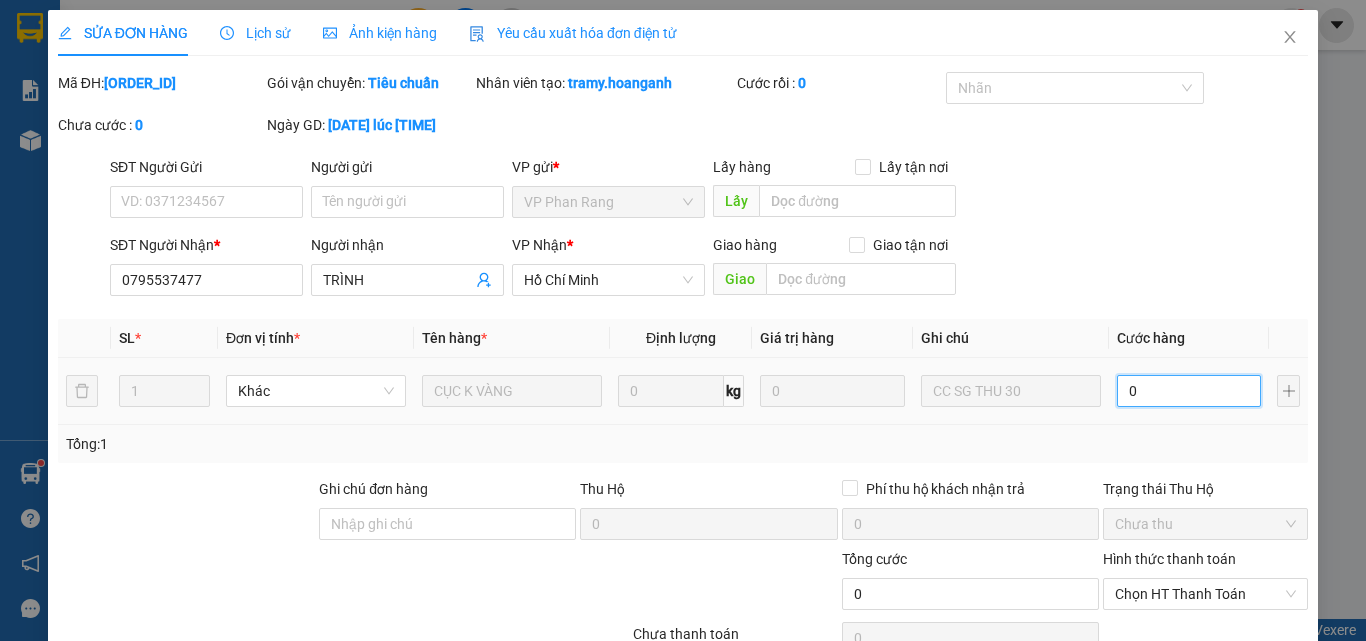 click on "0" at bounding box center [1189, 391] 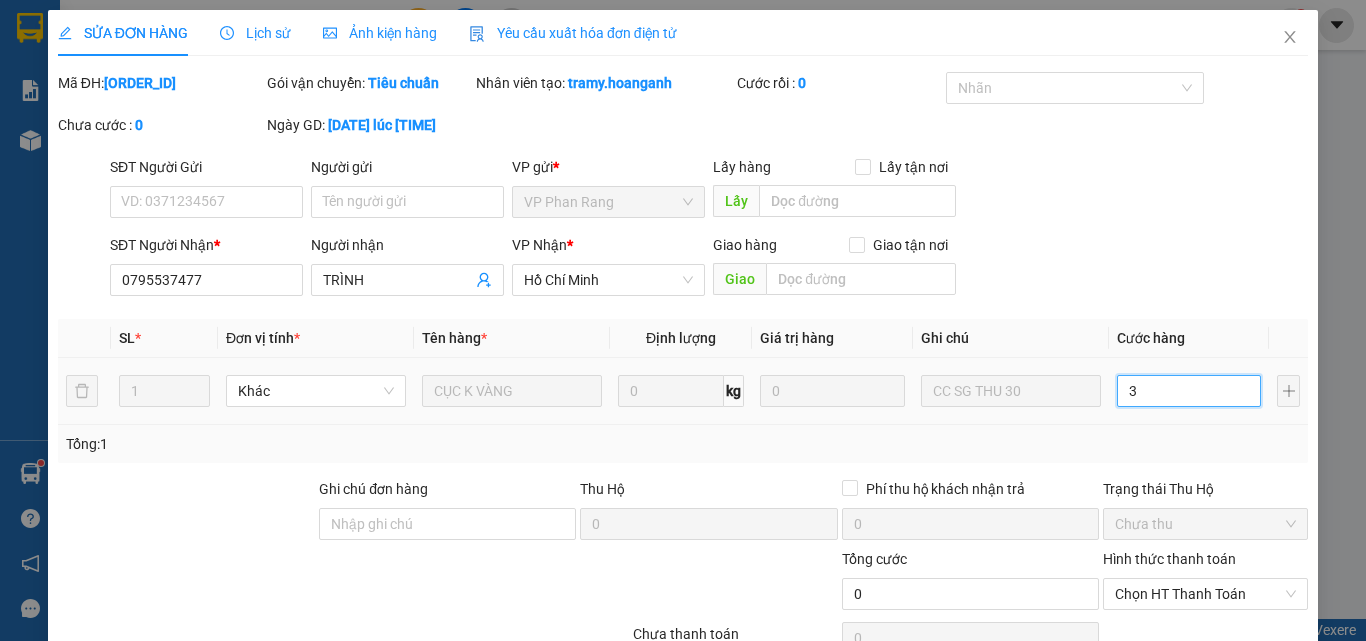 type on "3" 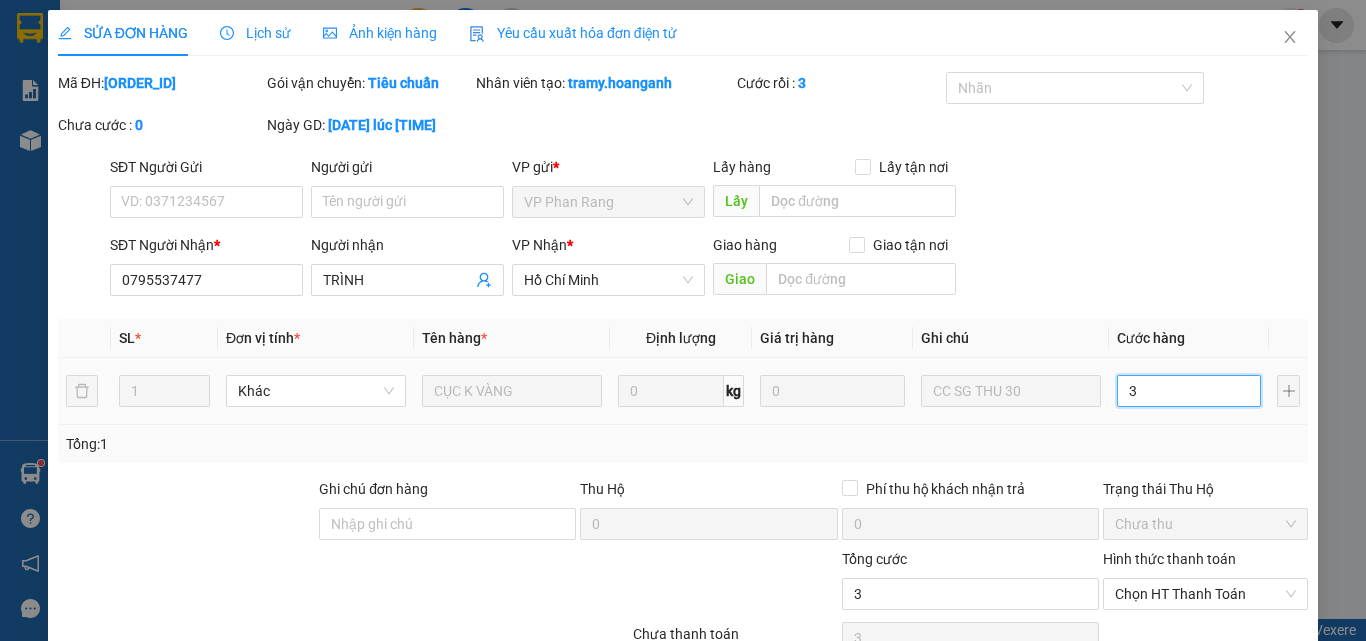 type on "30" 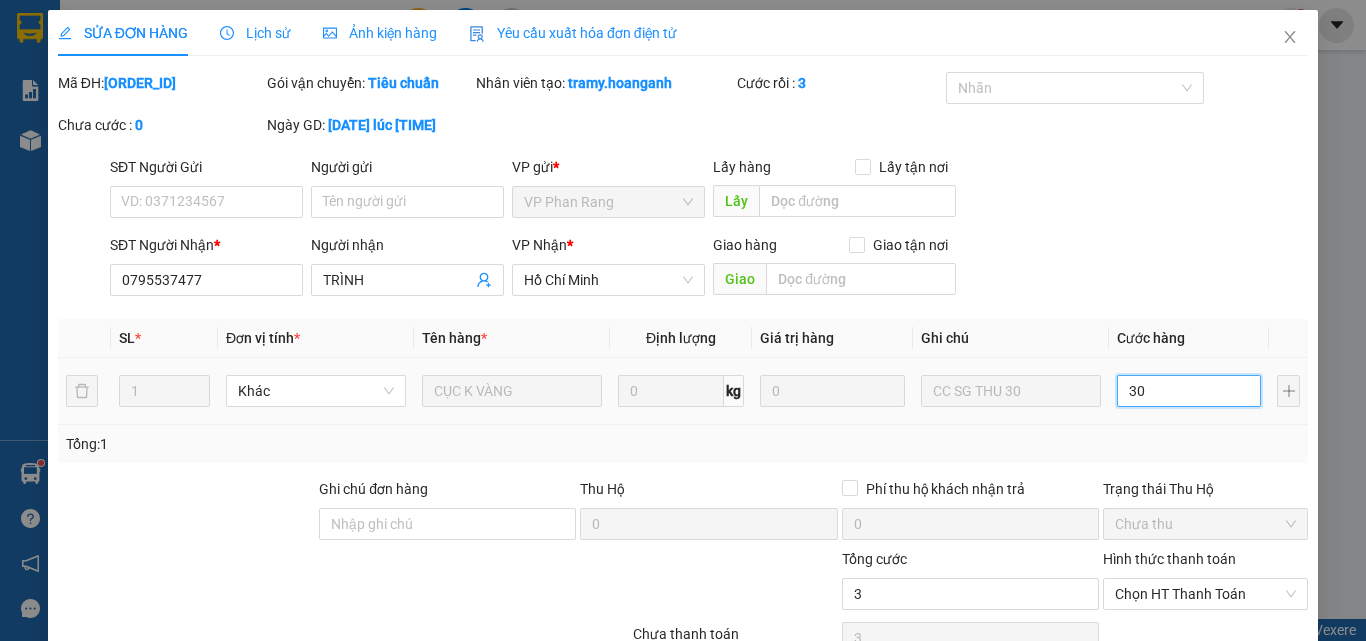 type on "30" 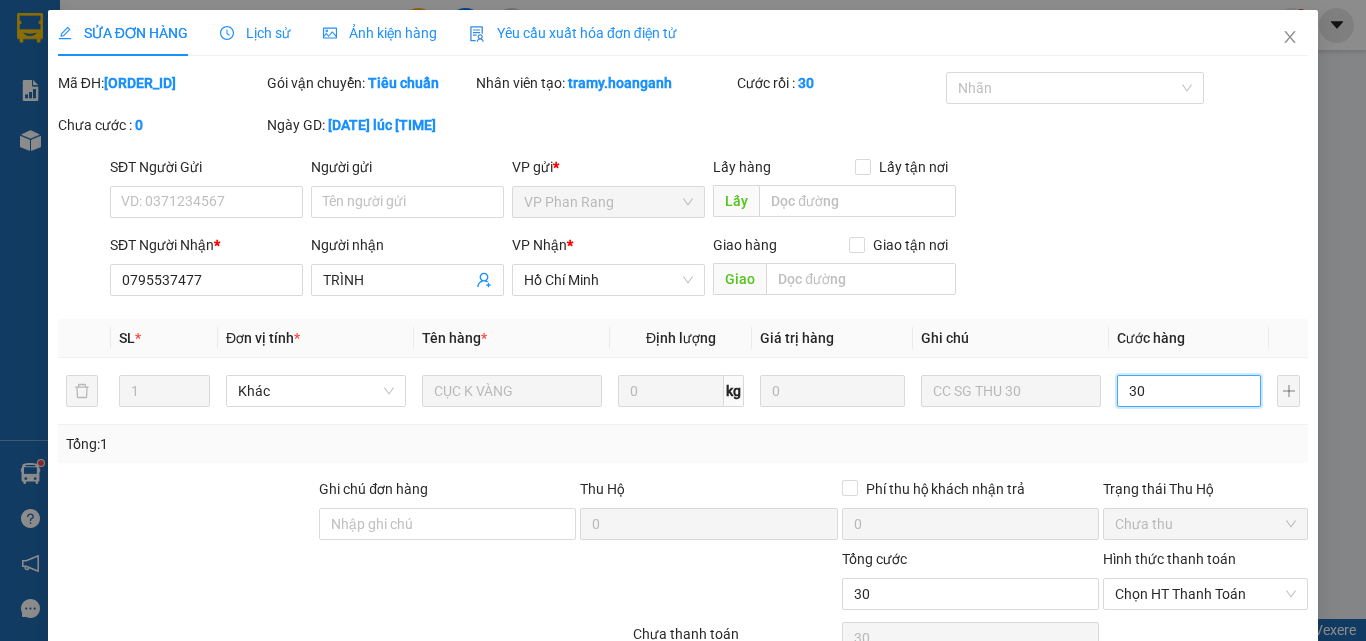 type on "30" 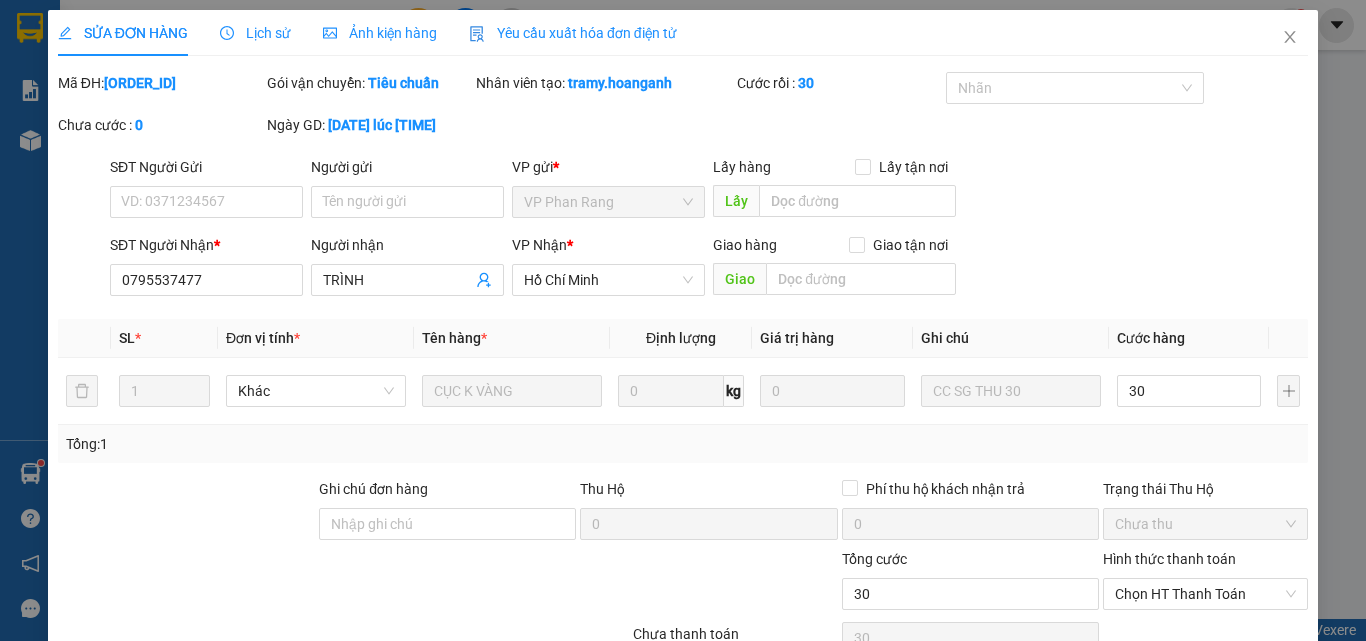 type on "30.000" 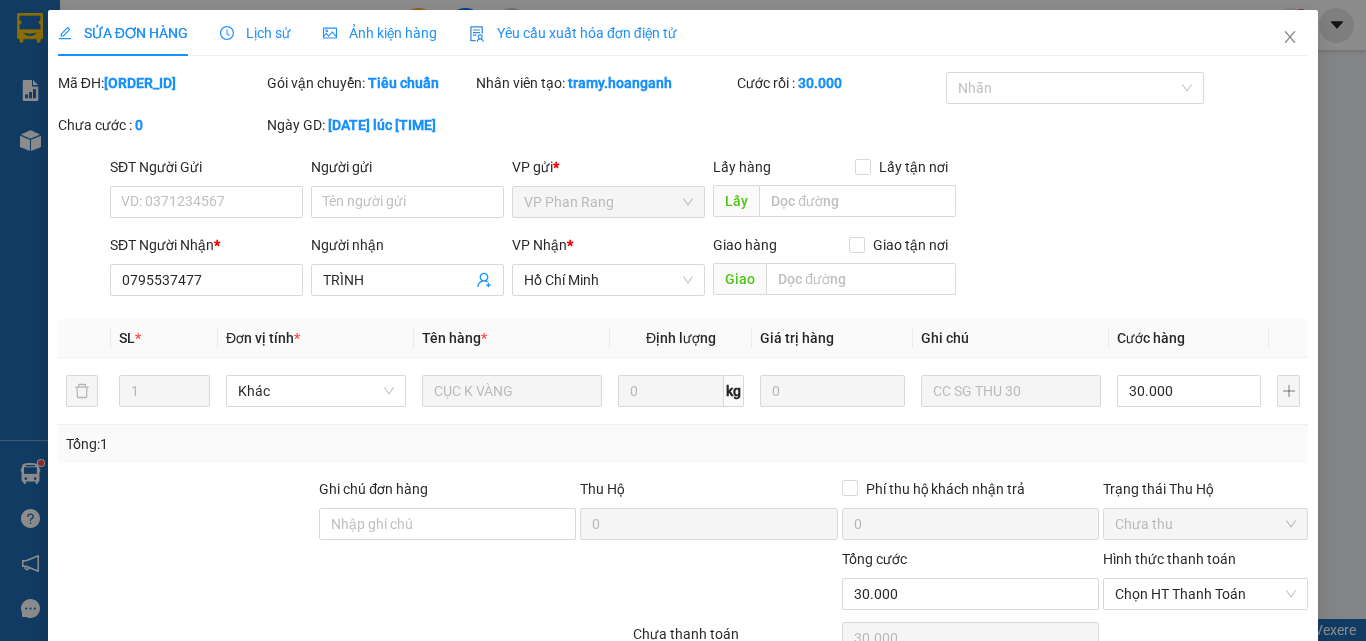 scroll, scrollTop: 165, scrollLeft: 0, axis: vertical 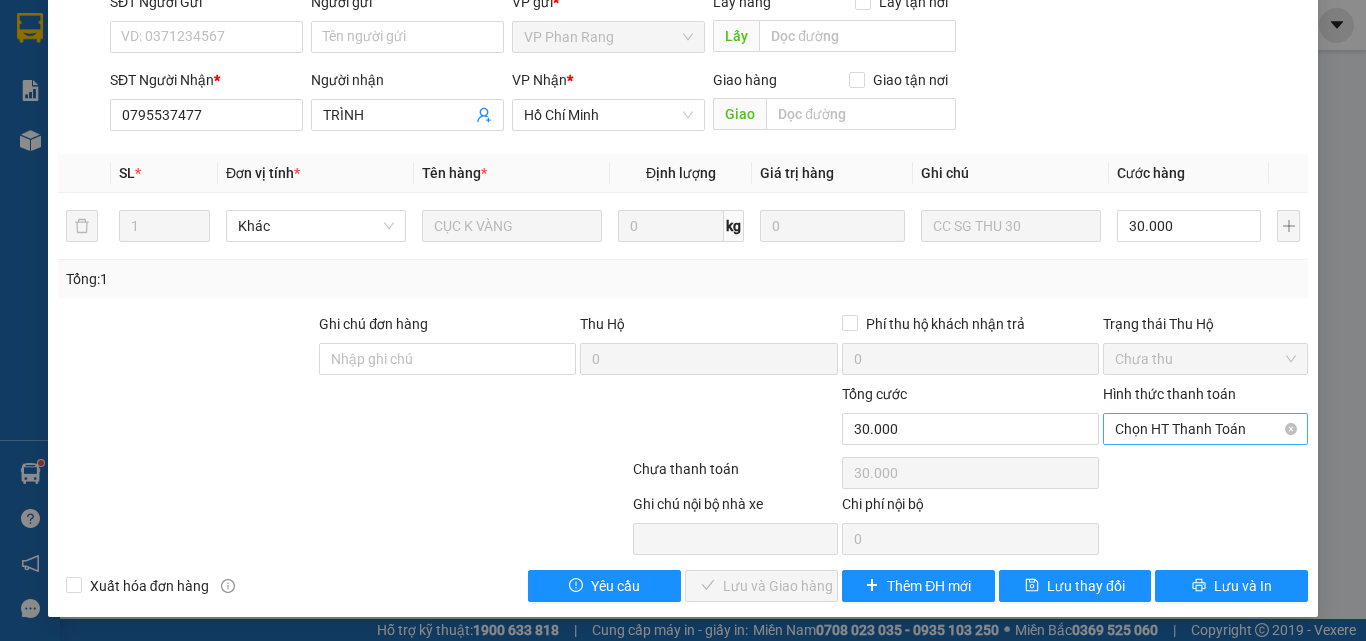 click on "Chọn HT Thanh Toán" at bounding box center [1205, 429] 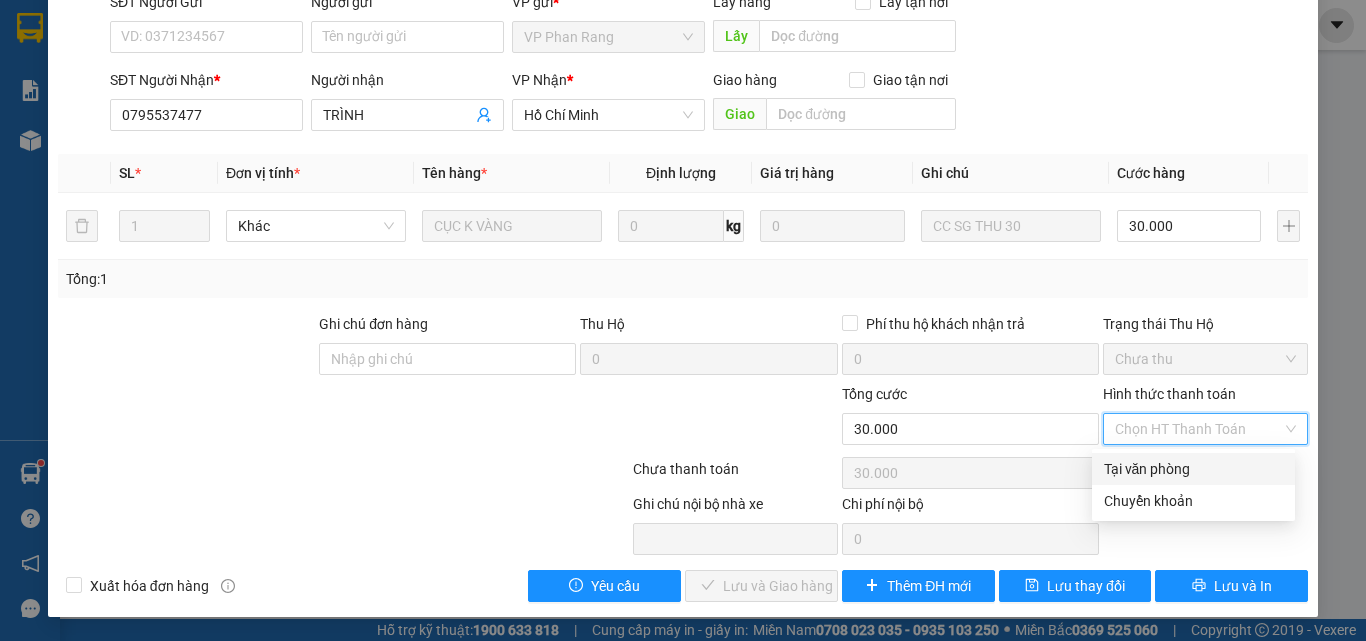 click on "Tại văn phòng" at bounding box center [1193, 469] 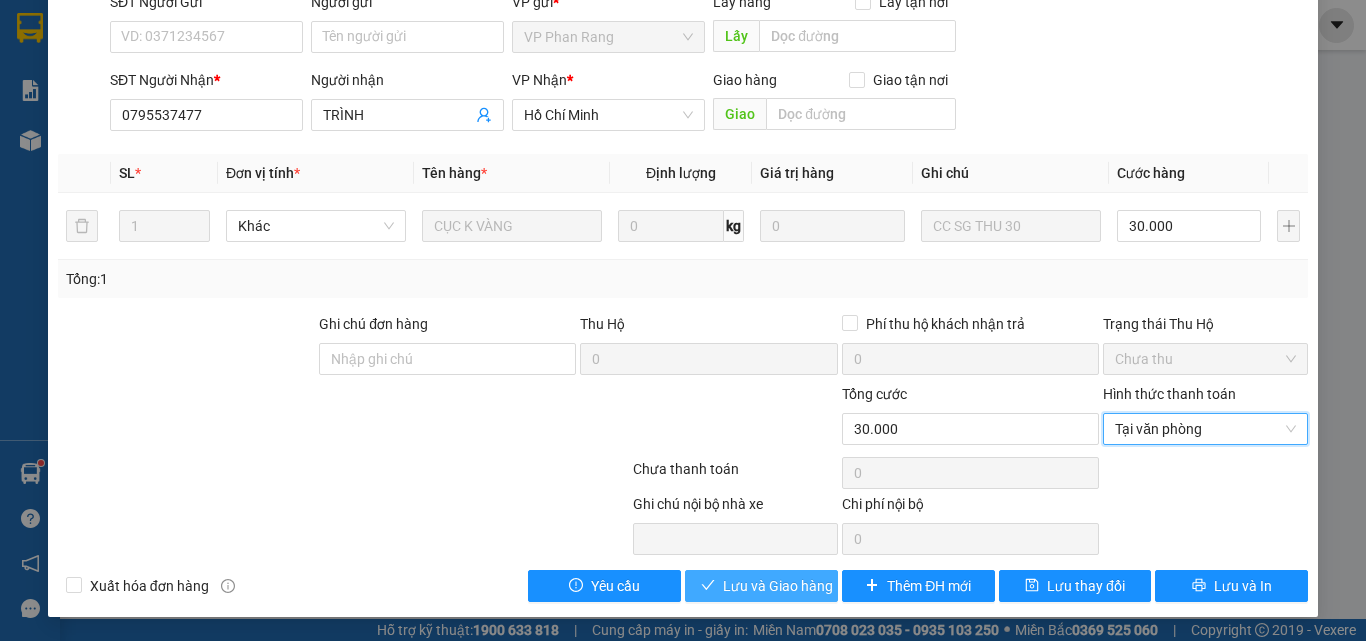 click on "Lưu và Giao hàng" at bounding box center [778, 586] 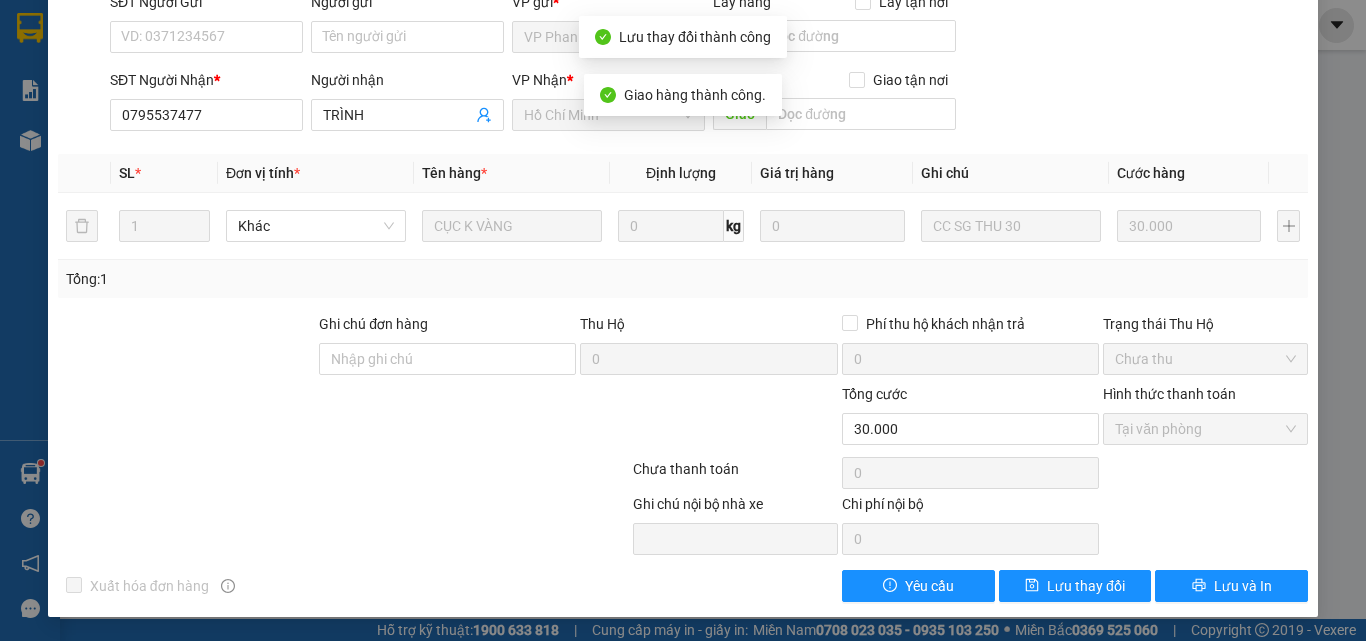 scroll, scrollTop: 0, scrollLeft: 0, axis: both 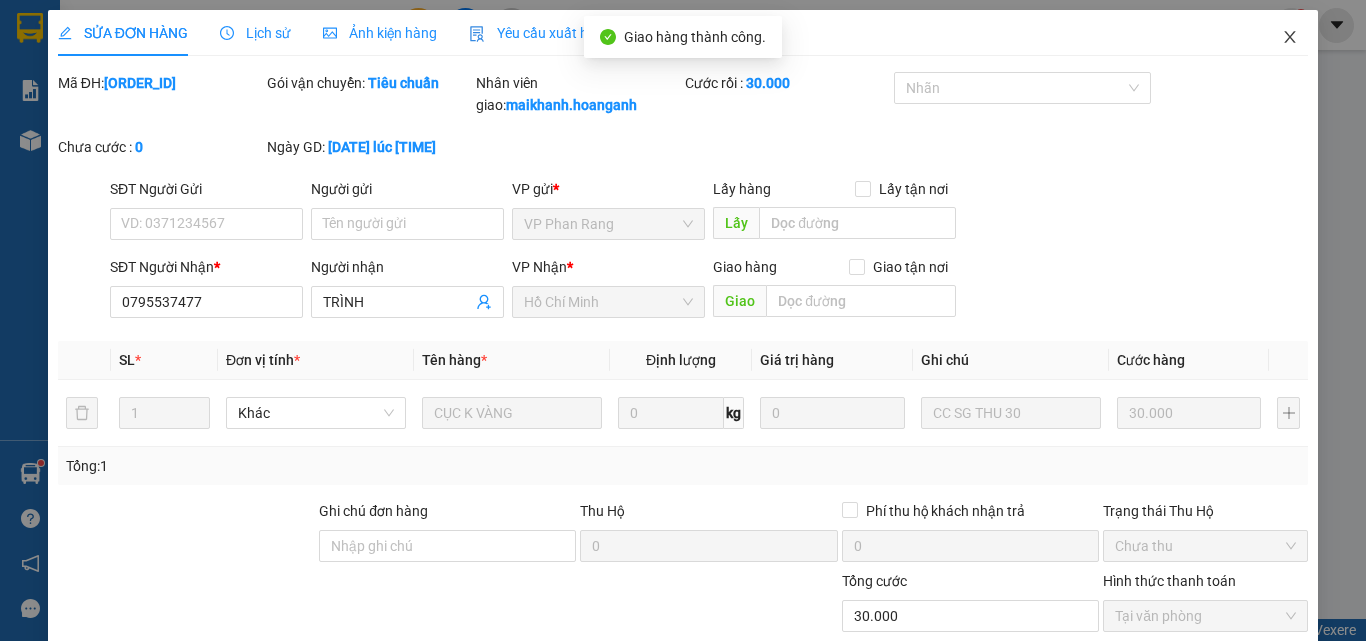 click 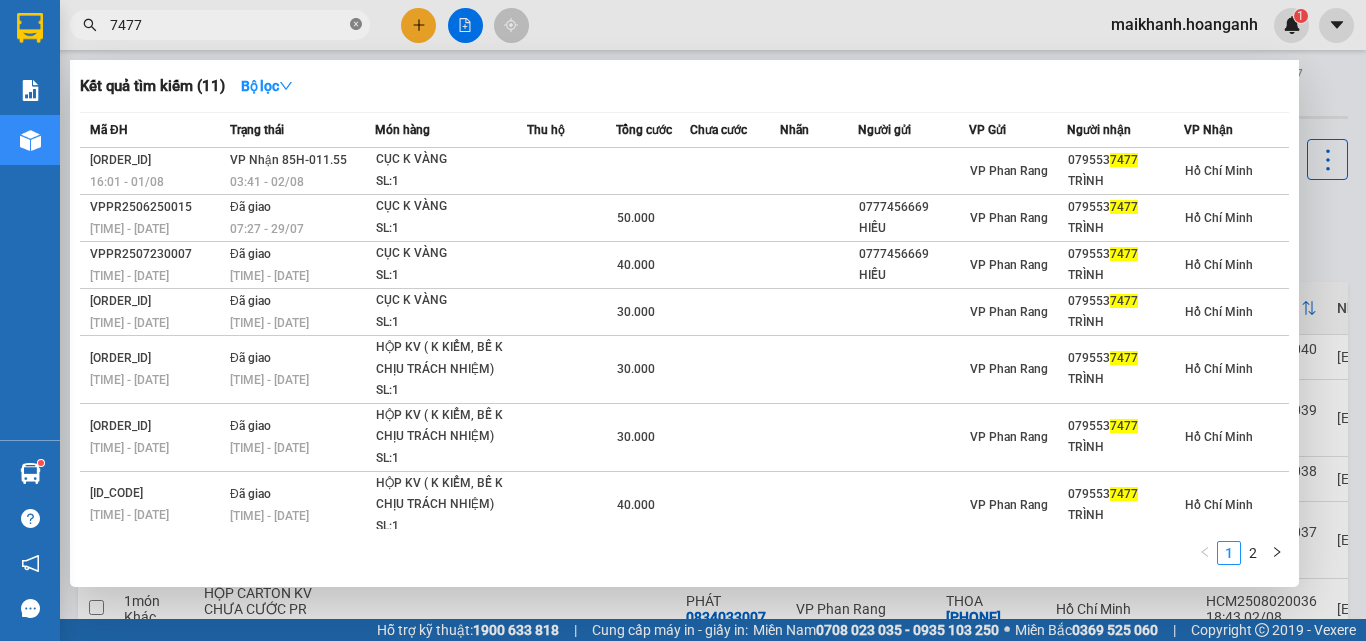 click 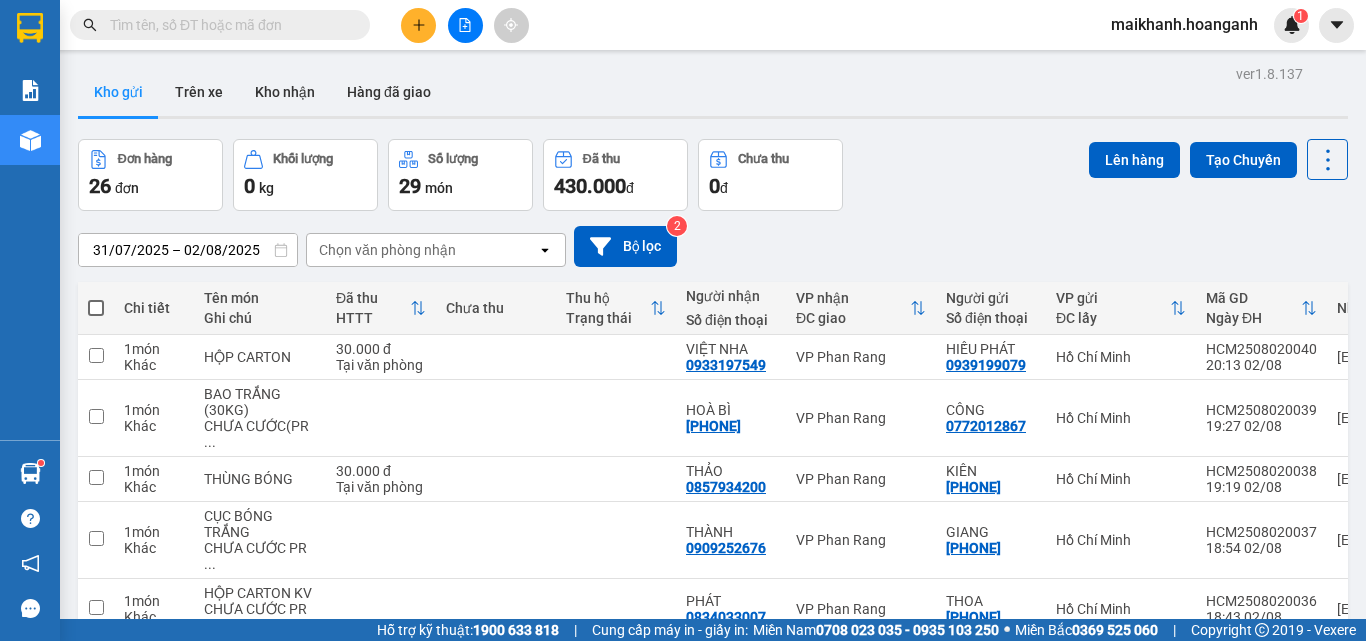 click at bounding box center [228, 25] 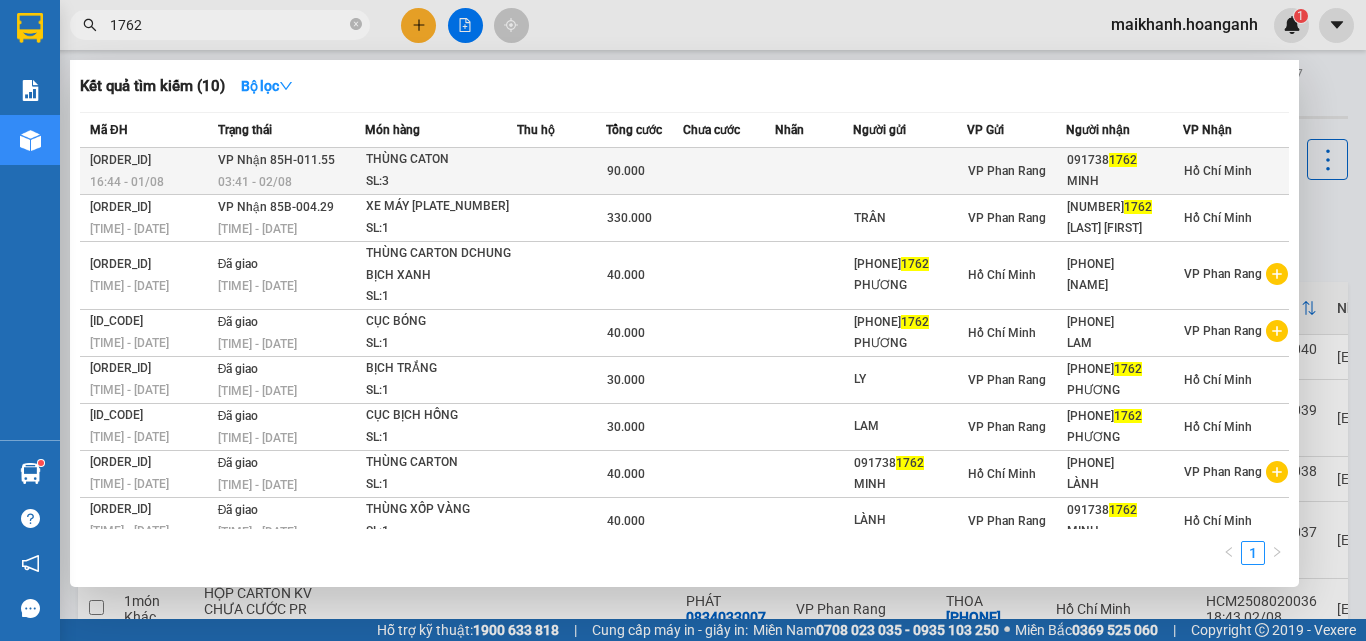 type on "1762" 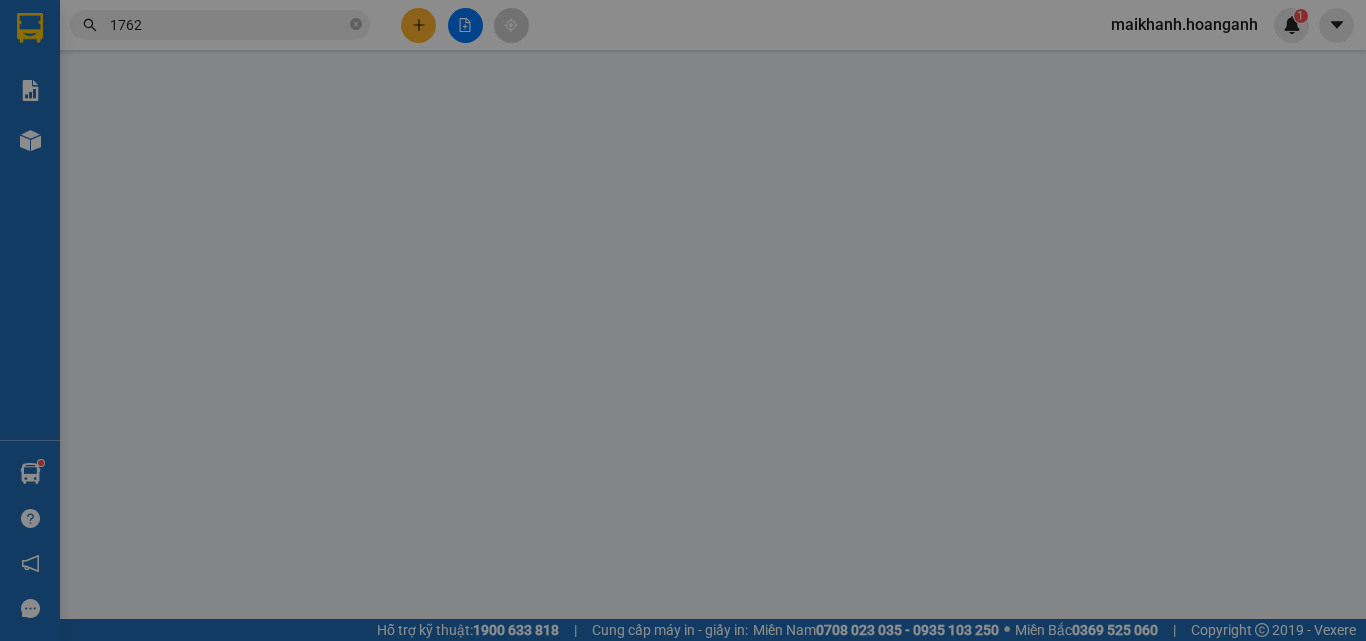 type on "[PHONE]" 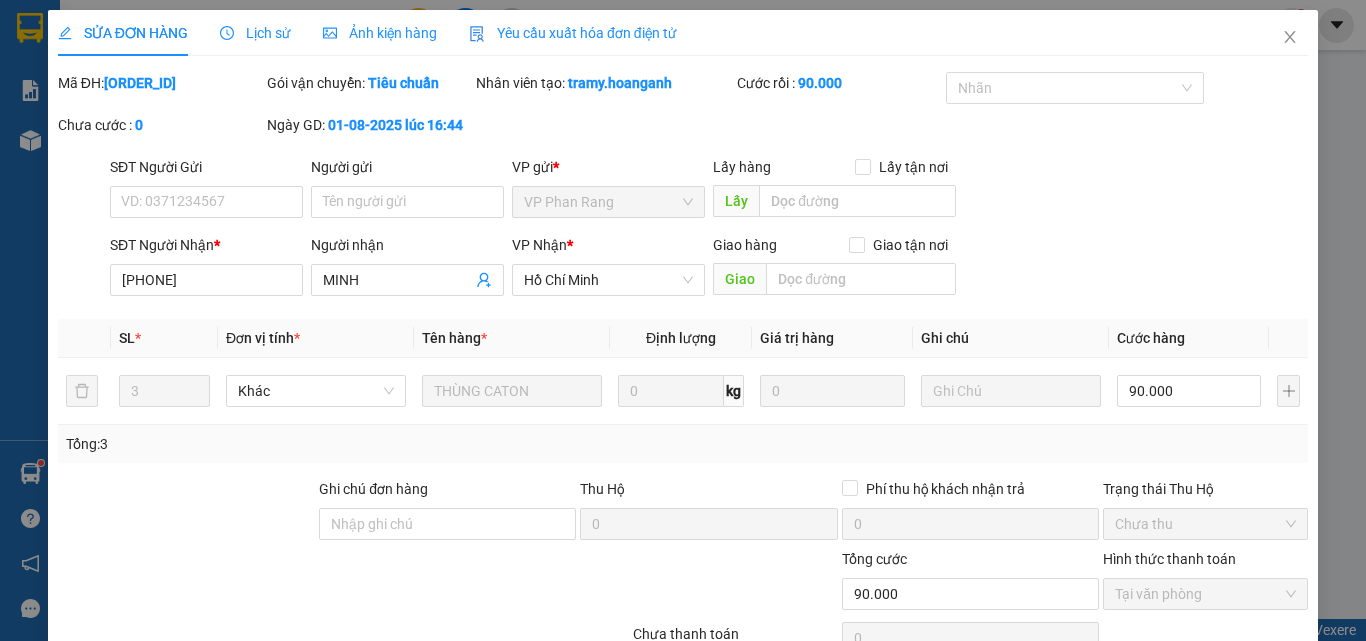 scroll, scrollTop: 165, scrollLeft: 0, axis: vertical 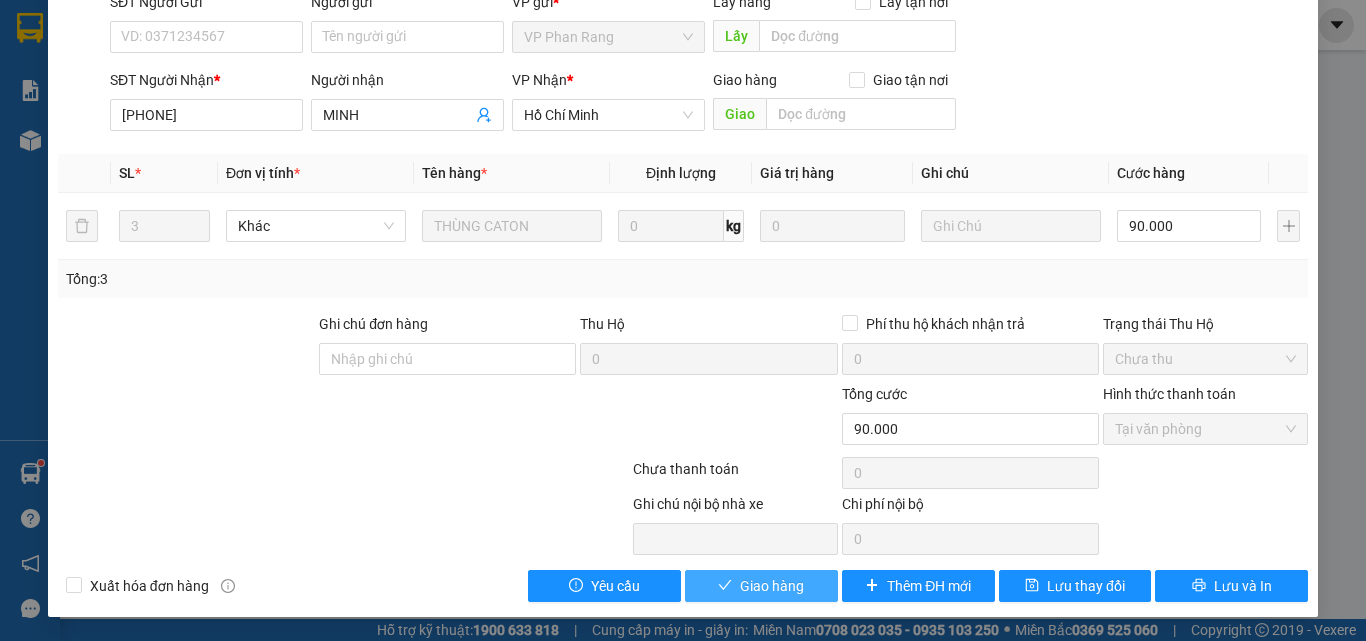click on "Giao hàng" at bounding box center (772, 586) 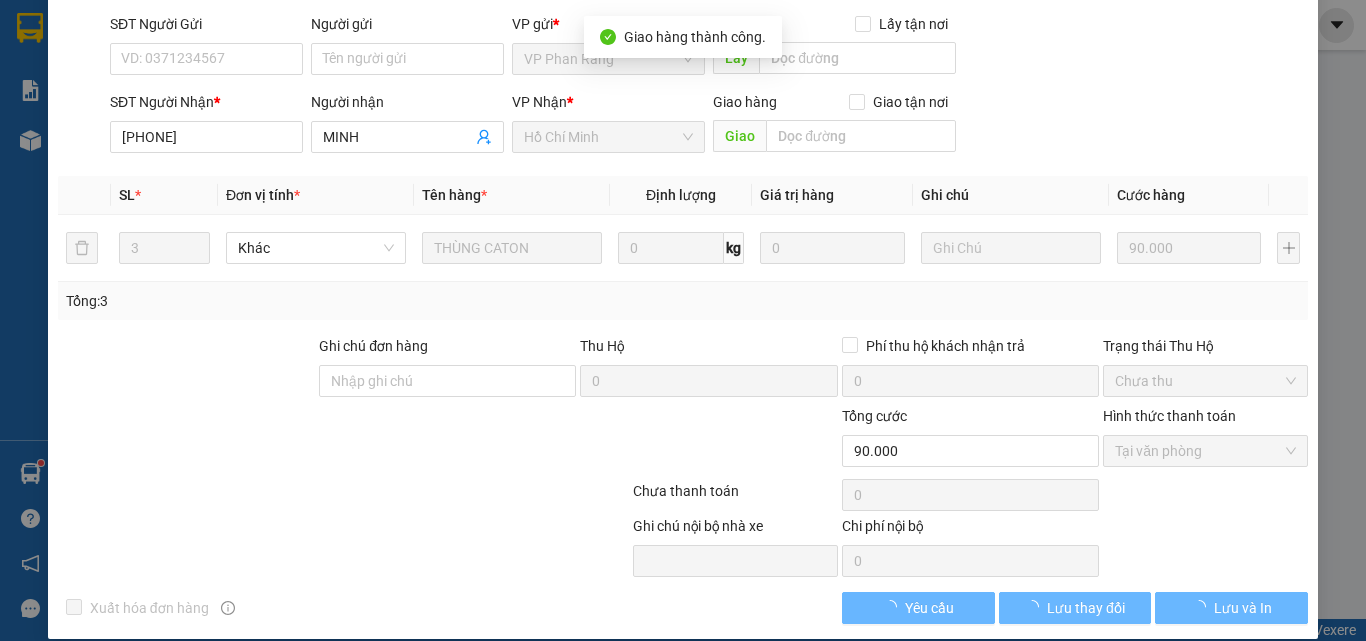 scroll, scrollTop: 187, scrollLeft: 0, axis: vertical 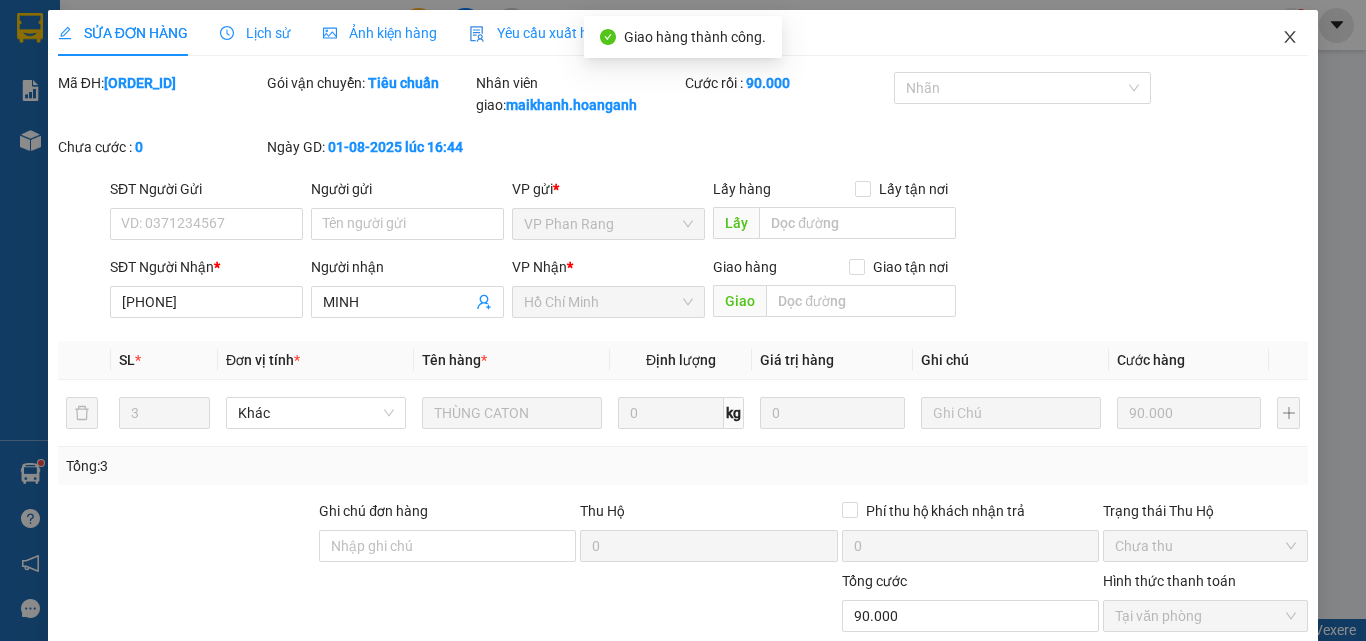 drag, startPoint x: 1275, startPoint y: 36, endPoint x: 294, endPoint y: 26, distance: 981.05096 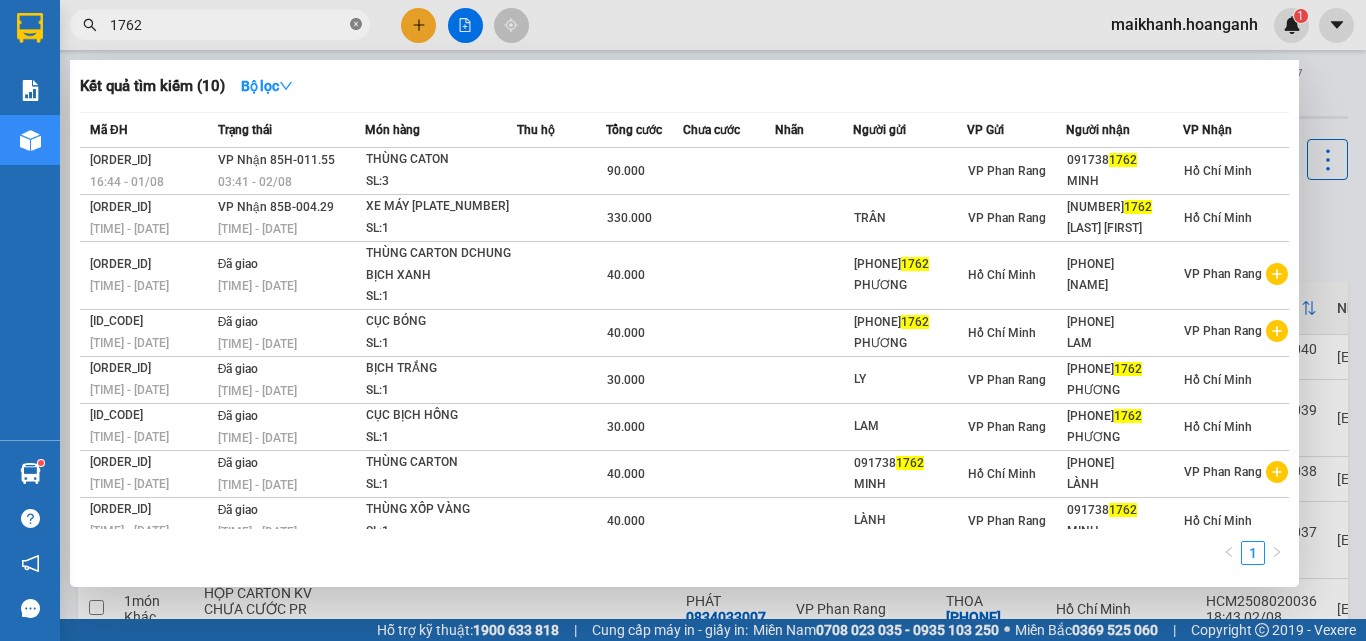 click 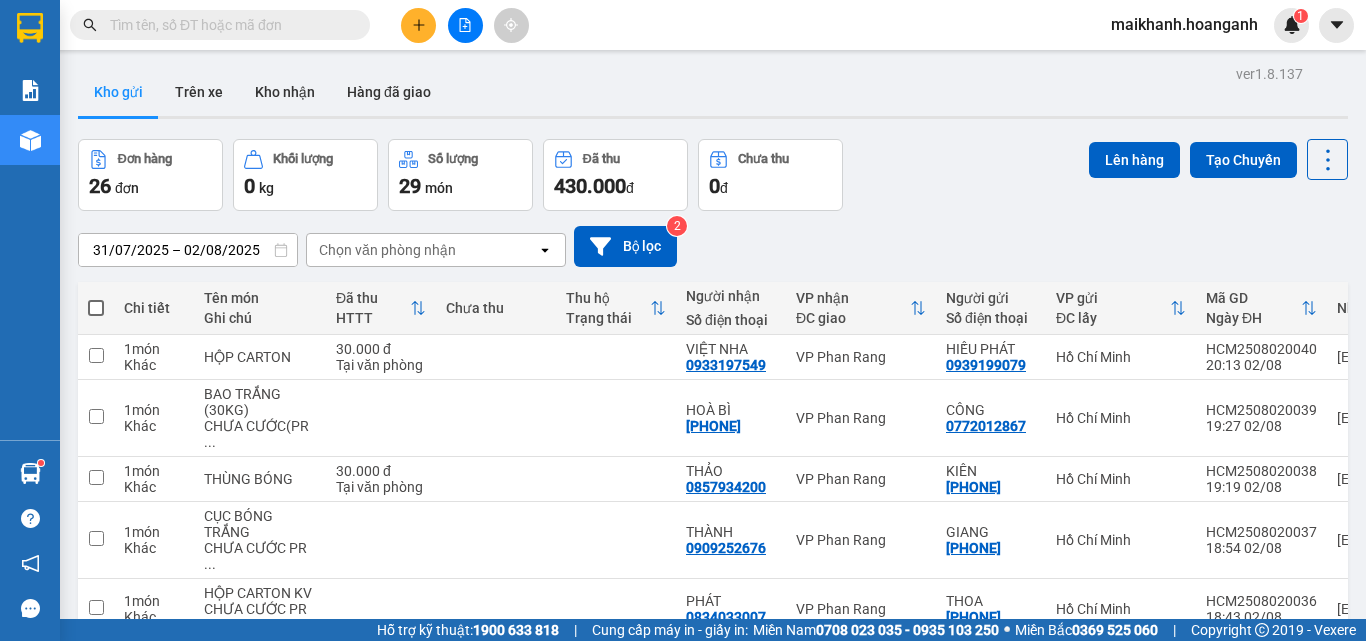click at bounding box center [228, 25] 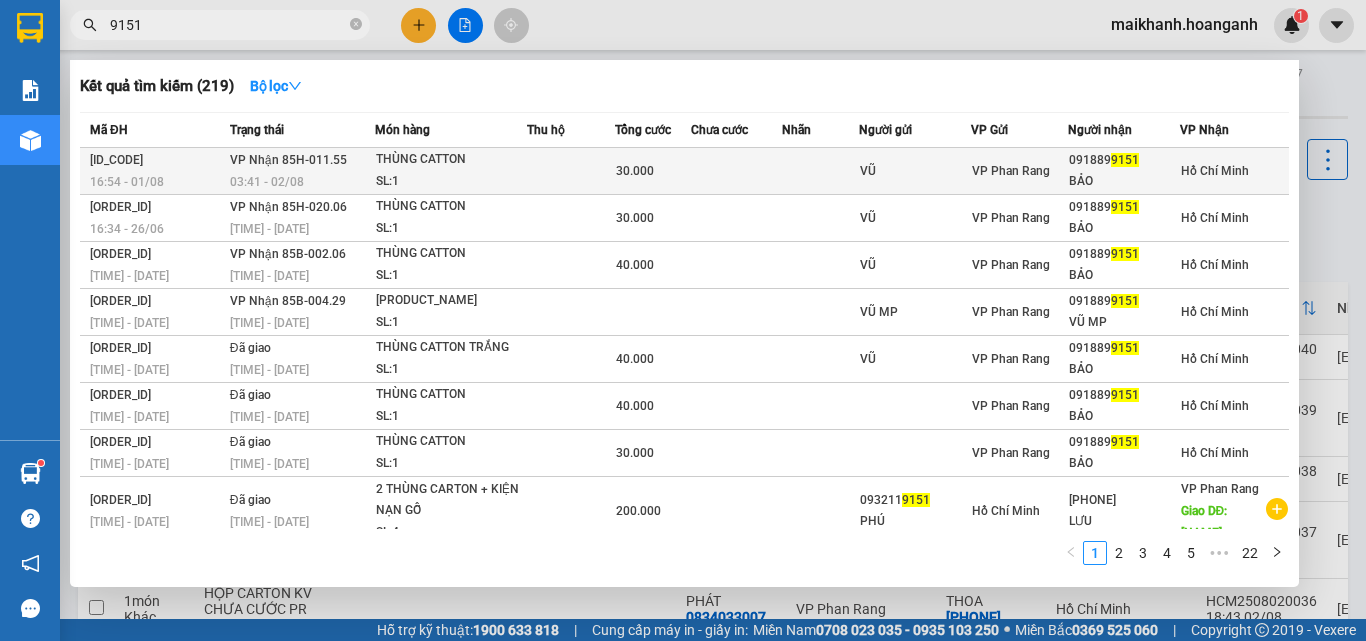 type on "9151" 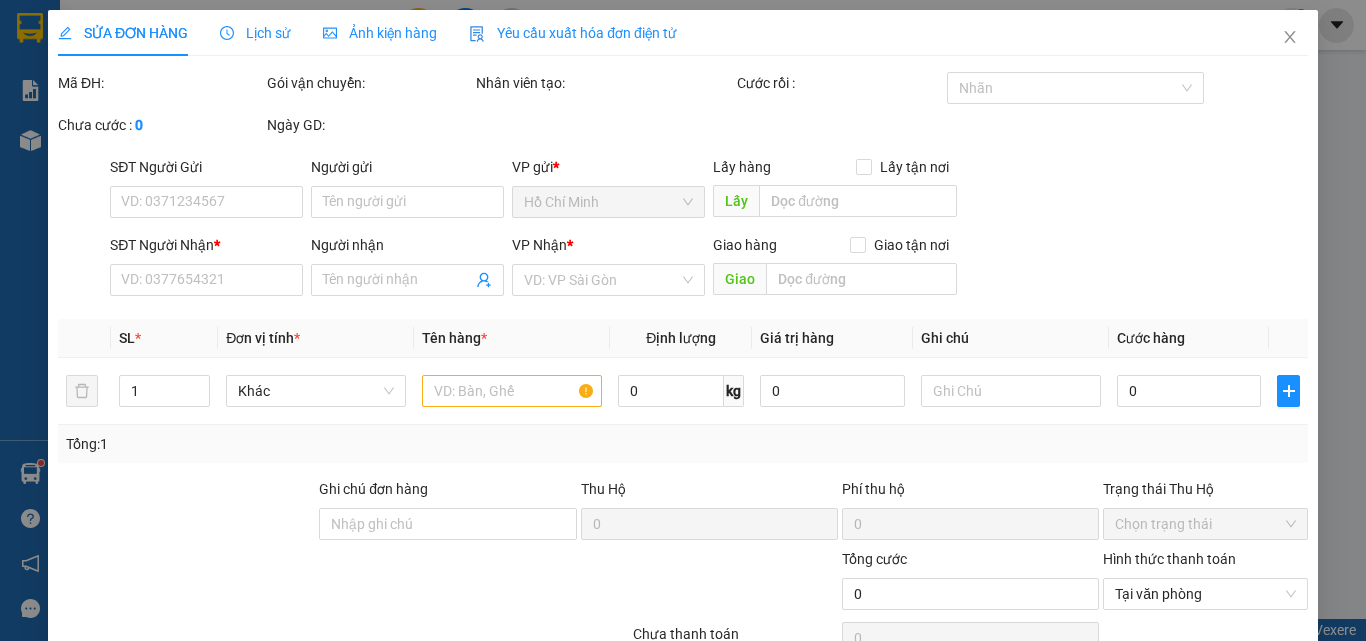 type on "VŨ" 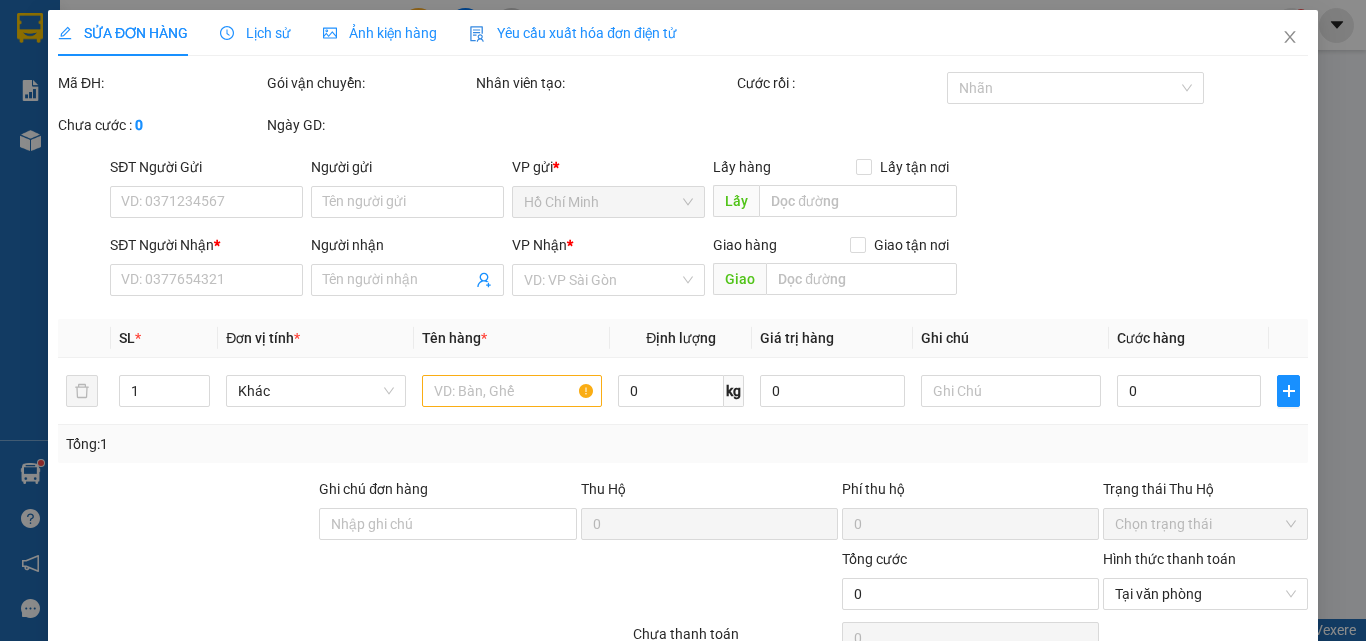 type on "[PHONE]" 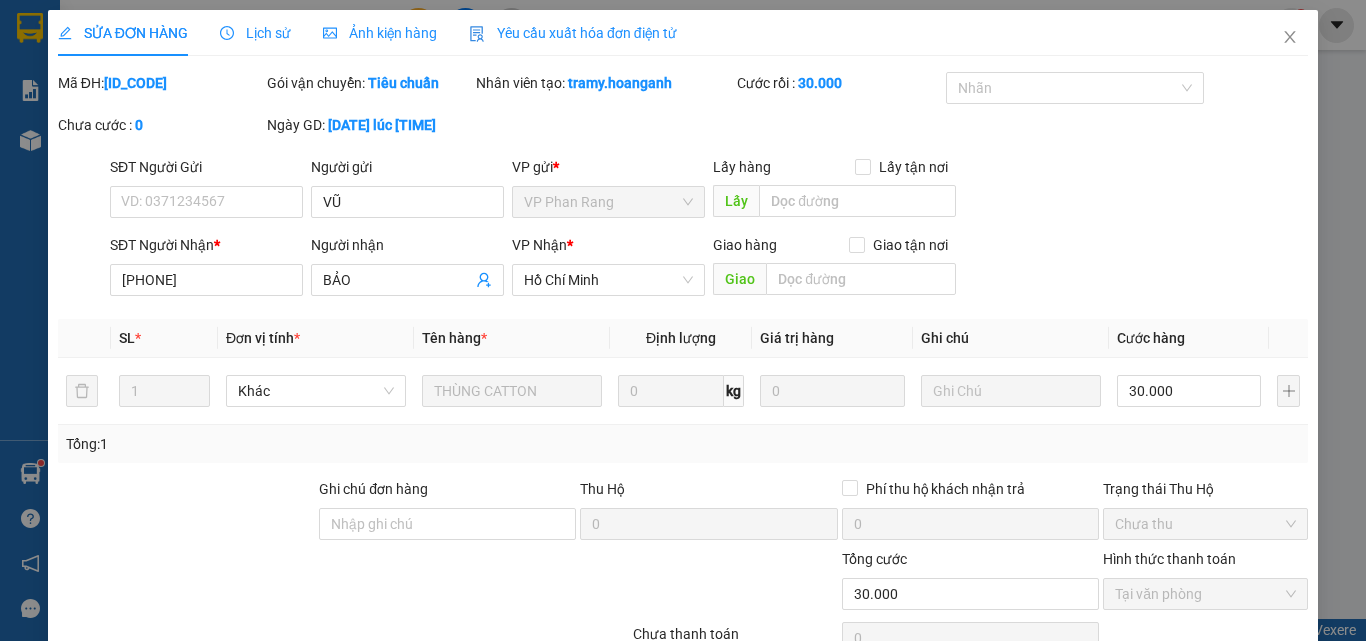 scroll, scrollTop: 165, scrollLeft: 0, axis: vertical 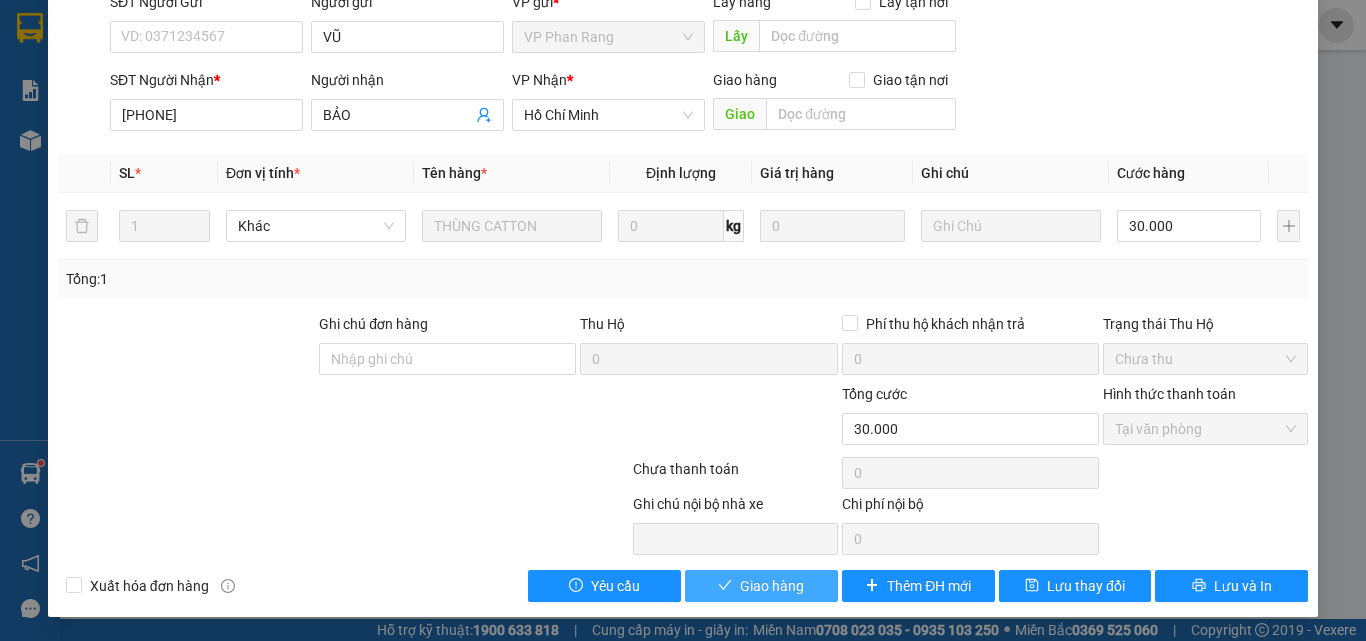 click on "Giao hàng" at bounding box center (772, 586) 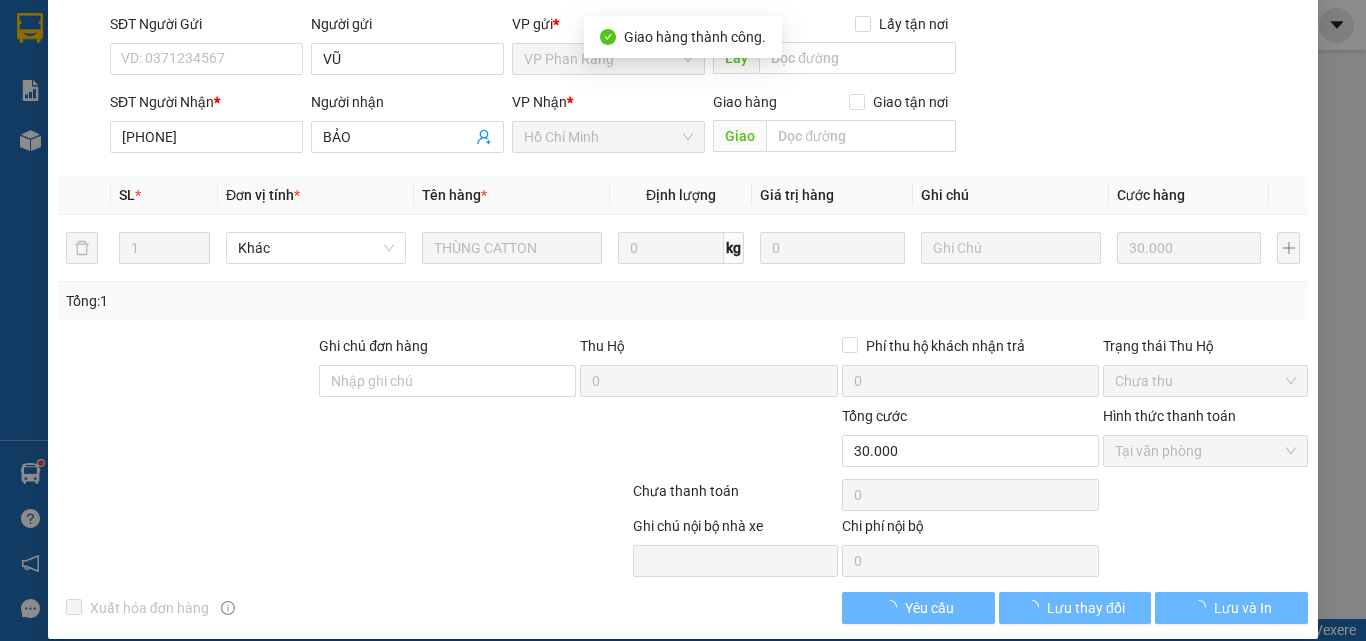 scroll, scrollTop: 187, scrollLeft: 0, axis: vertical 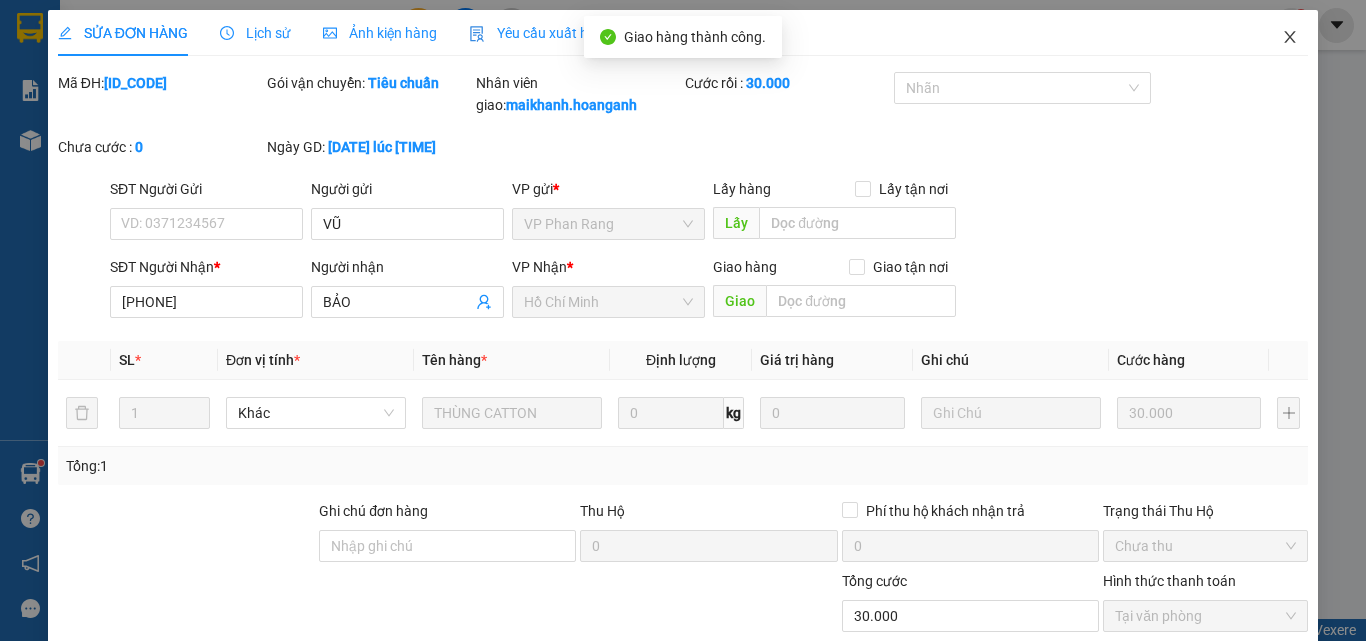 click 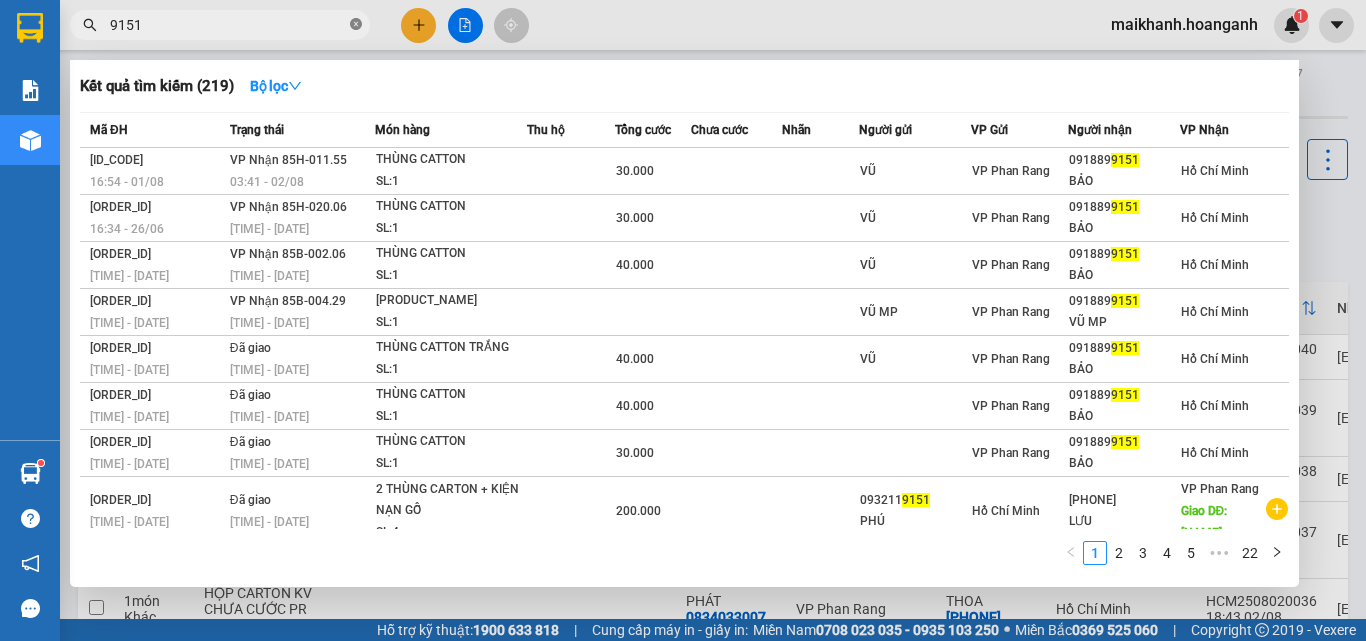 click 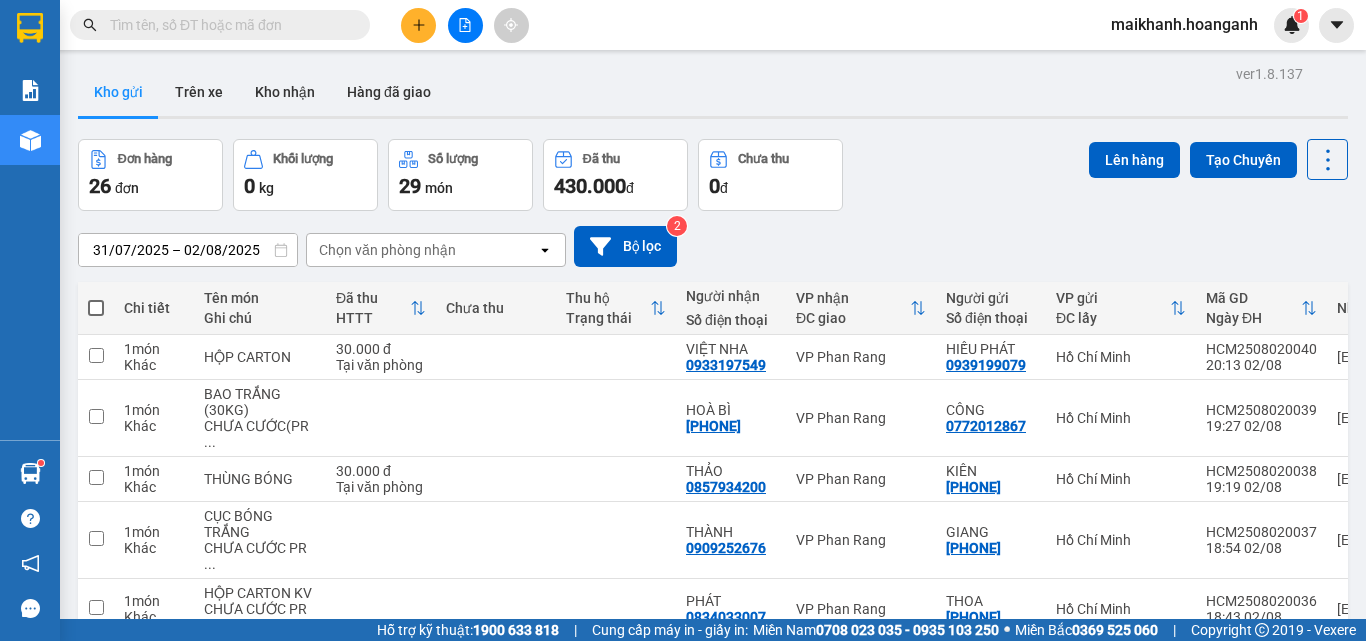 click at bounding box center (228, 25) 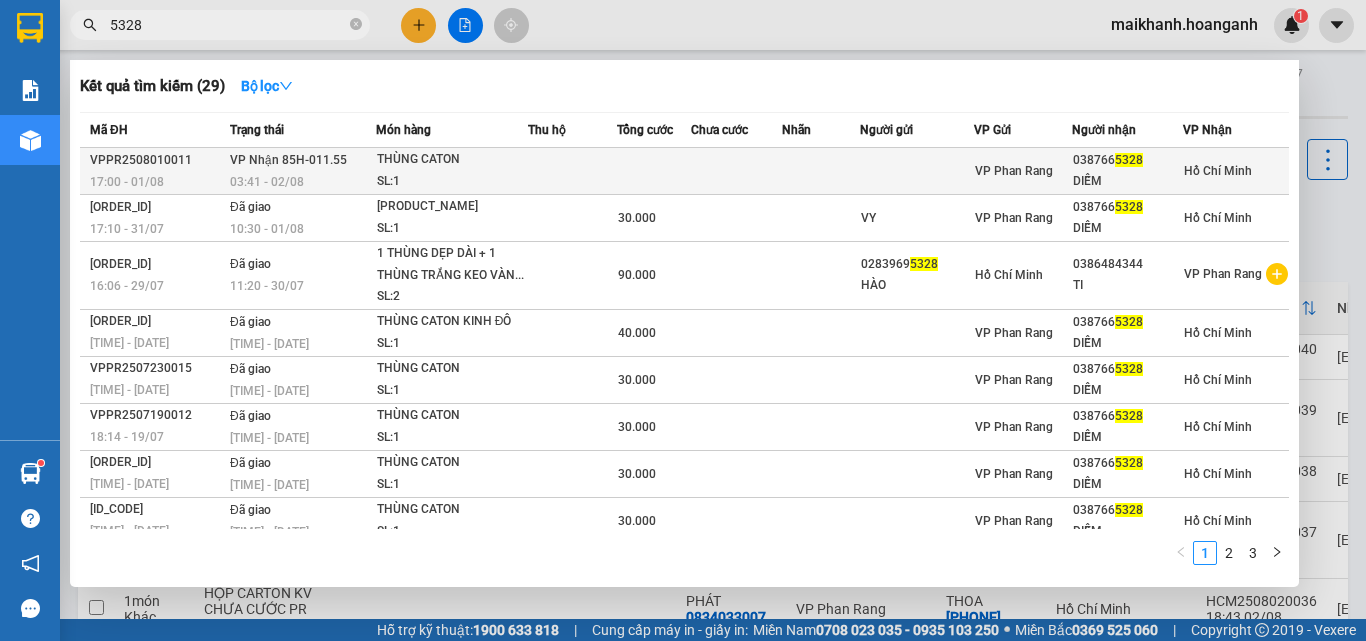 type on "5328" 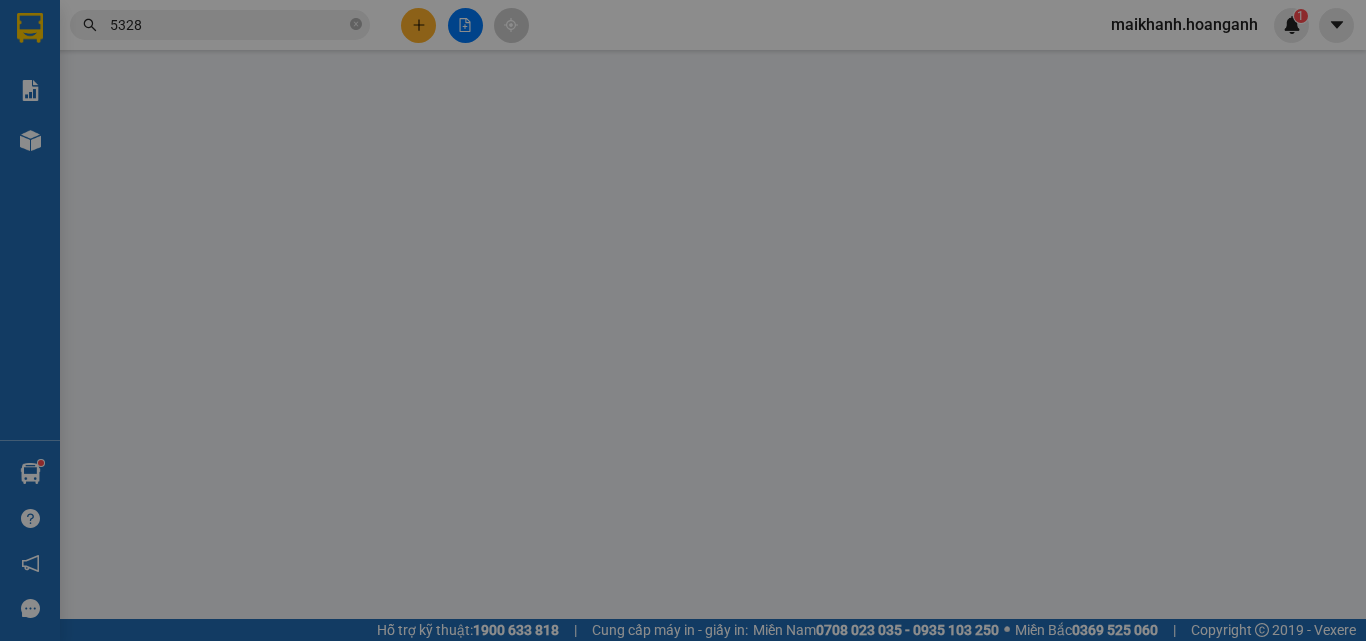type on "0387665328" 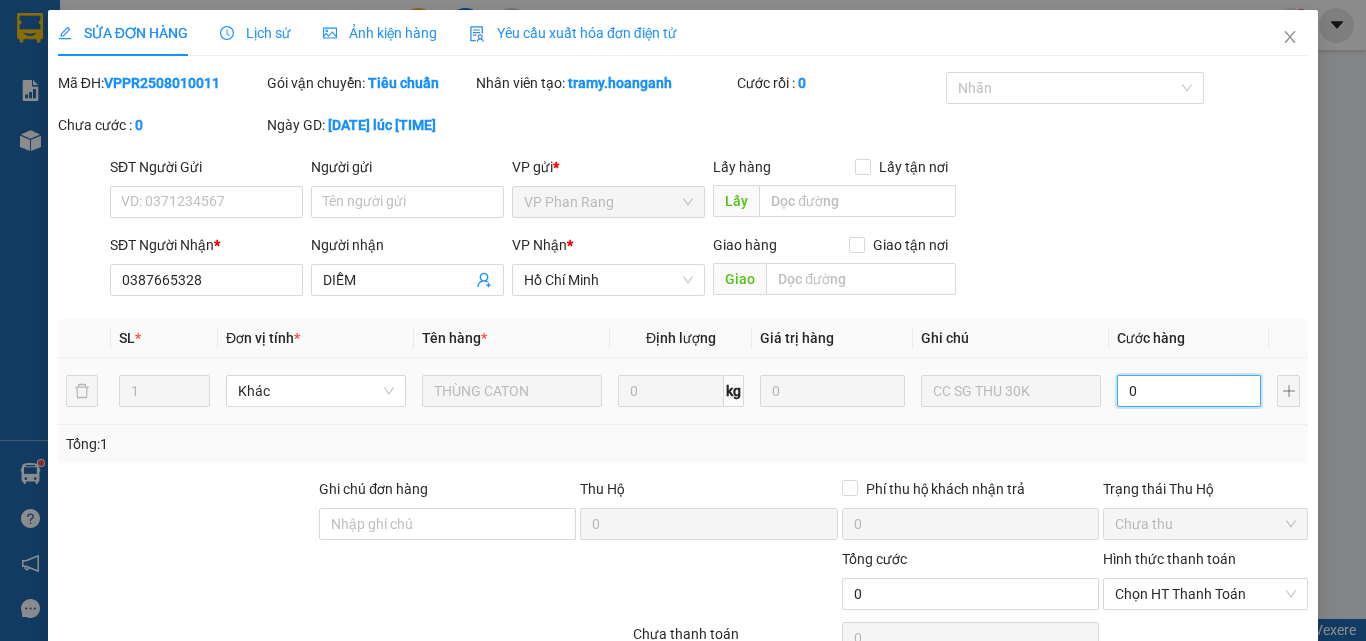 click on "0" at bounding box center [1189, 391] 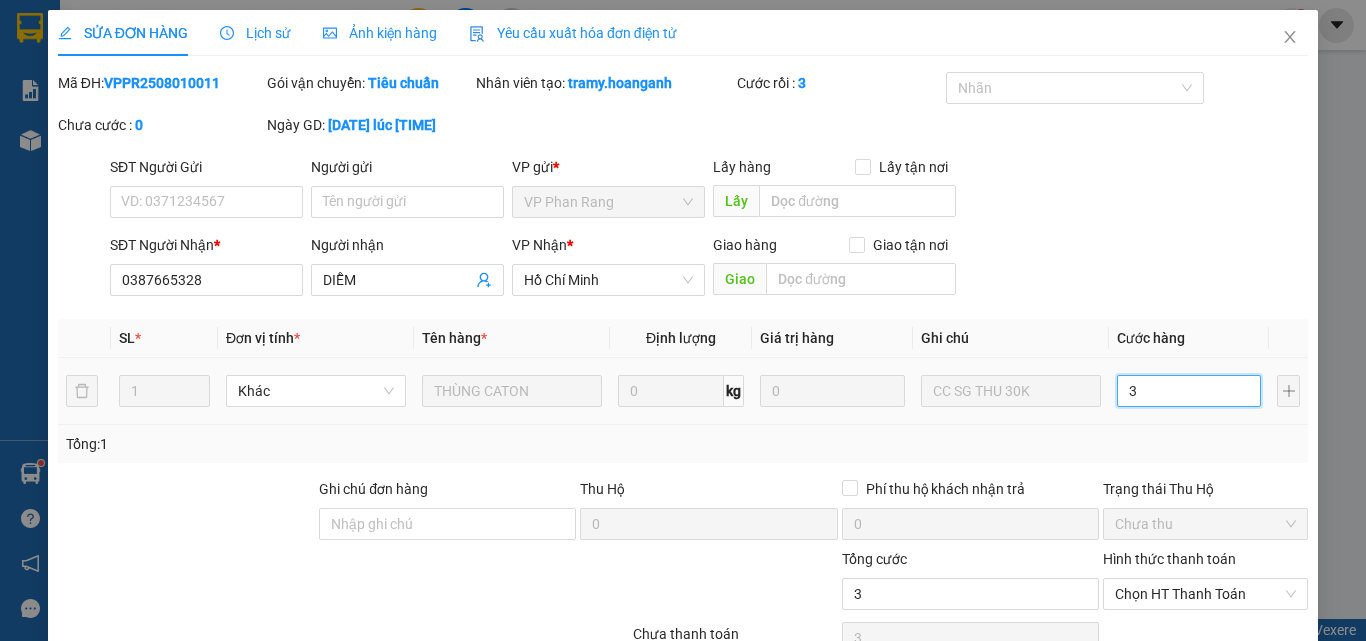 type on "30" 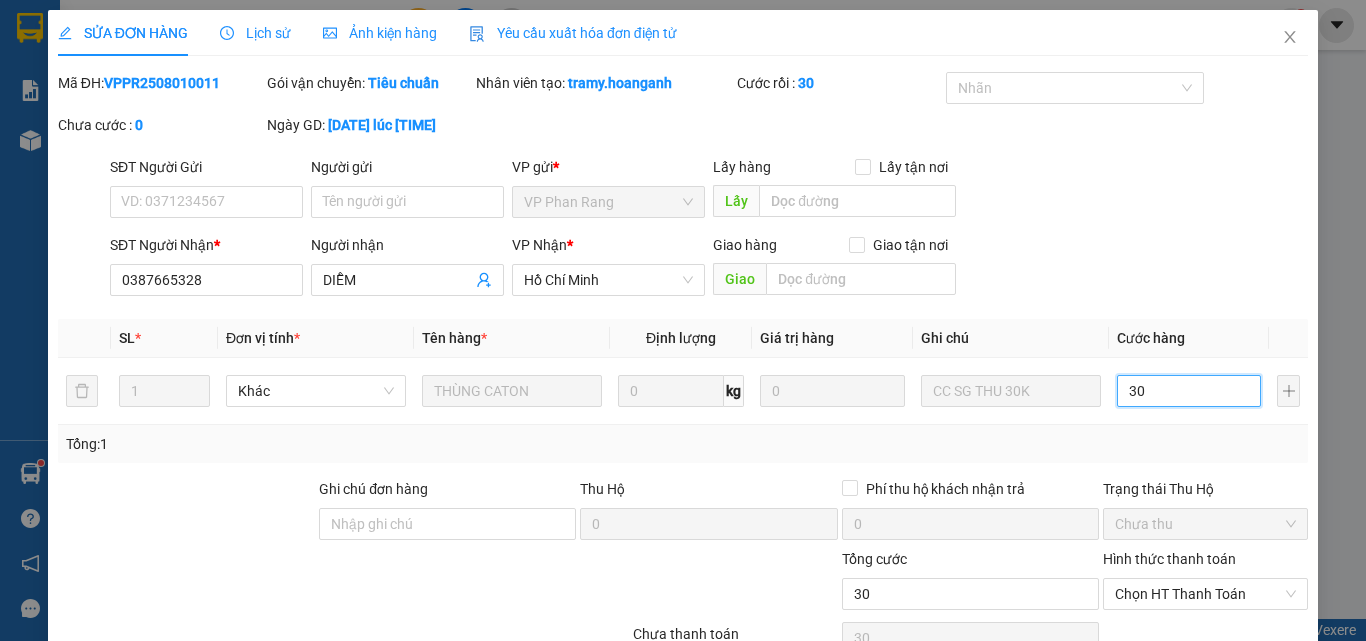 type on "30" 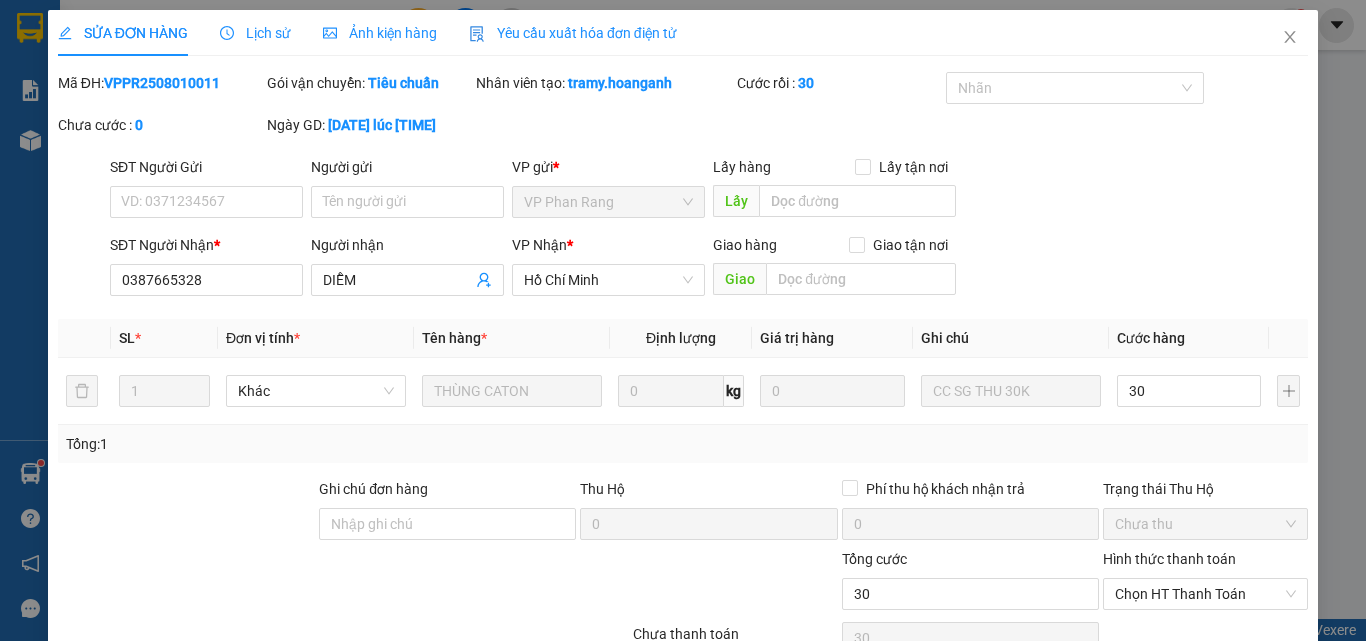 type on "30.000" 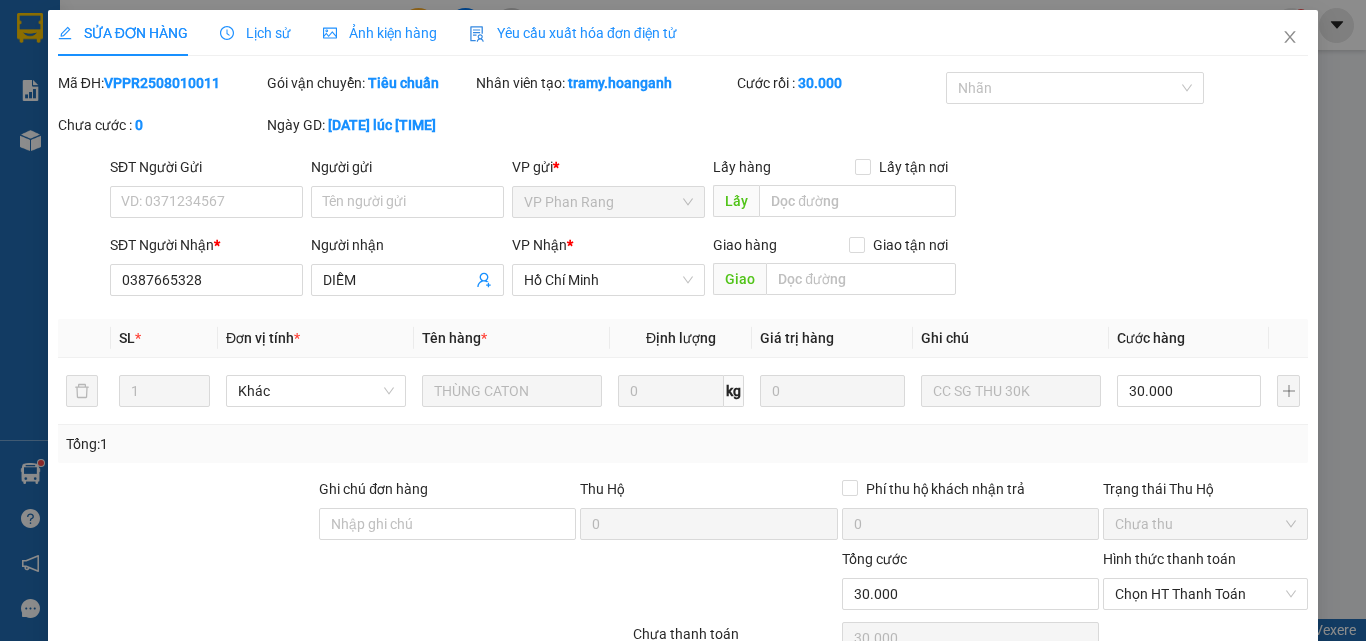 scroll, scrollTop: 165, scrollLeft: 0, axis: vertical 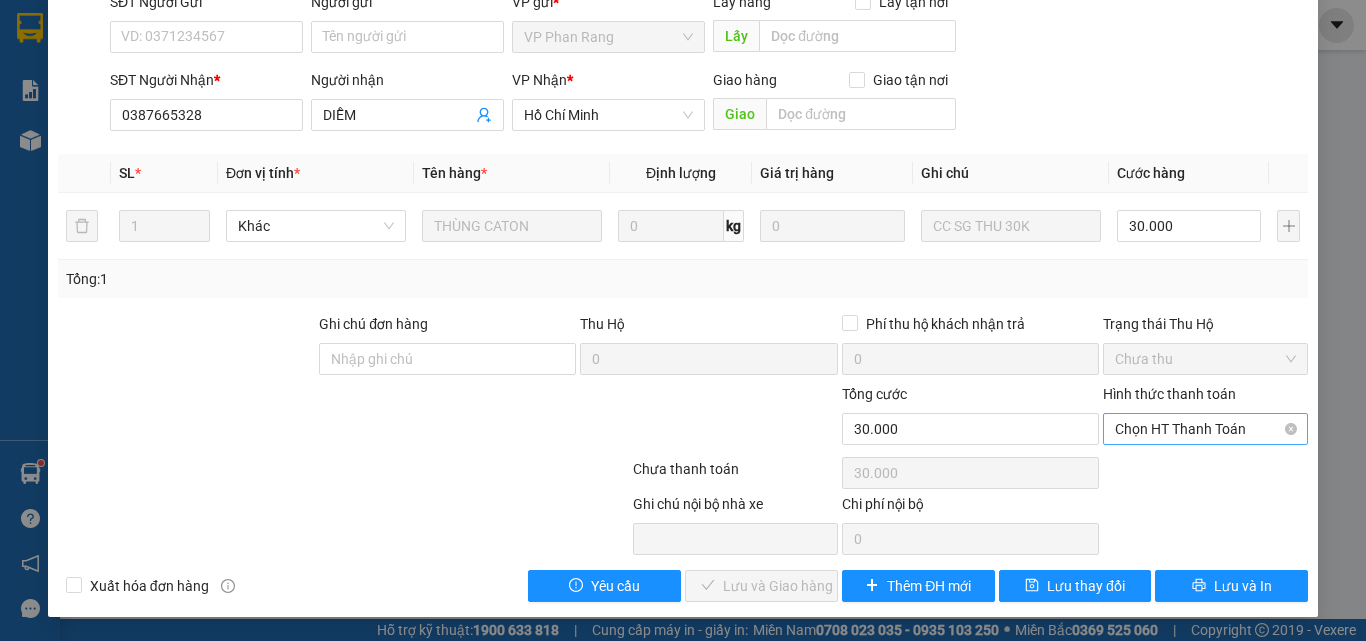 click on "Chọn HT Thanh Toán" at bounding box center (1205, 429) 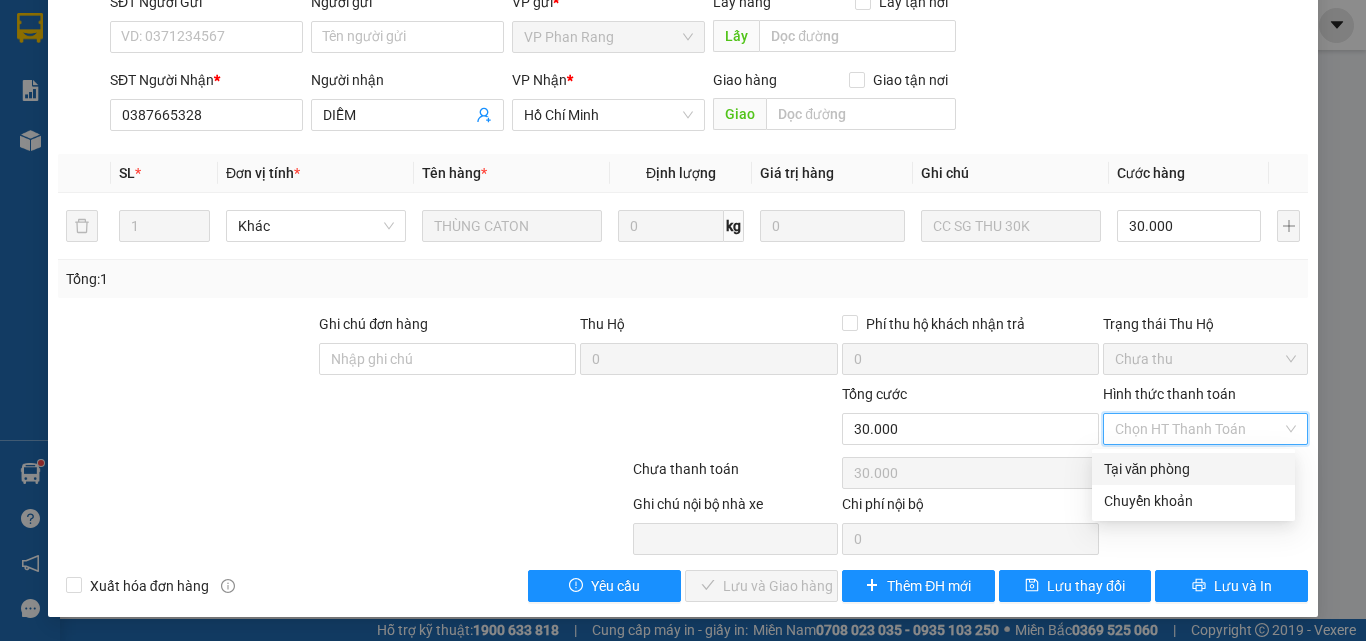click on "Tại văn phòng" at bounding box center (1193, 469) 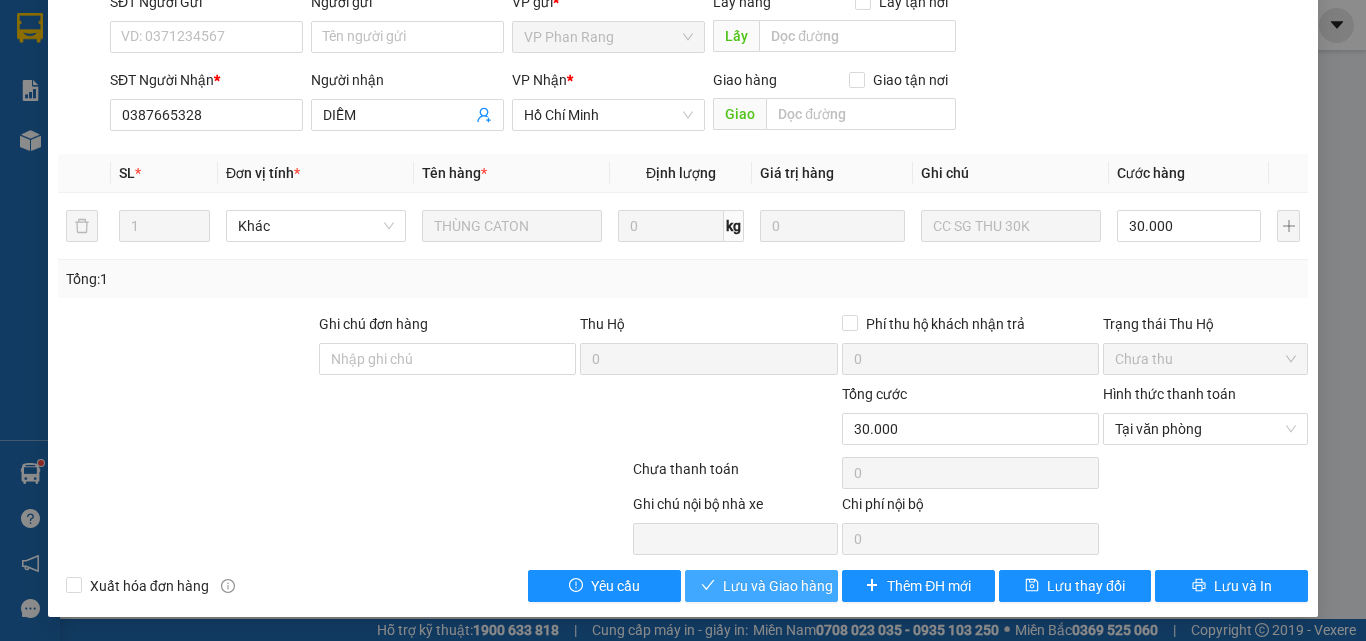click on "Lưu và Giao hàng" at bounding box center [778, 586] 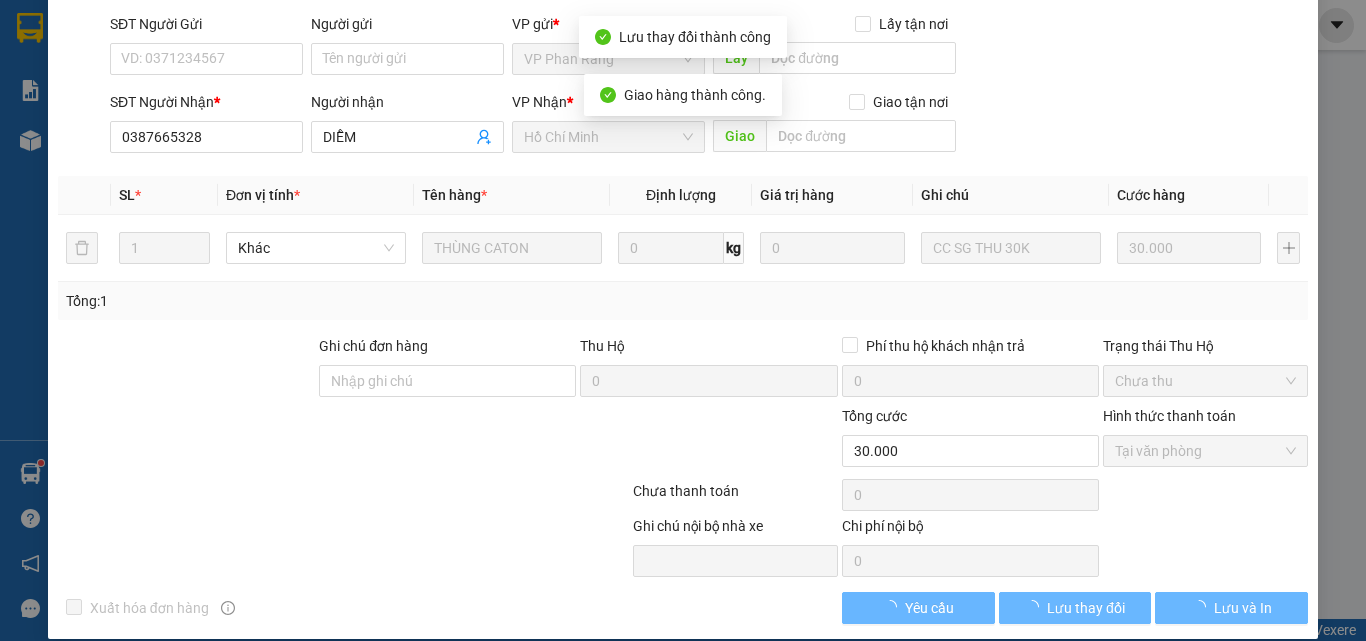 scroll, scrollTop: 187, scrollLeft: 0, axis: vertical 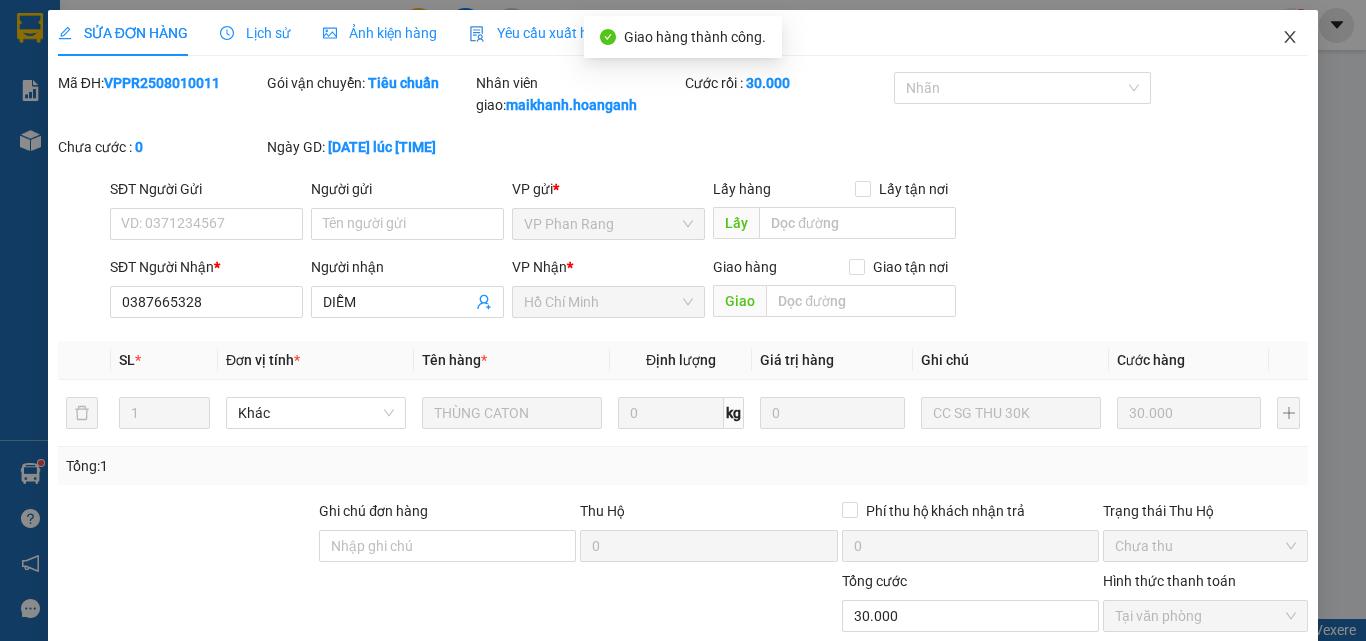 drag, startPoint x: 1275, startPoint y: 36, endPoint x: 324, endPoint y: 28, distance: 951.0336 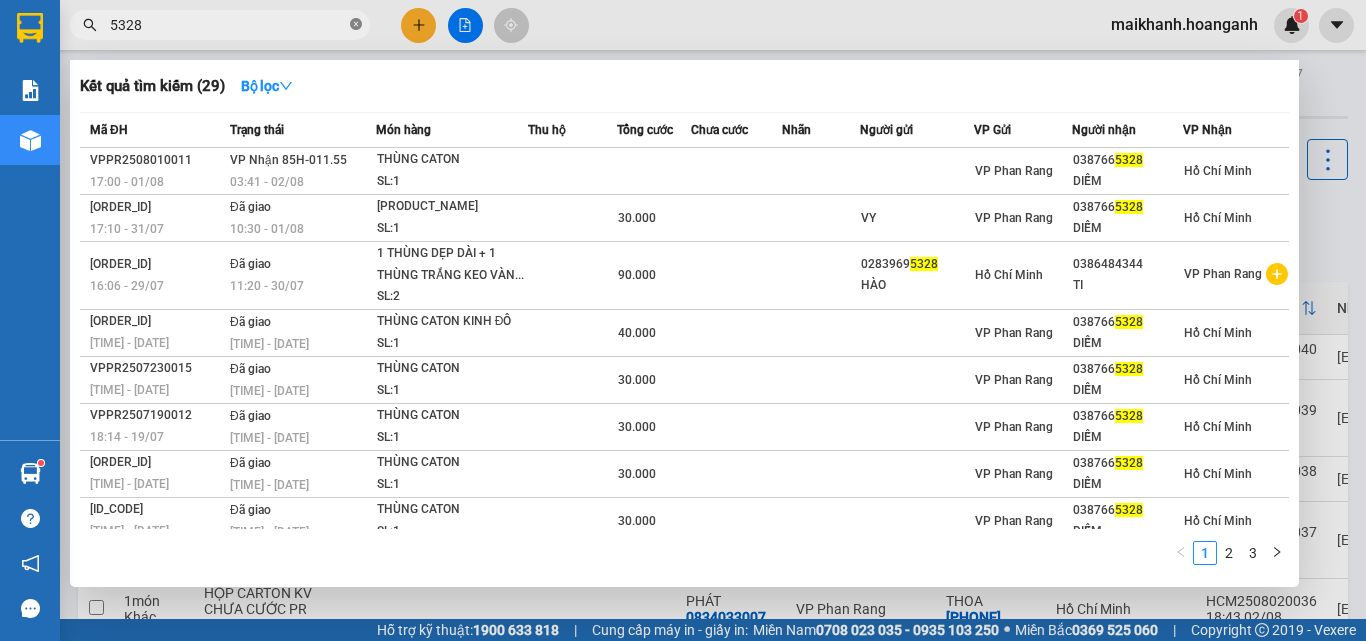 click 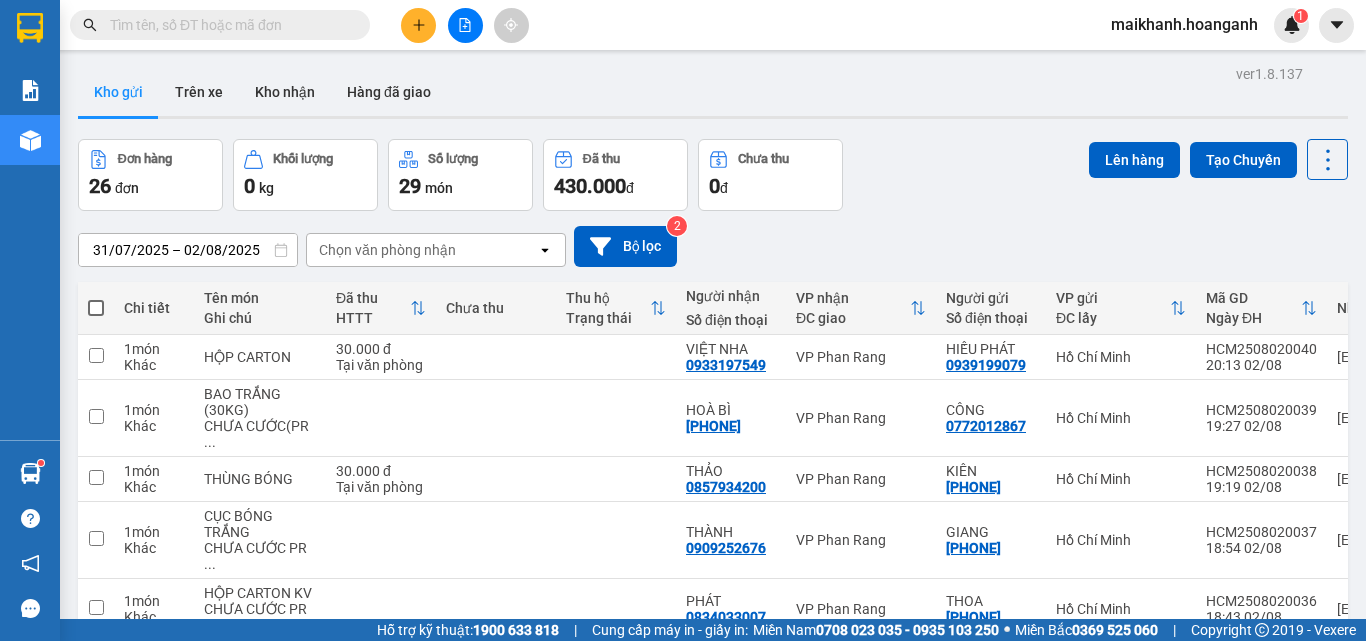 click at bounding box center [228, 25] 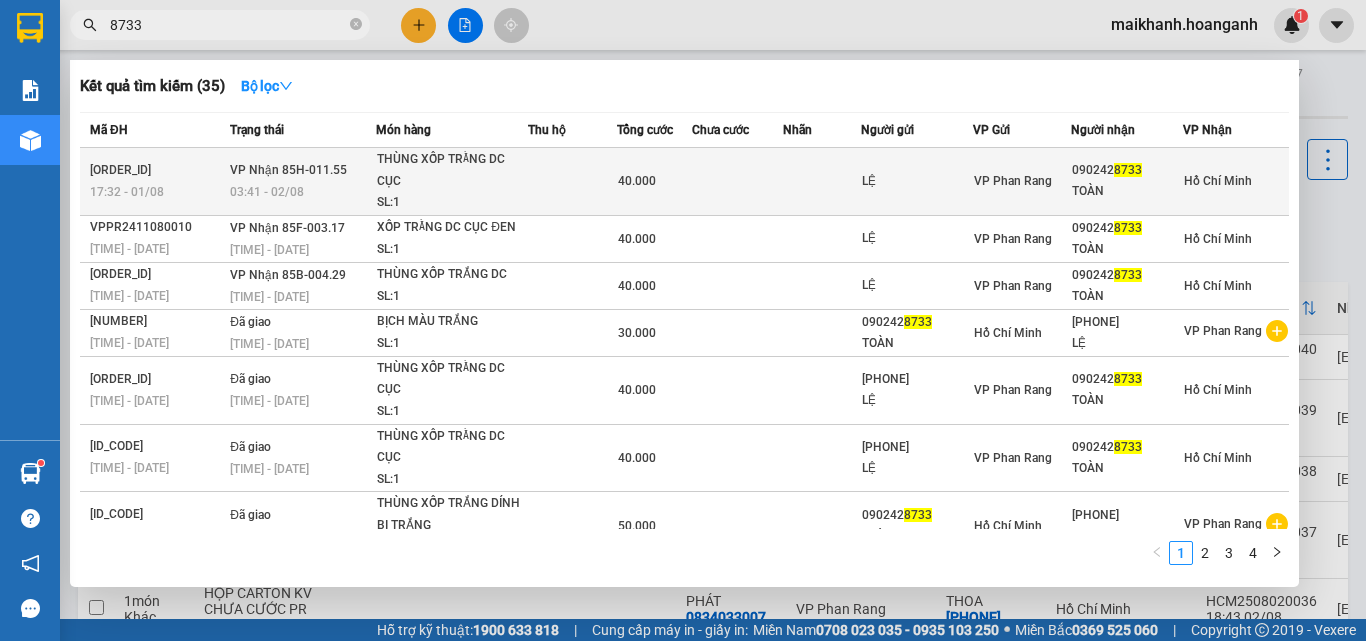 type on "8733" 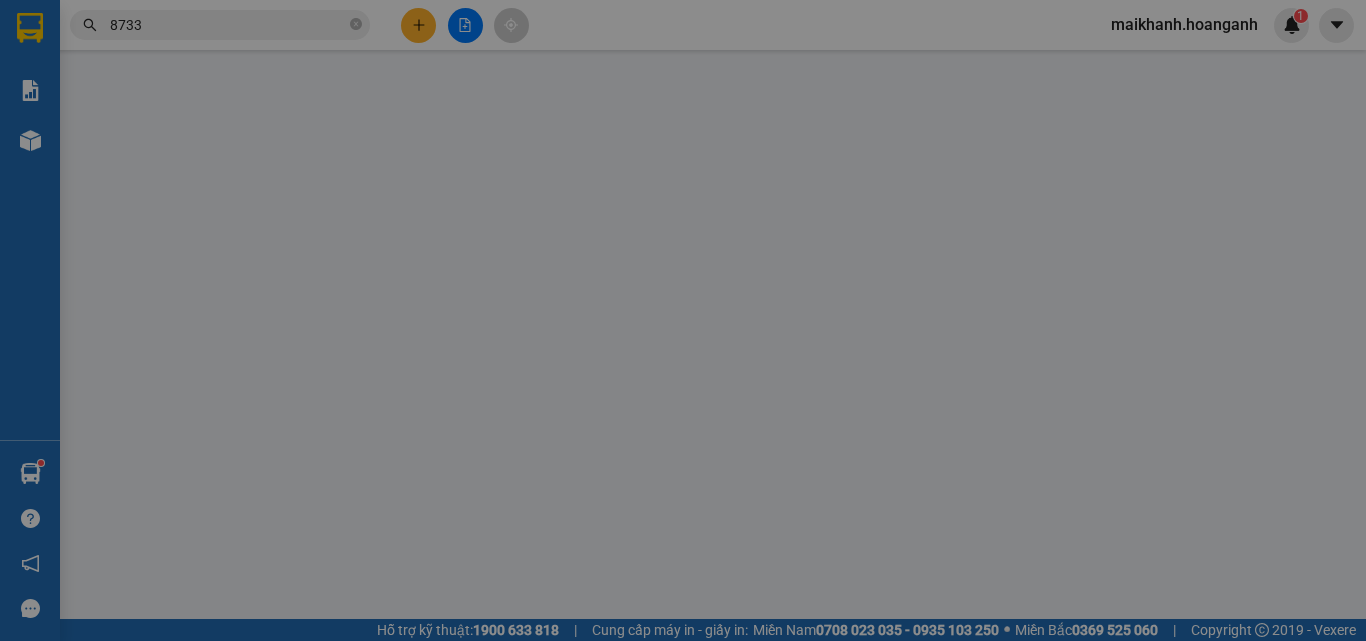 type on "LỆ" 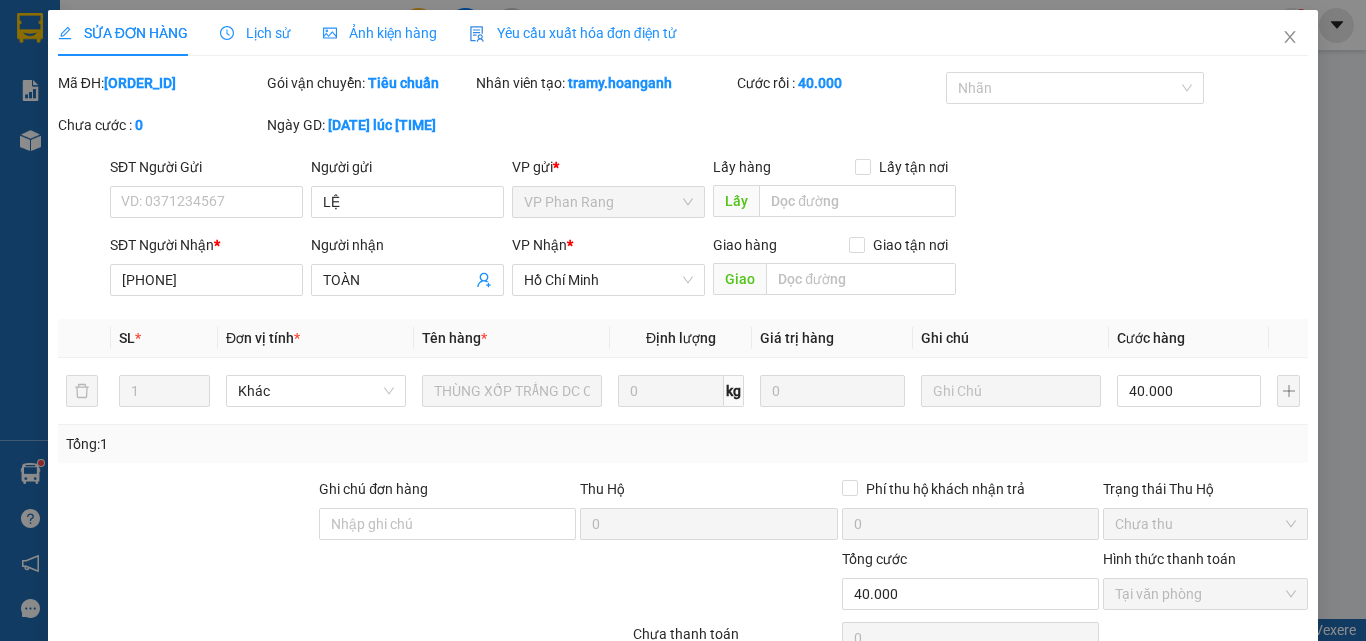 scroll, scrollTop: 165, scrollLeft: 0, axis: vertical 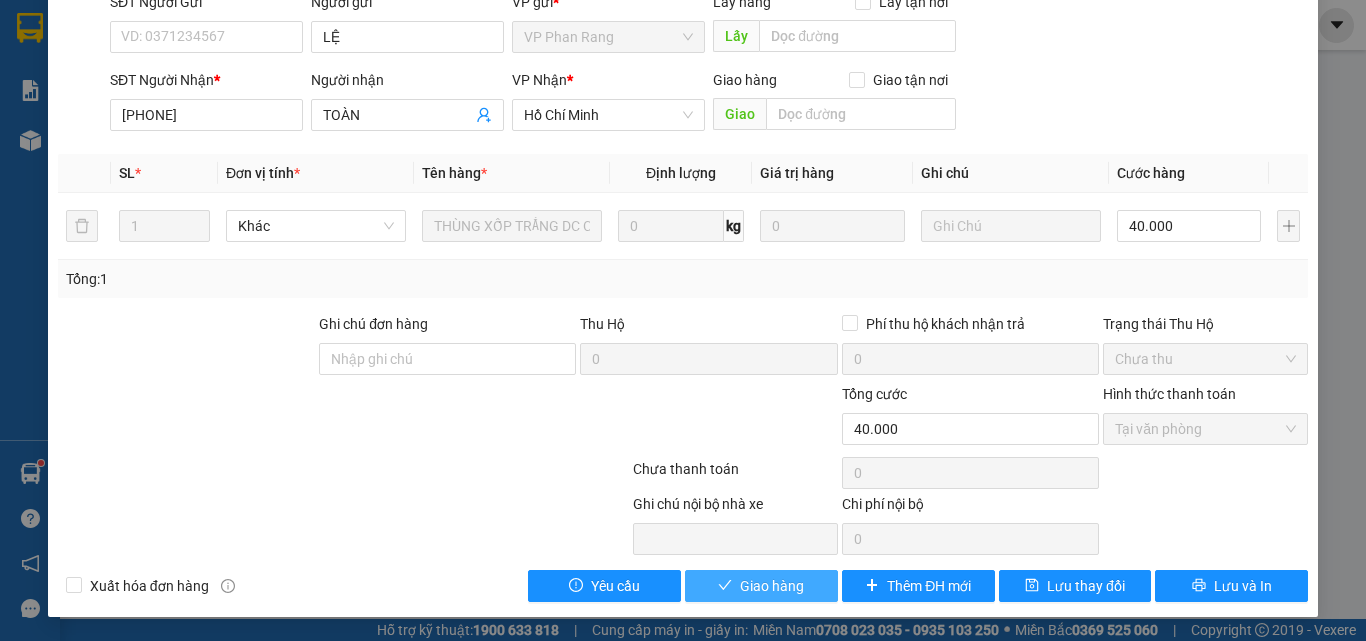 click on "Giao hàng" at bounding box center (761, 586) 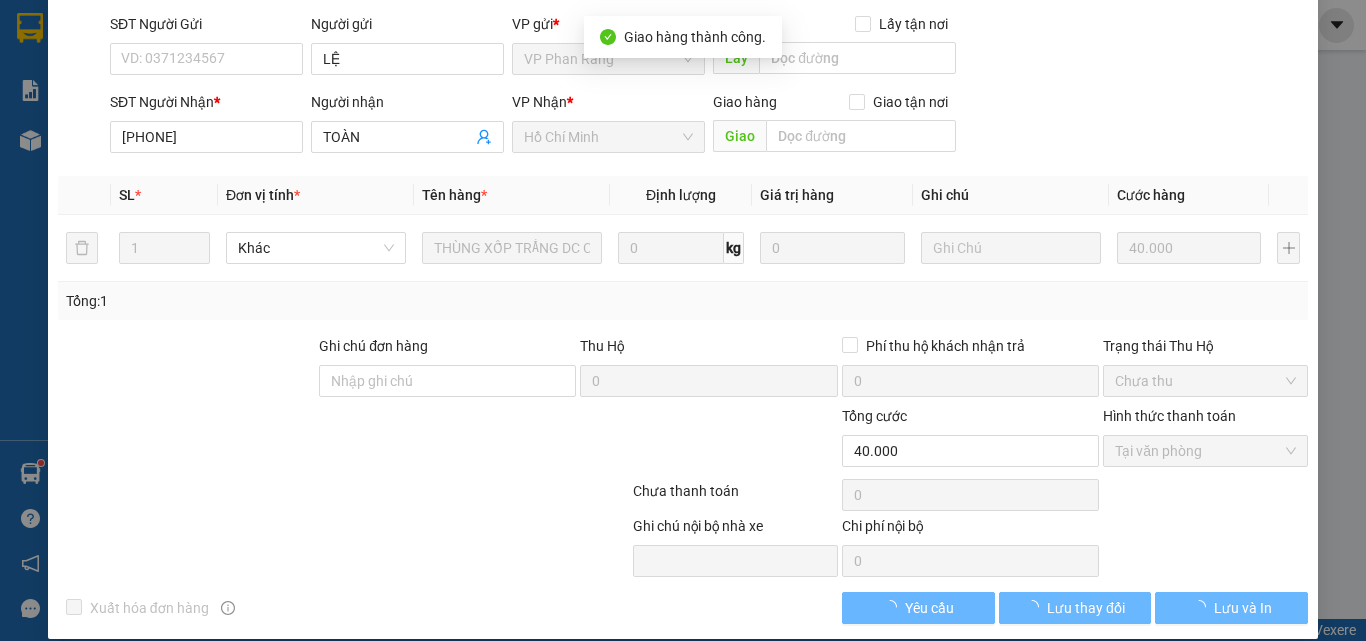scroll, scrollTop: 187, scrollLeft: 0, axis: vertical 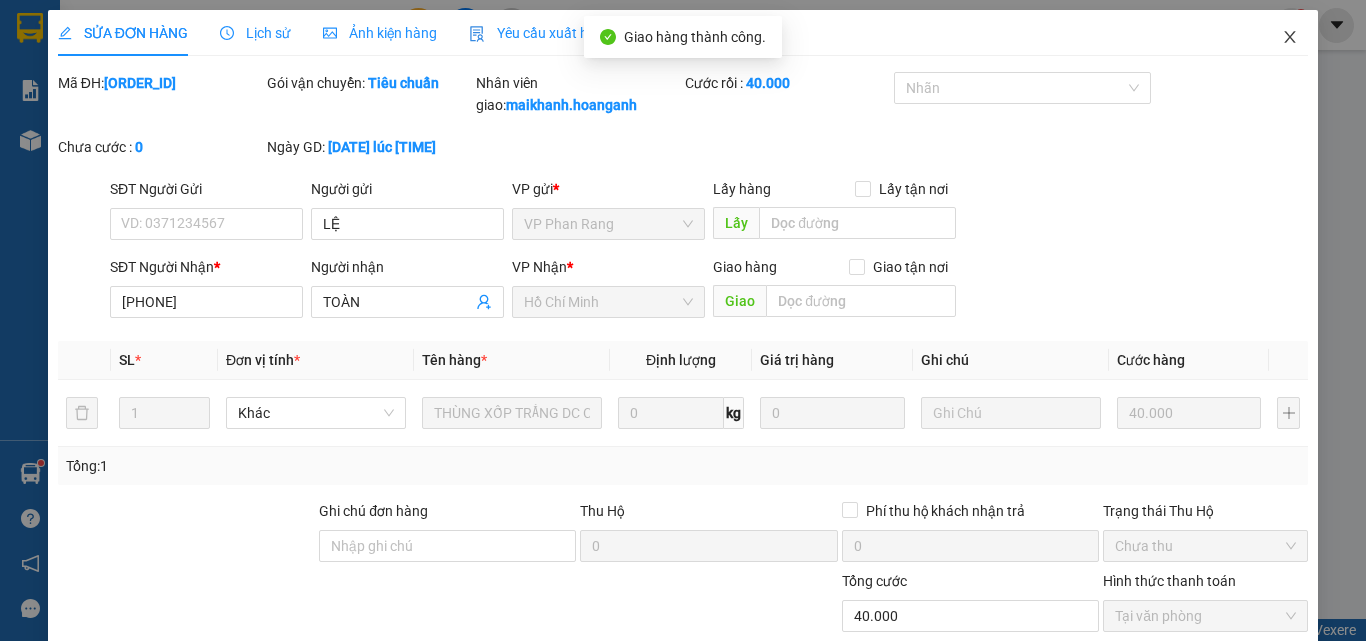 click 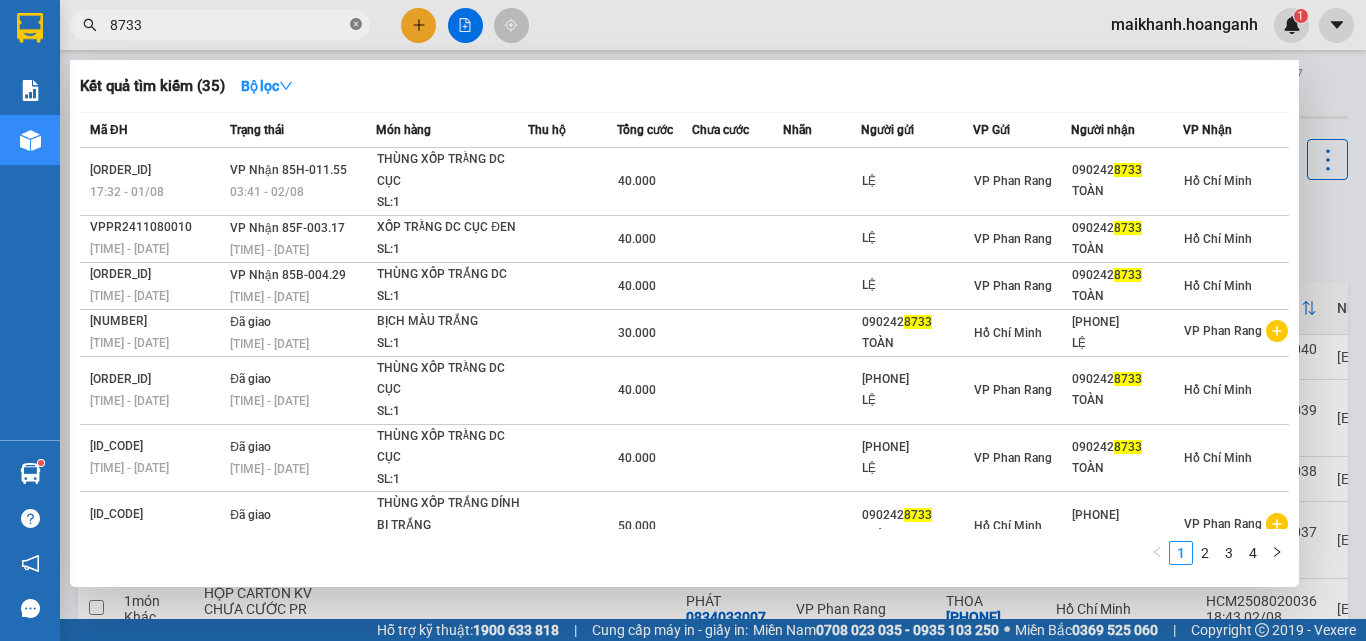 click 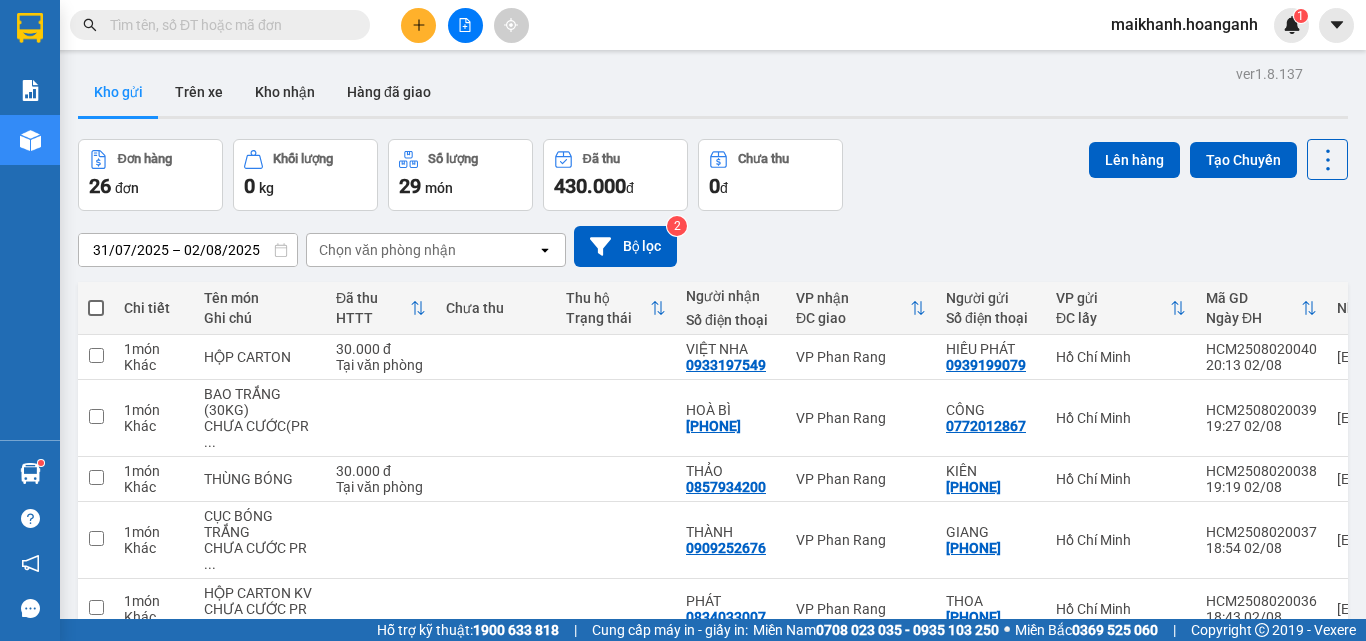 click at bounding box center (228, 25) 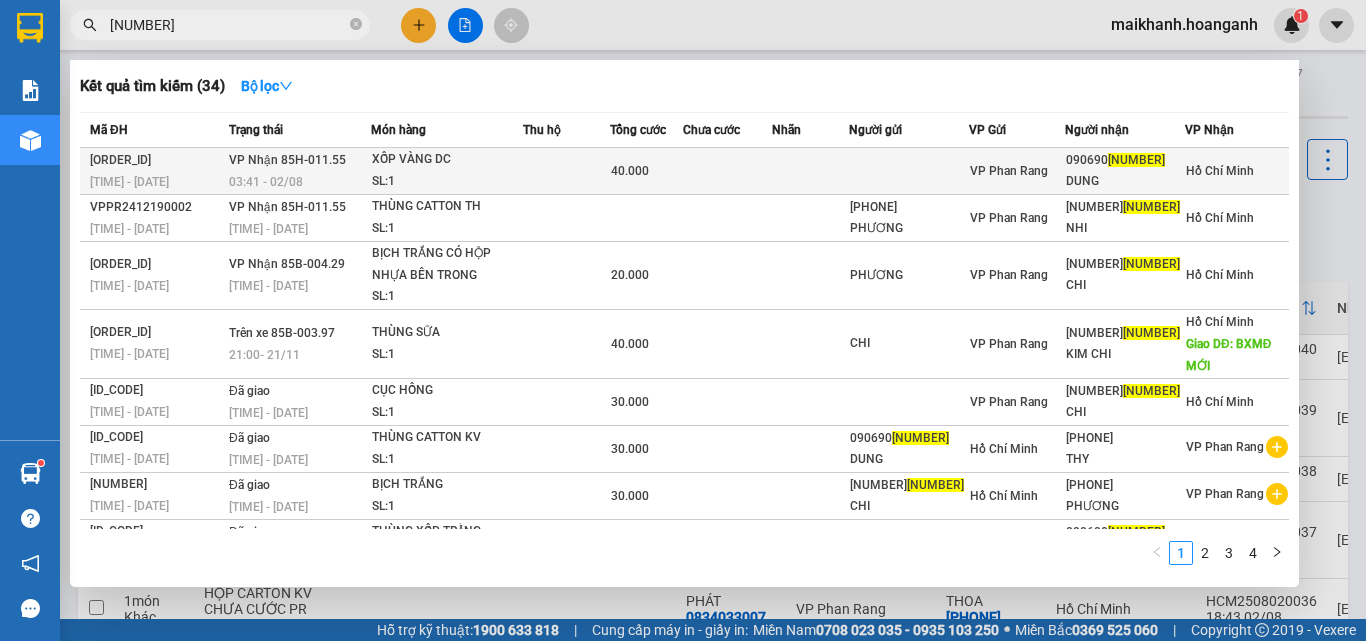 type on "[NUMBER]" 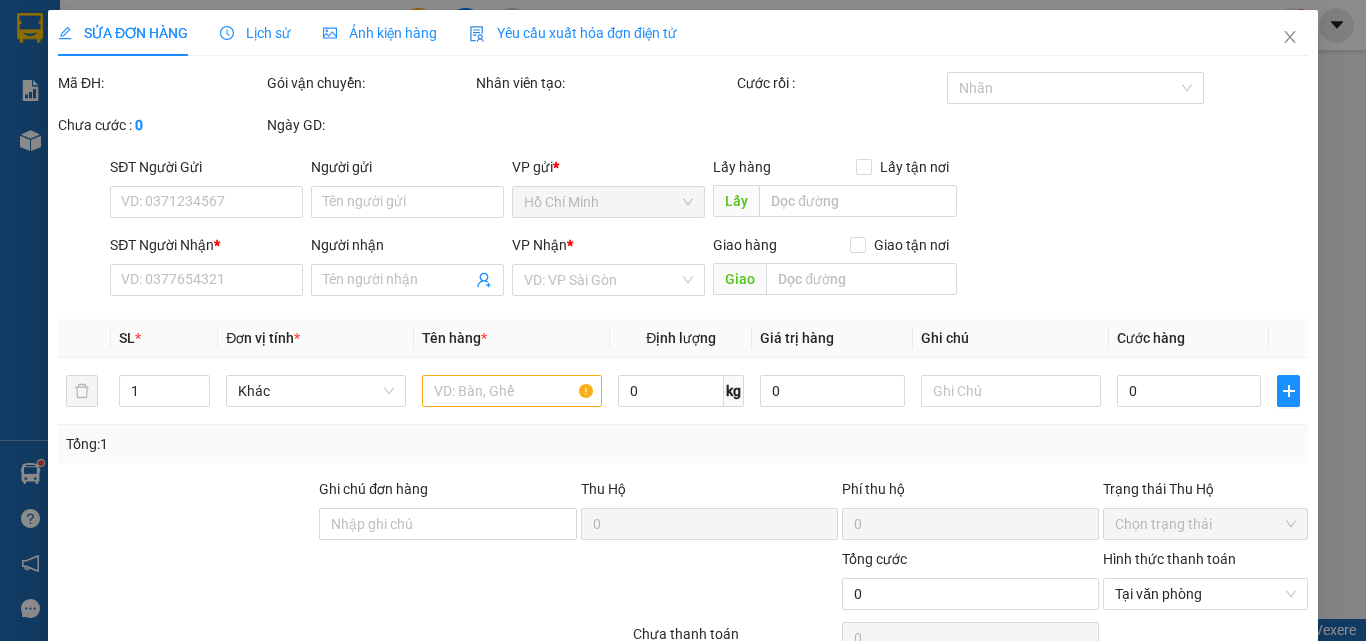type on "[PHONE]" 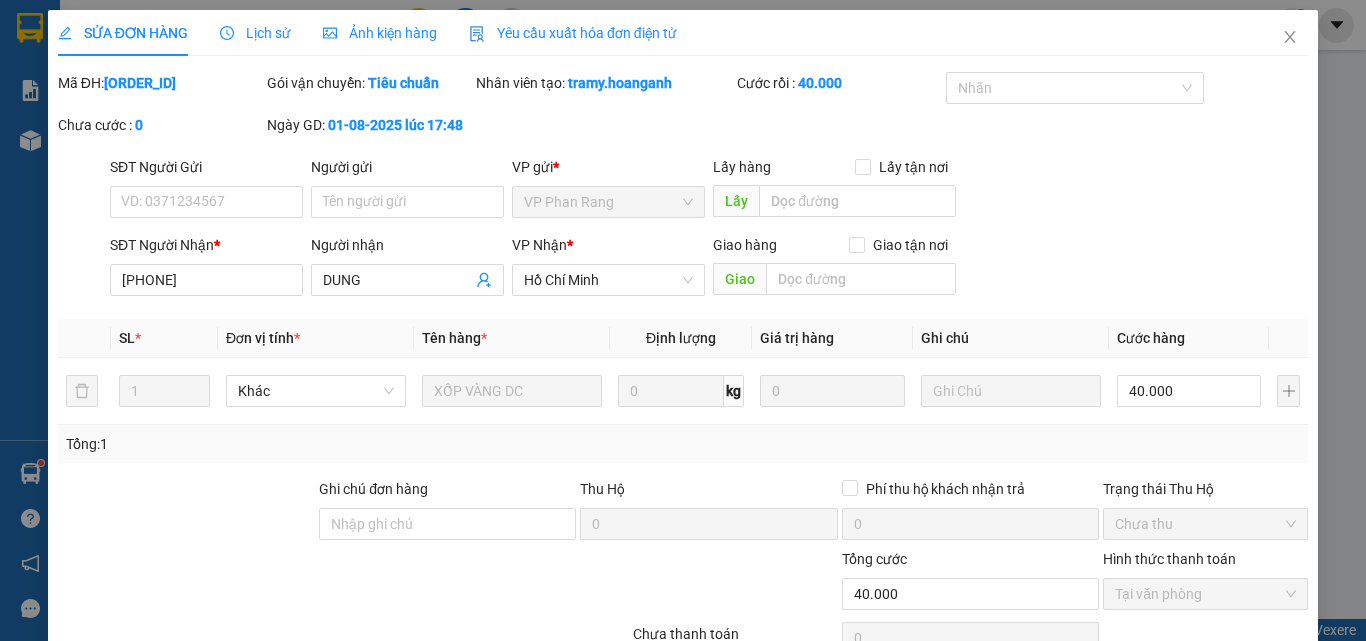 scroll, scrollTop: 165, scrollLeft: 0, axis: vertical 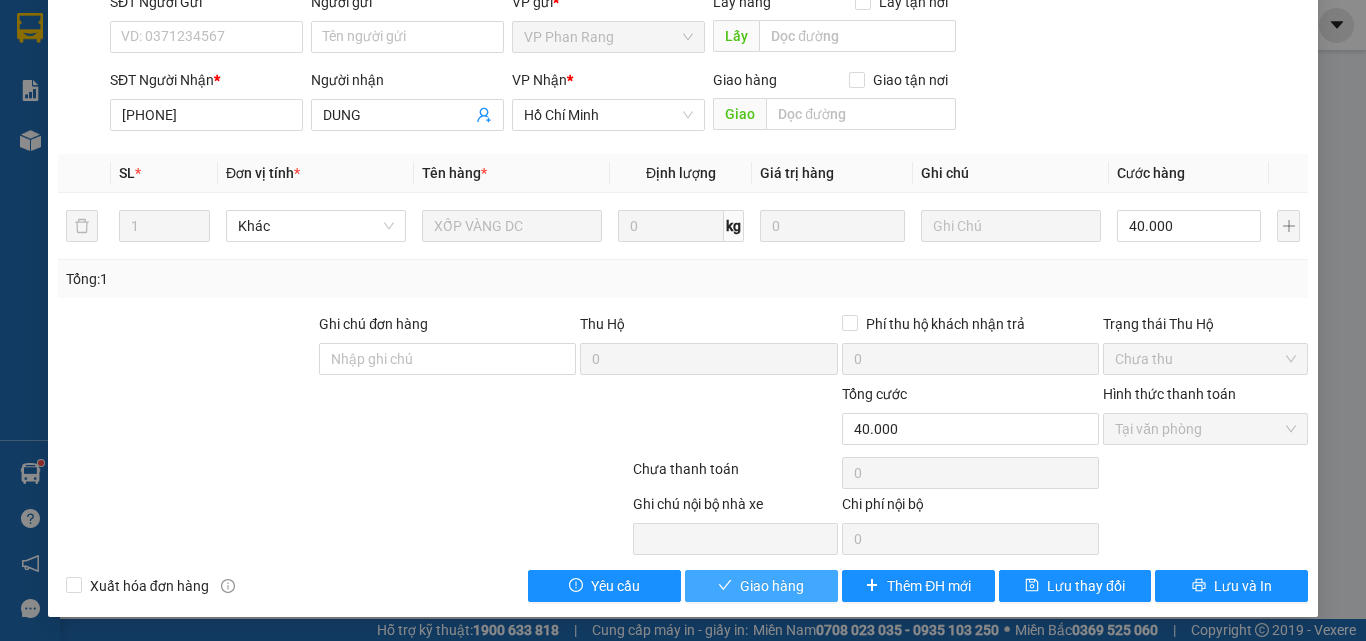 click on "Giao hàng" at bounding box center (772, 586) 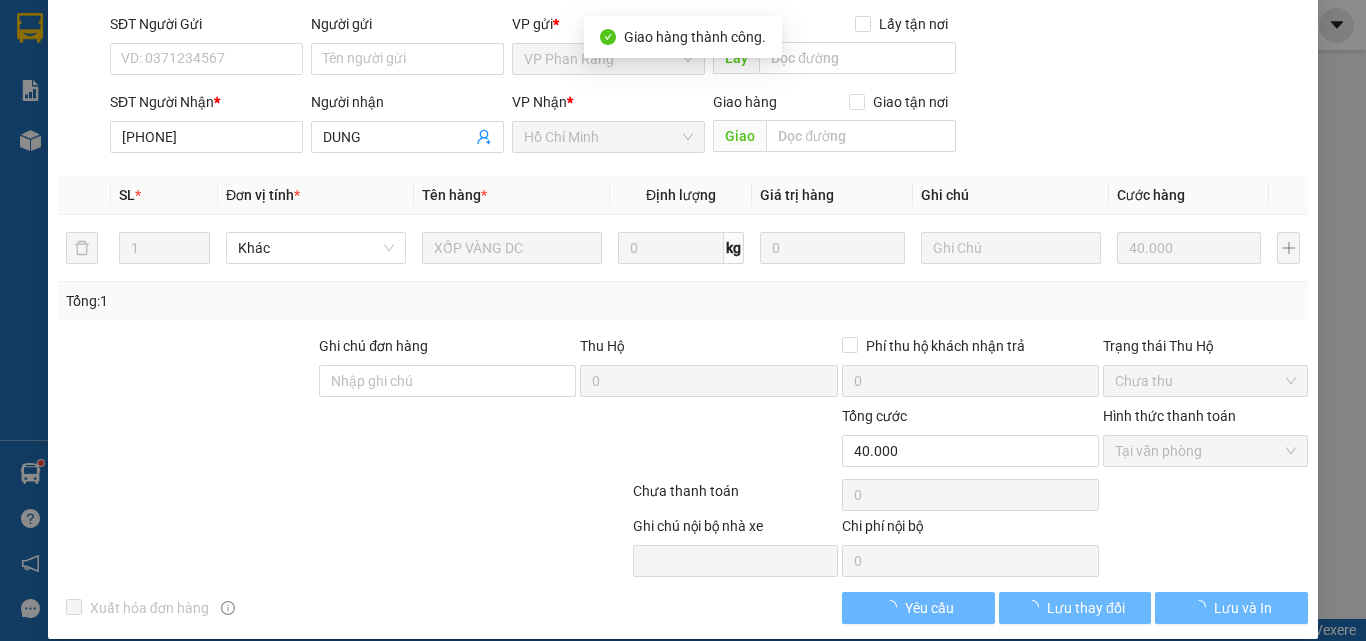 scroll, scrollTop: 187, scrollLeft: 0, axis: vertical 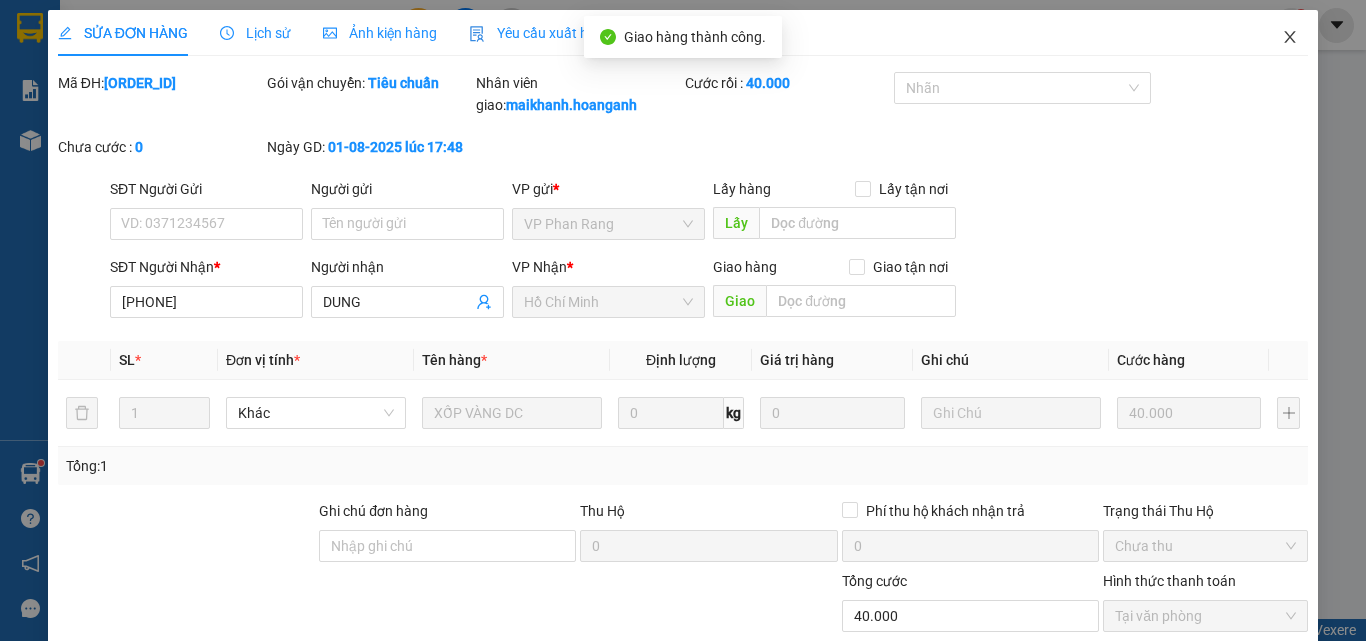 click 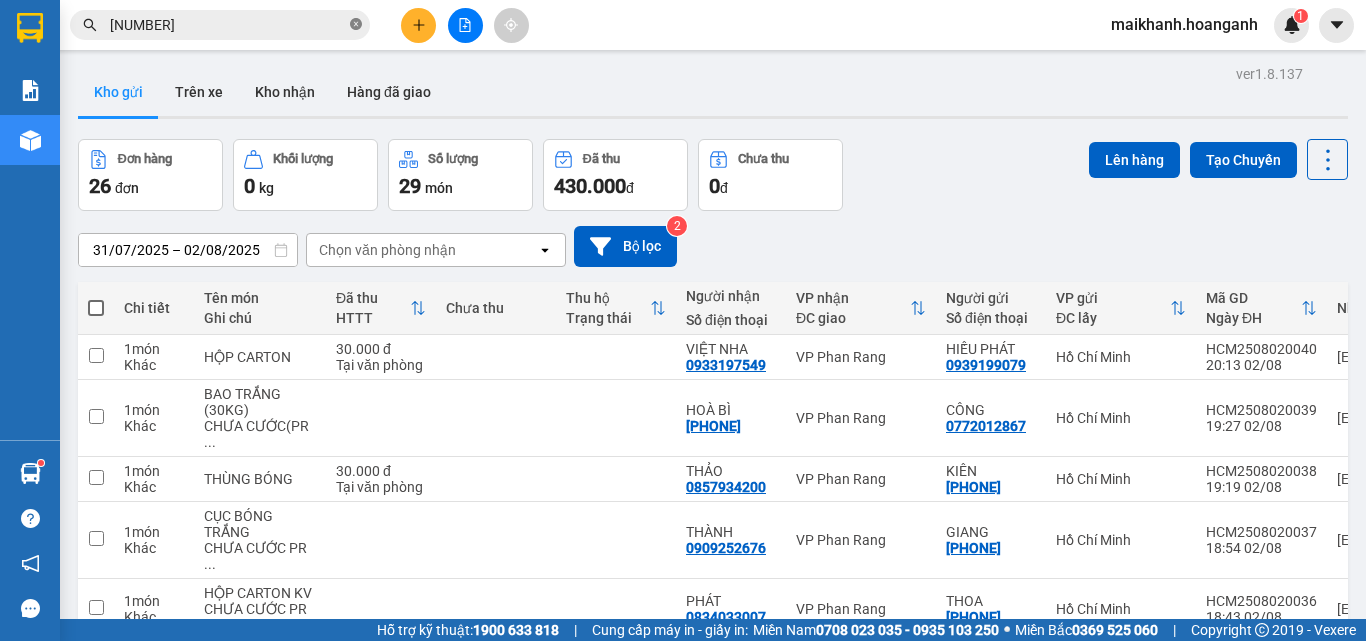 click 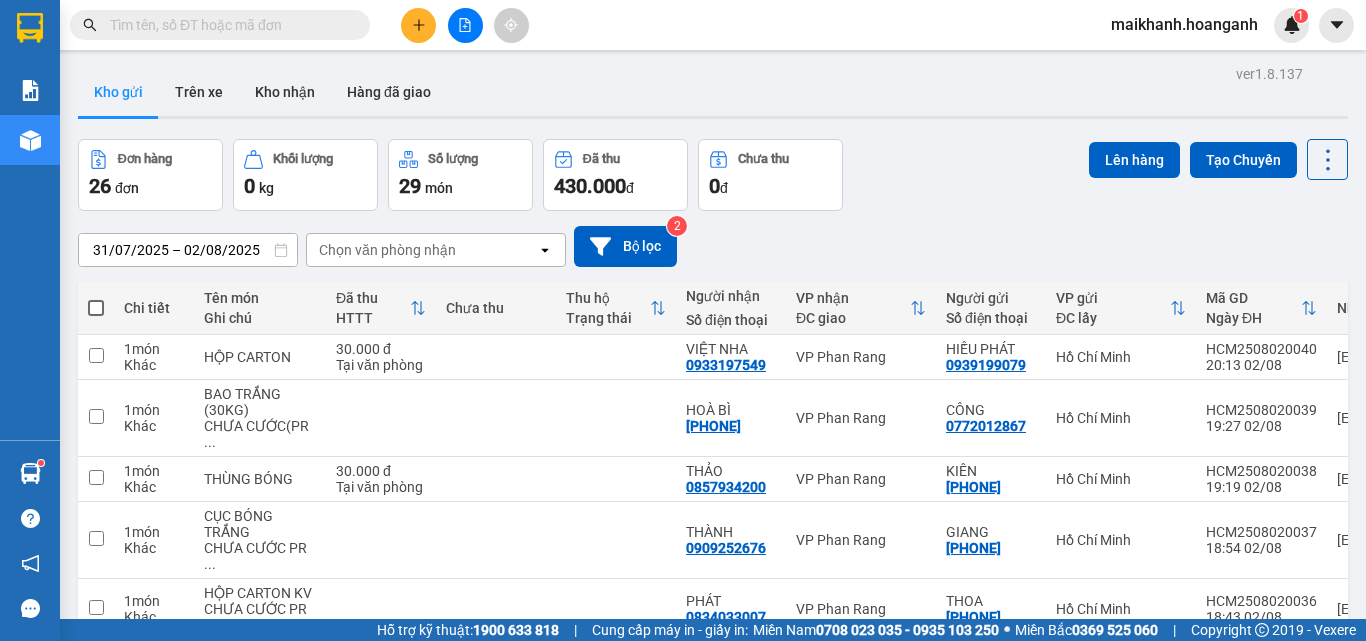 click at bounding box center [228, 25] 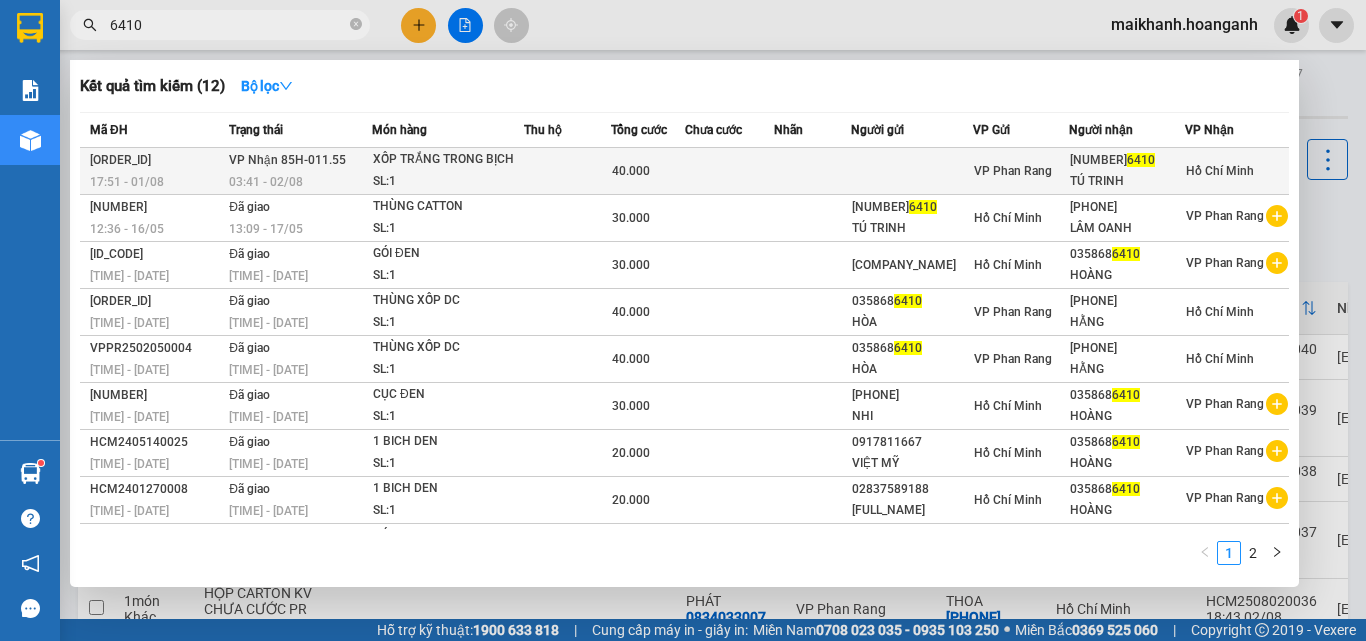 type on "6410" 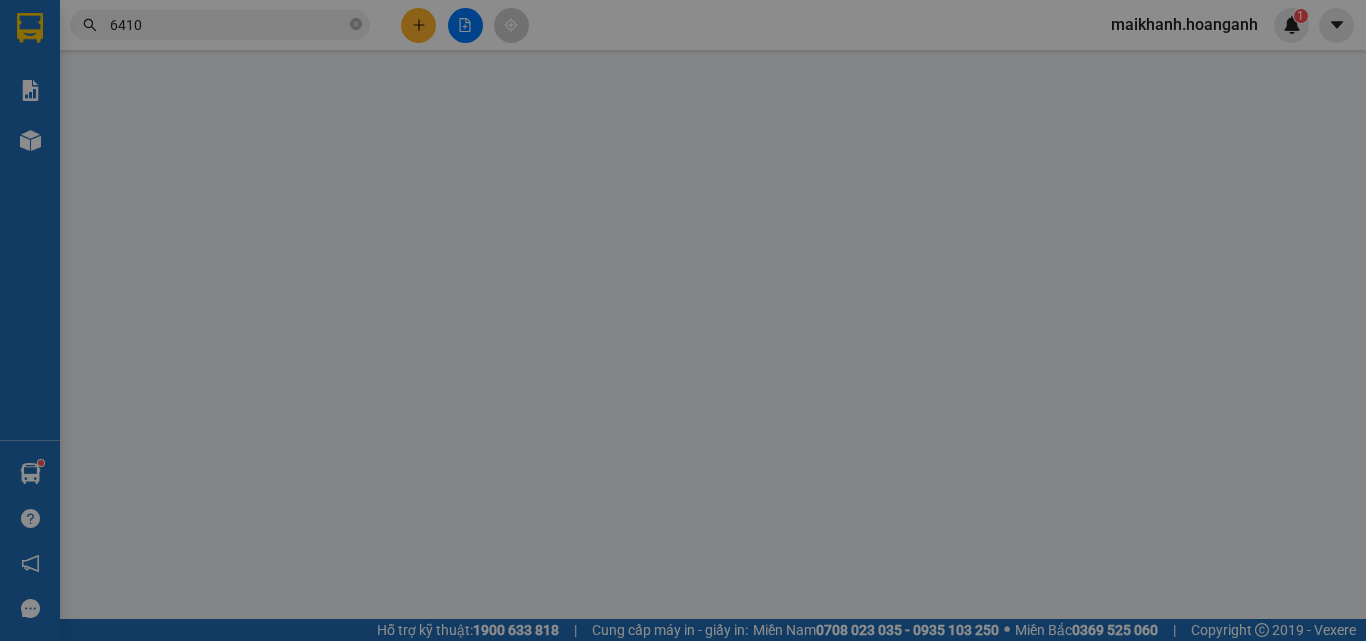 type on "[PHONE]" 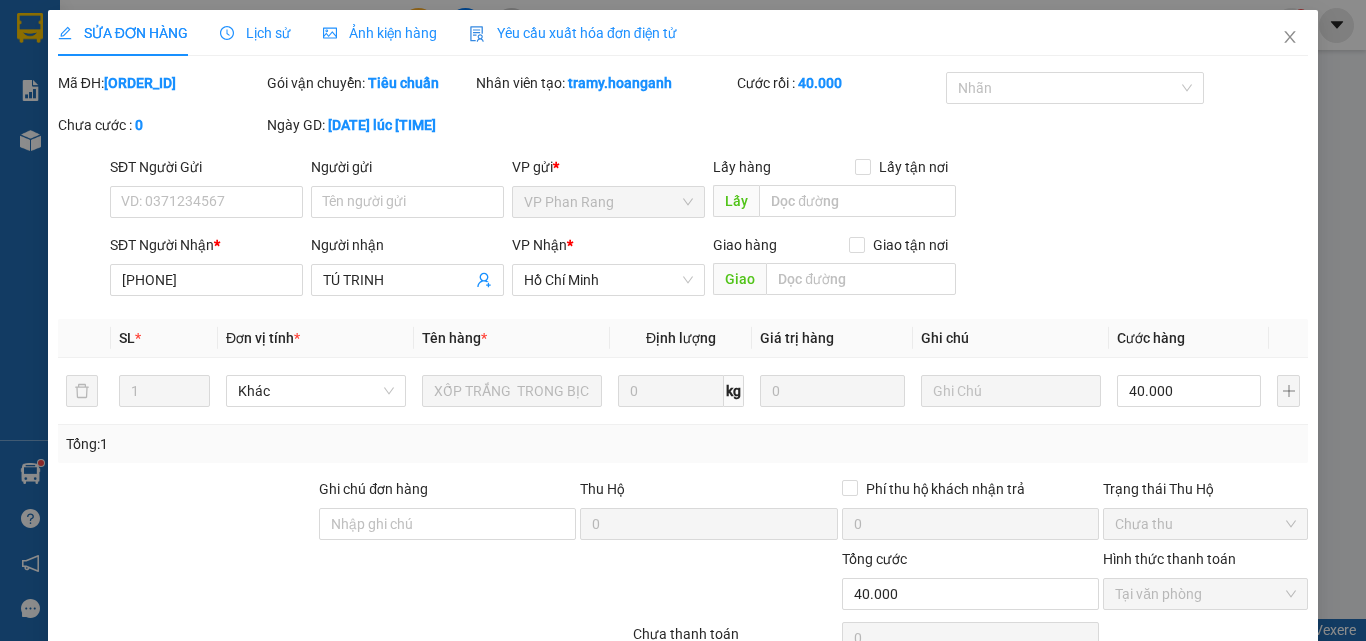 scroll, scrollTop: 165, scrollLeft: 0, axis: vertical 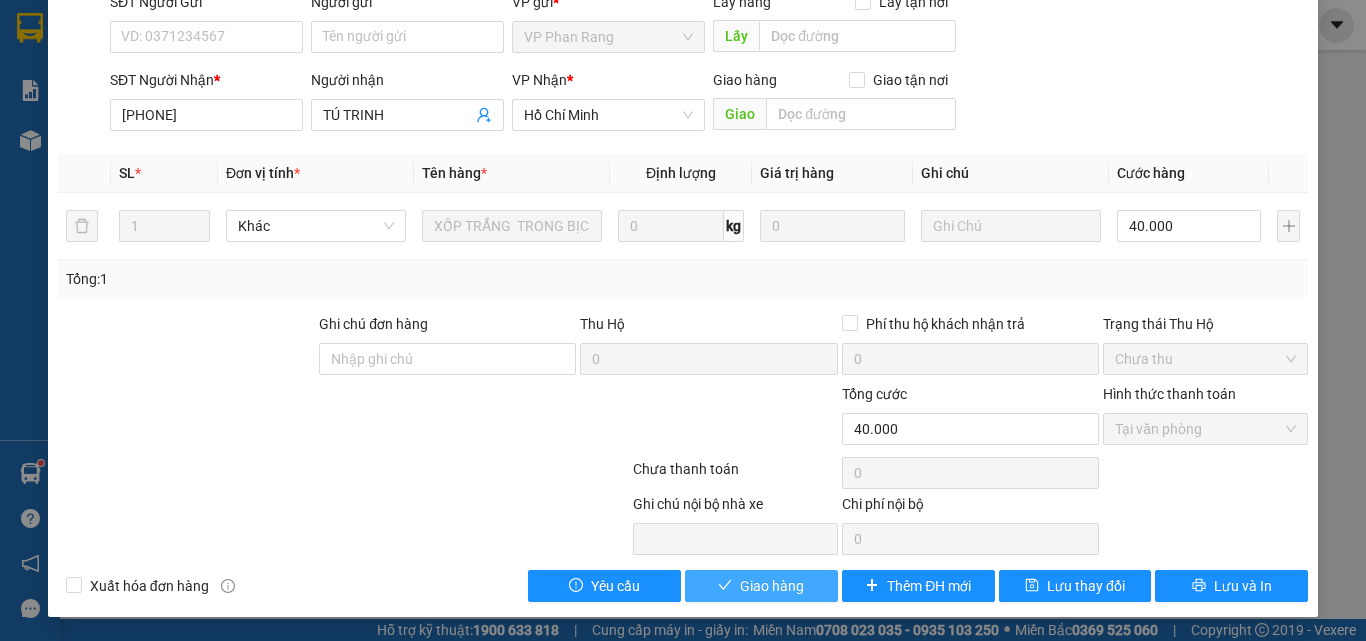 click on "Giao hàng" at bounding box center [772, 586] 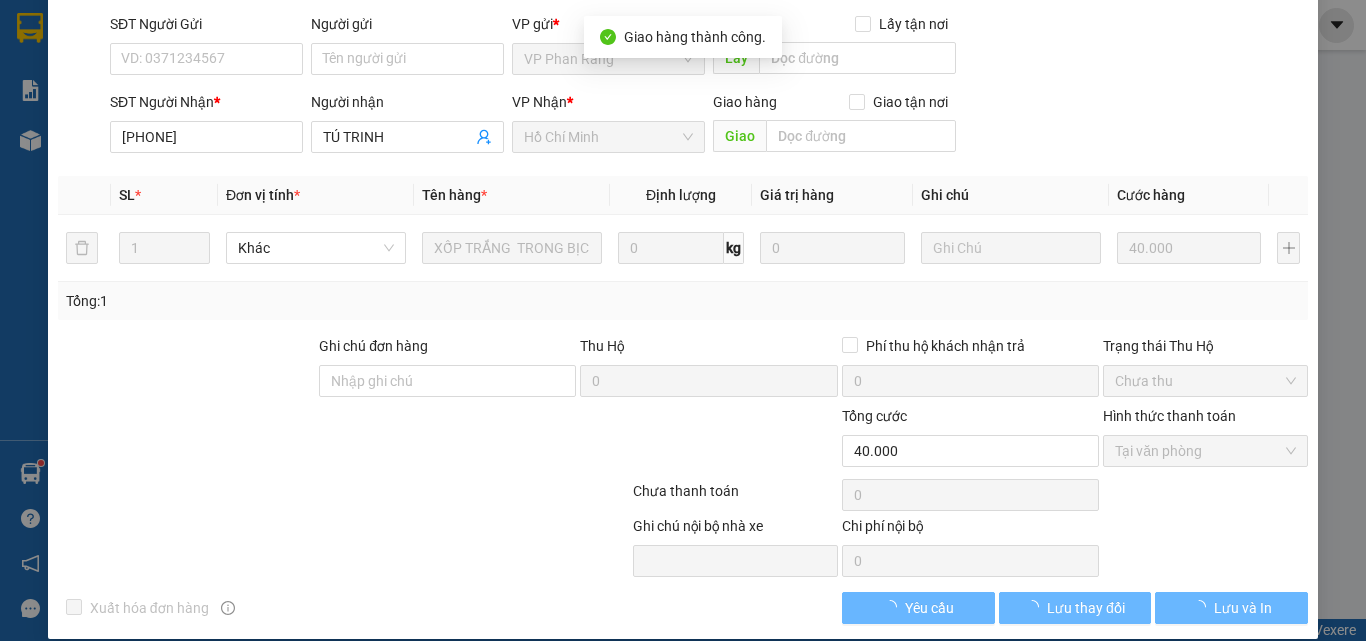 scroll, scrollTop: 187, scrollLeft: 0, axis: vertical 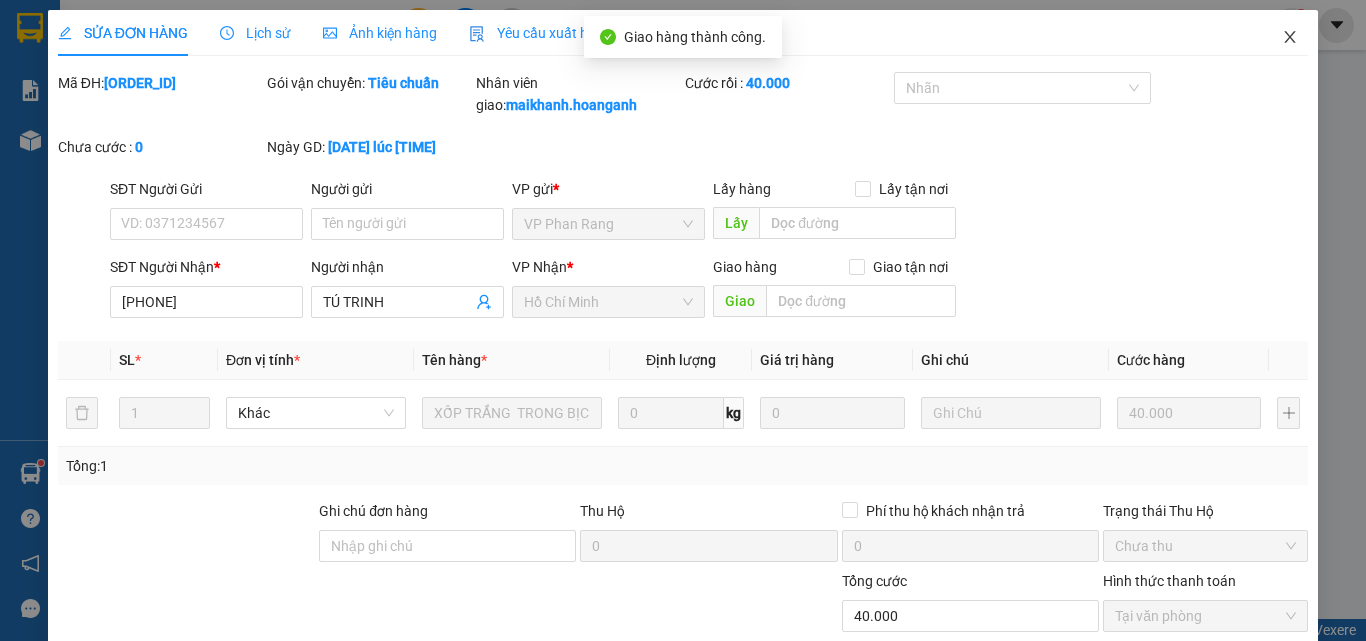 click 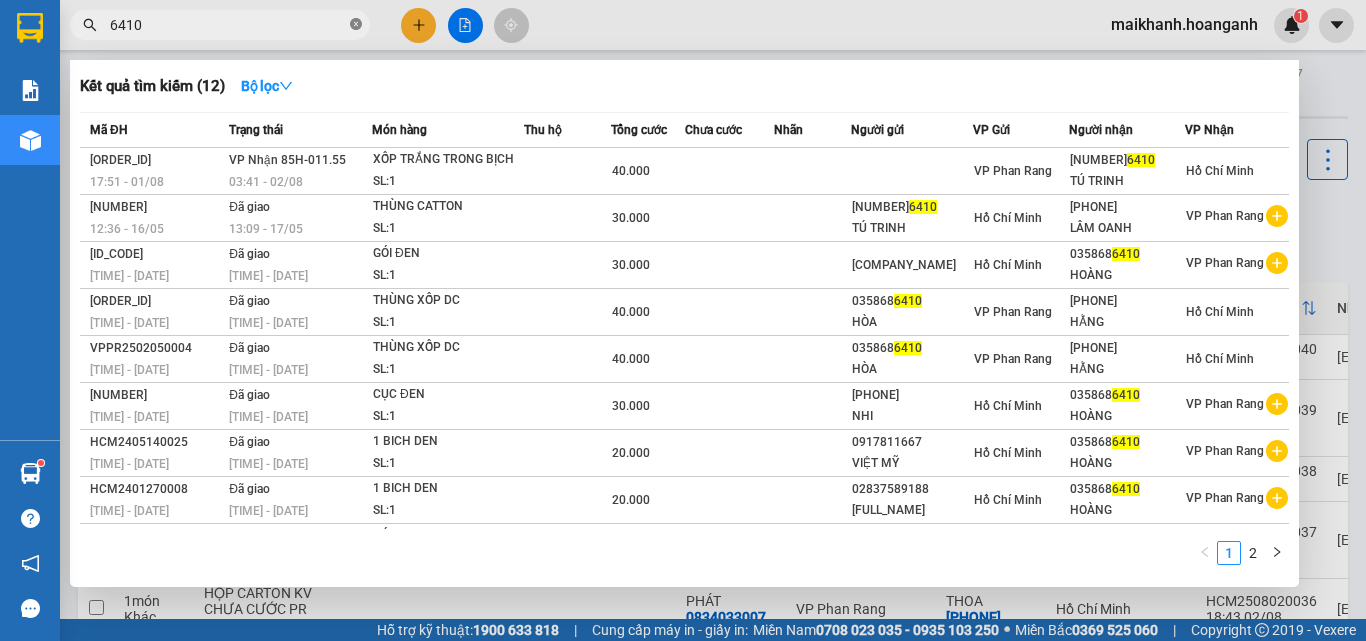 click 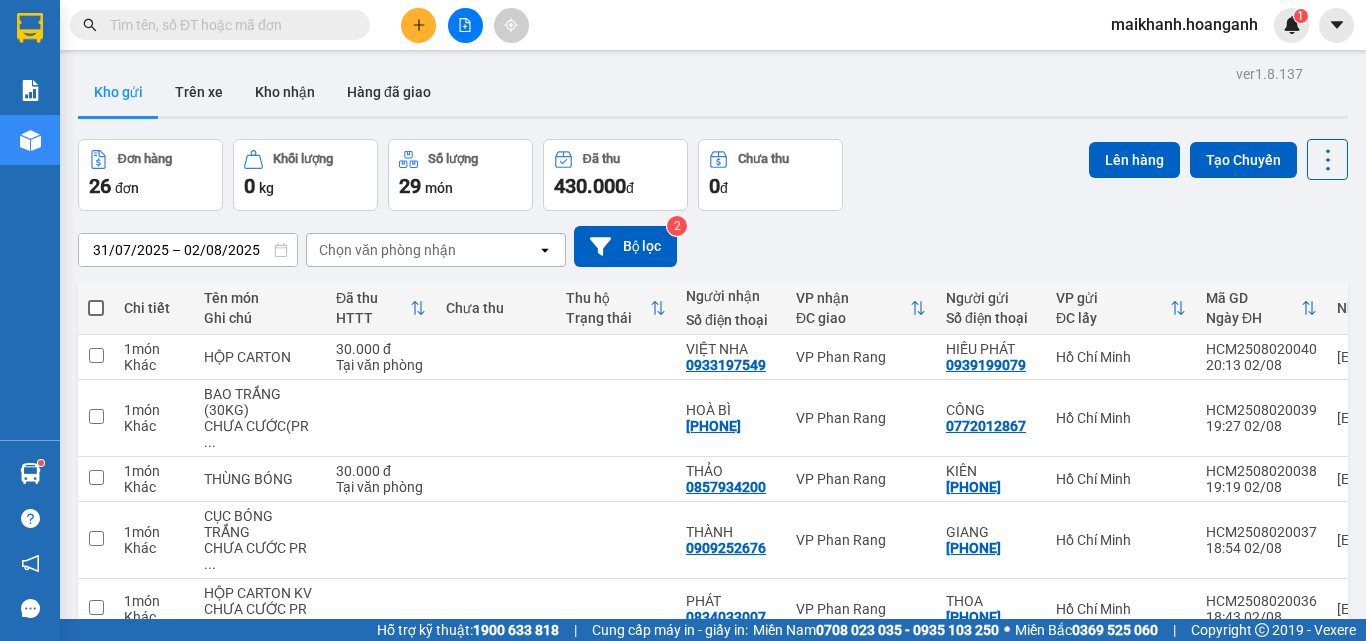 click at bounding box center (228, 25) 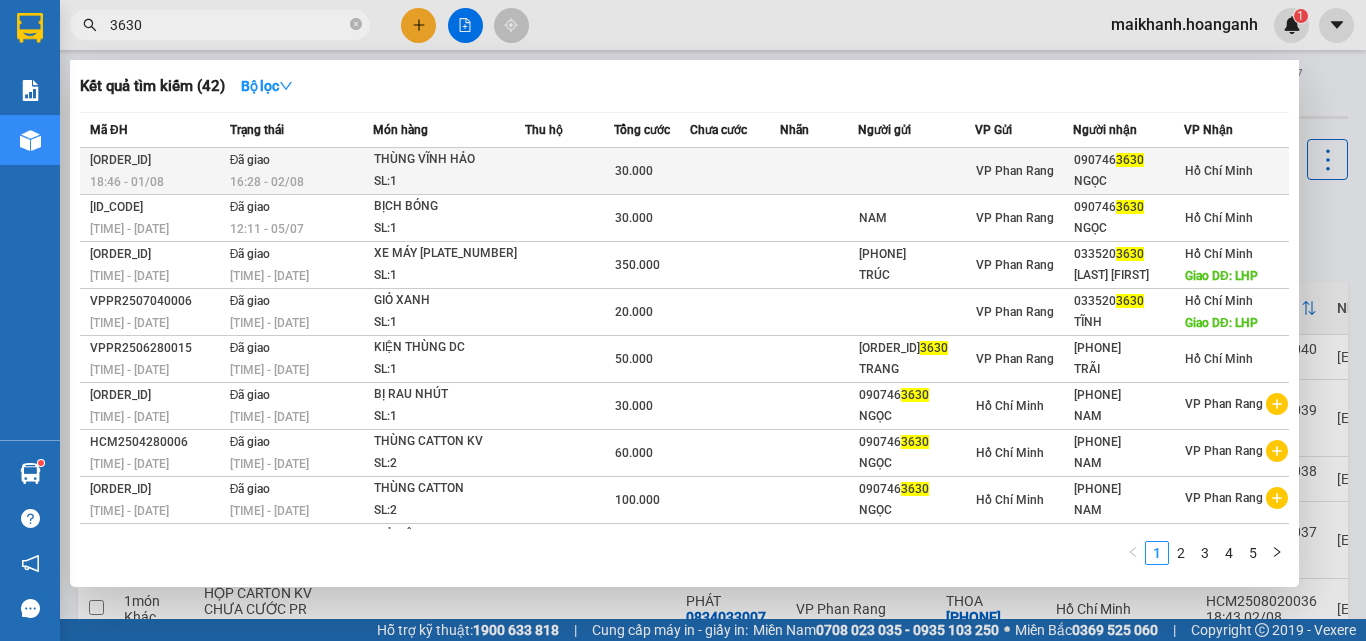 type on "3630" 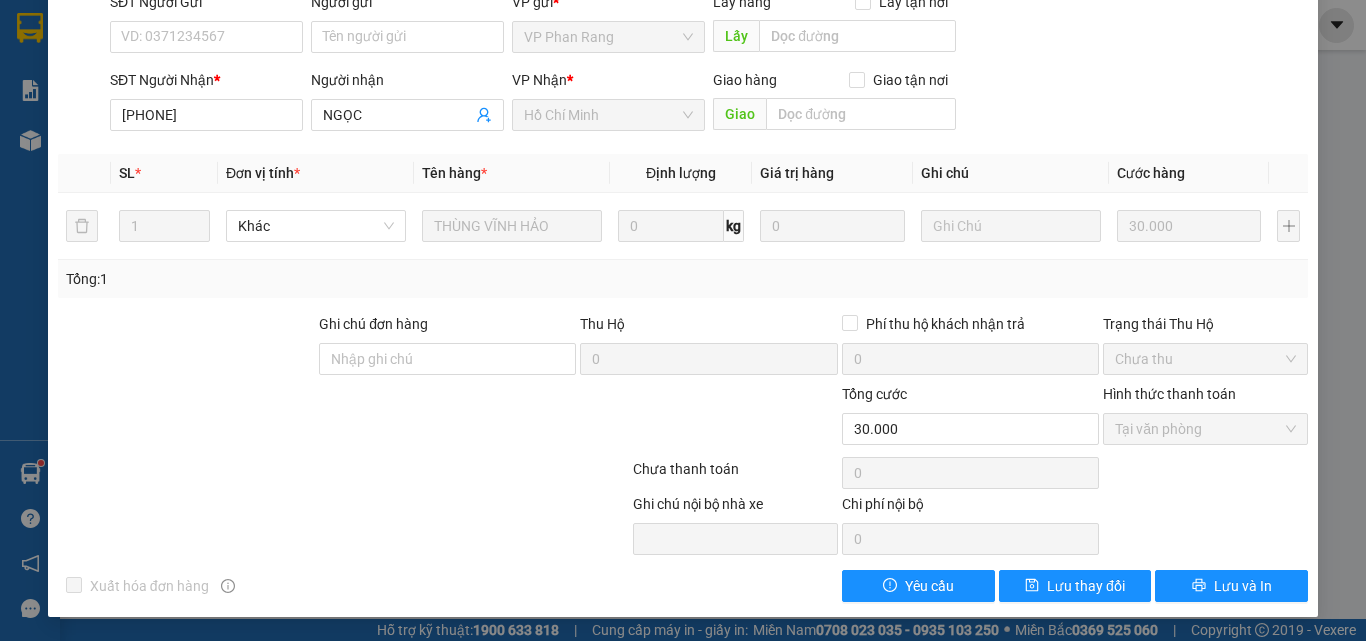 scroll, scrollTop: 0, scrollLeft: 0, axis: both 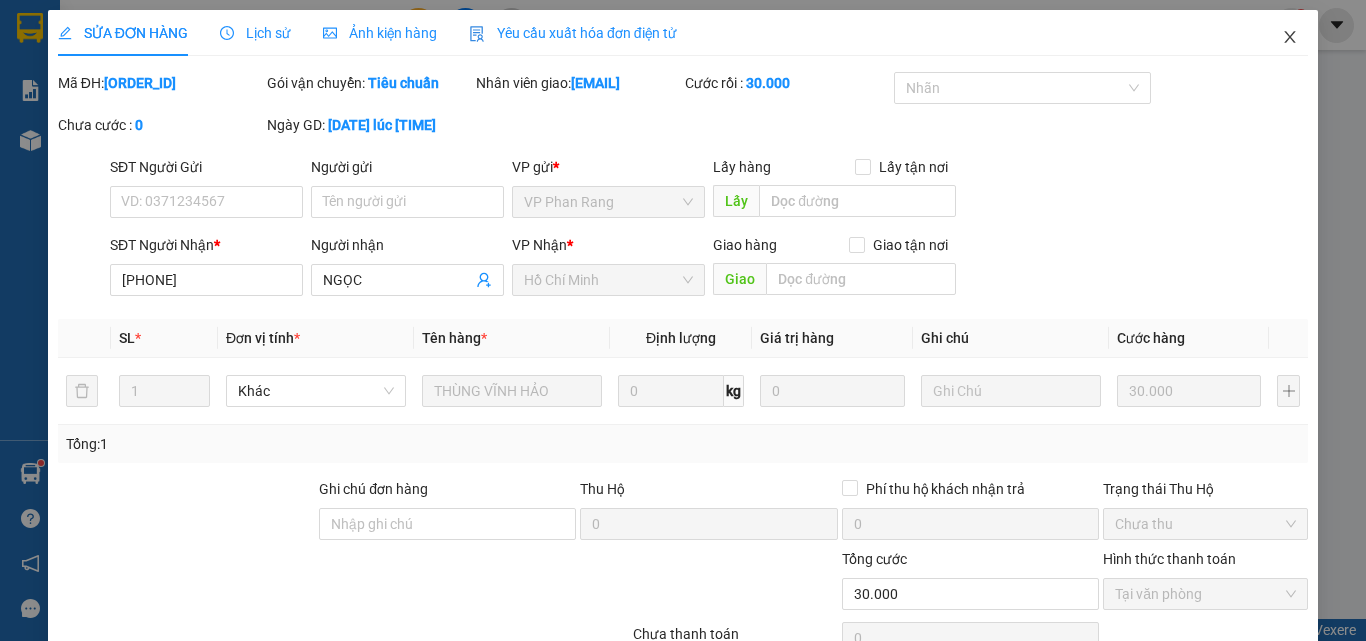 click 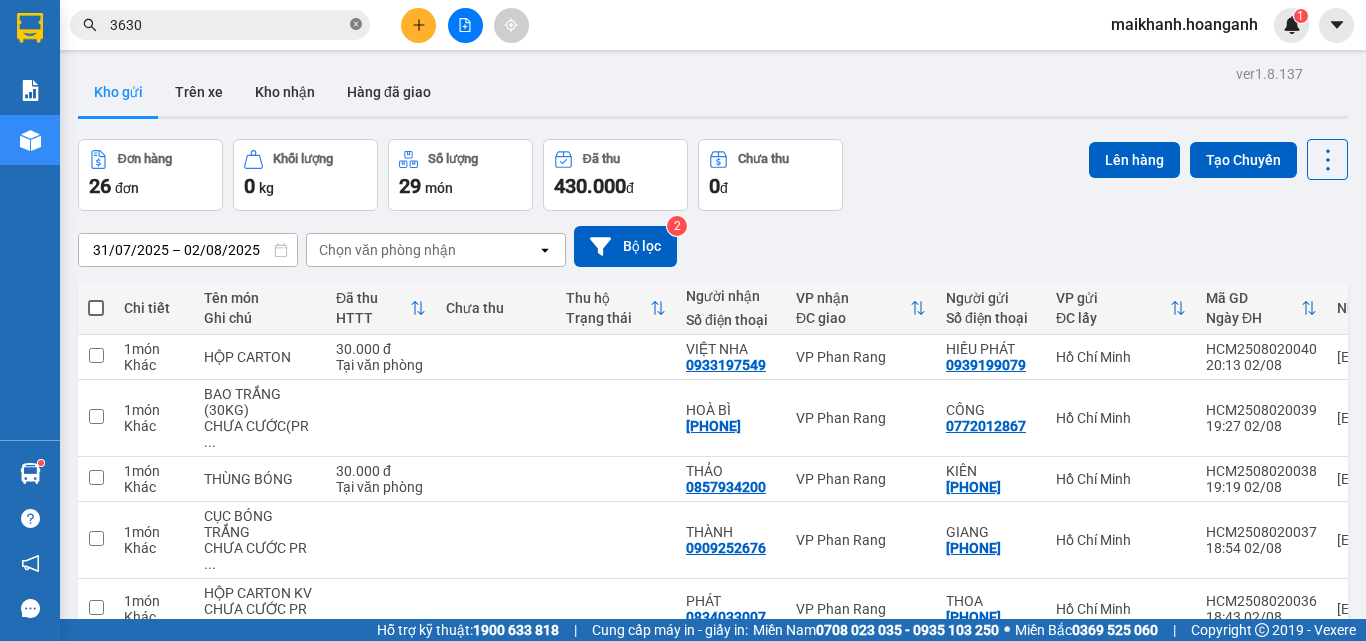 click 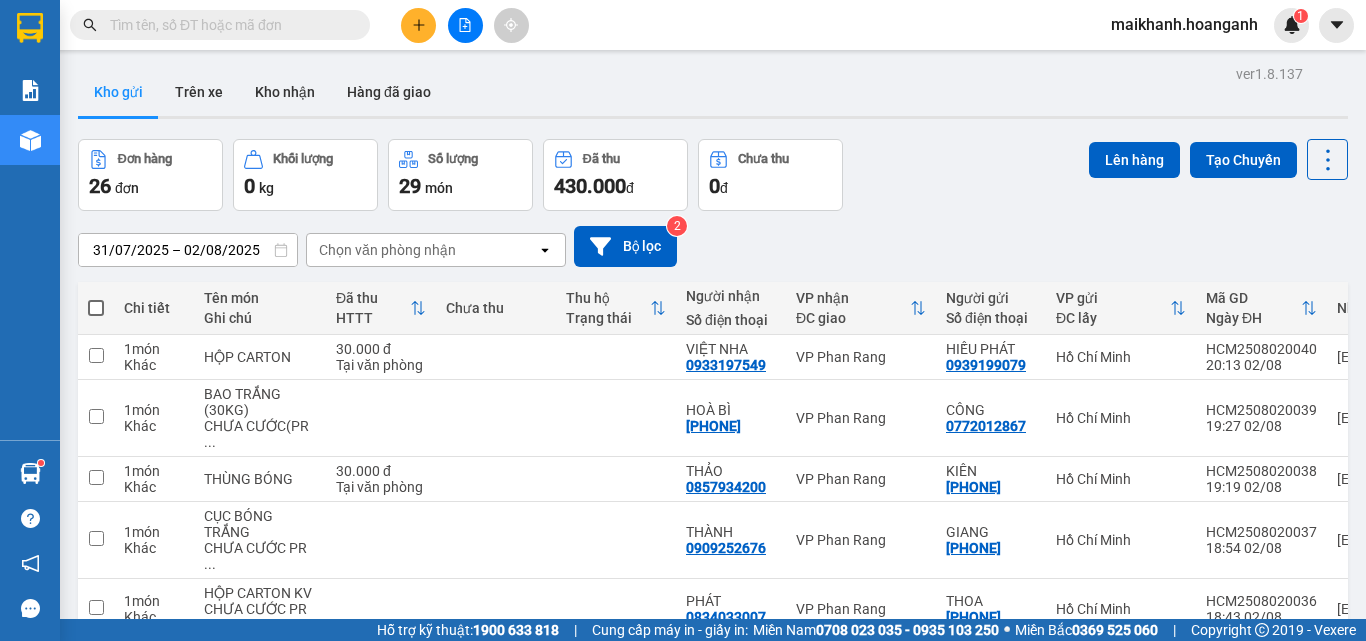 click at bounding box center [228, 25] 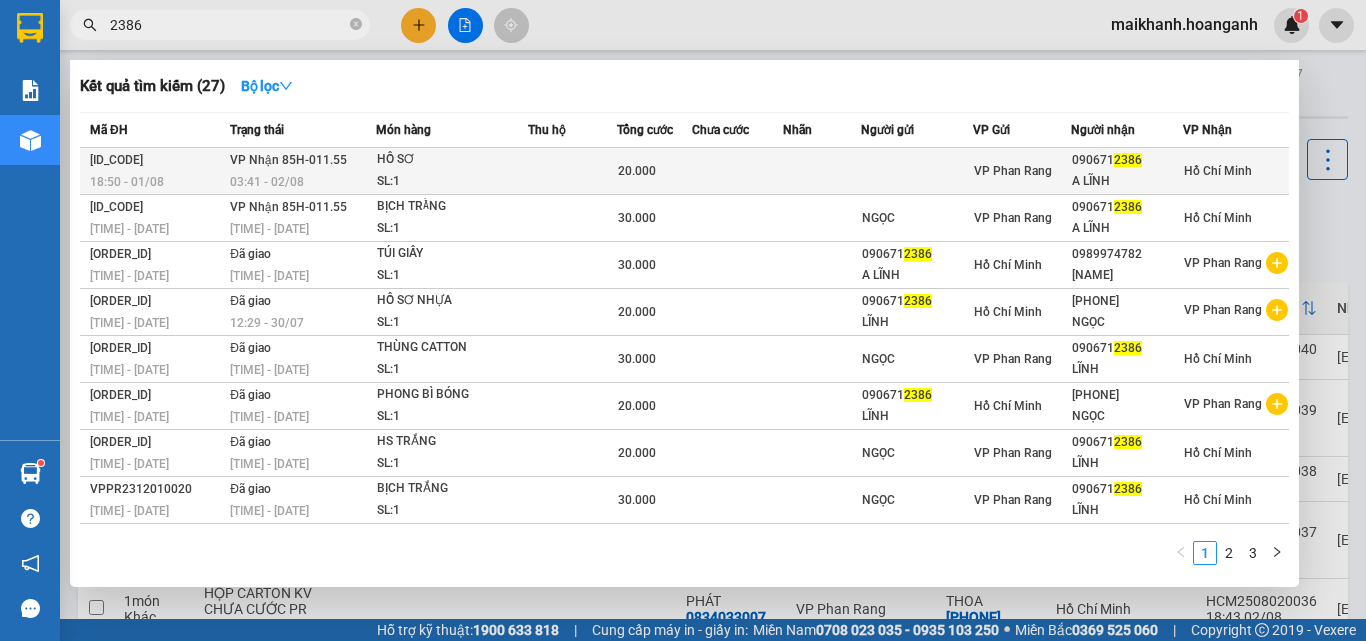 type on "2386" 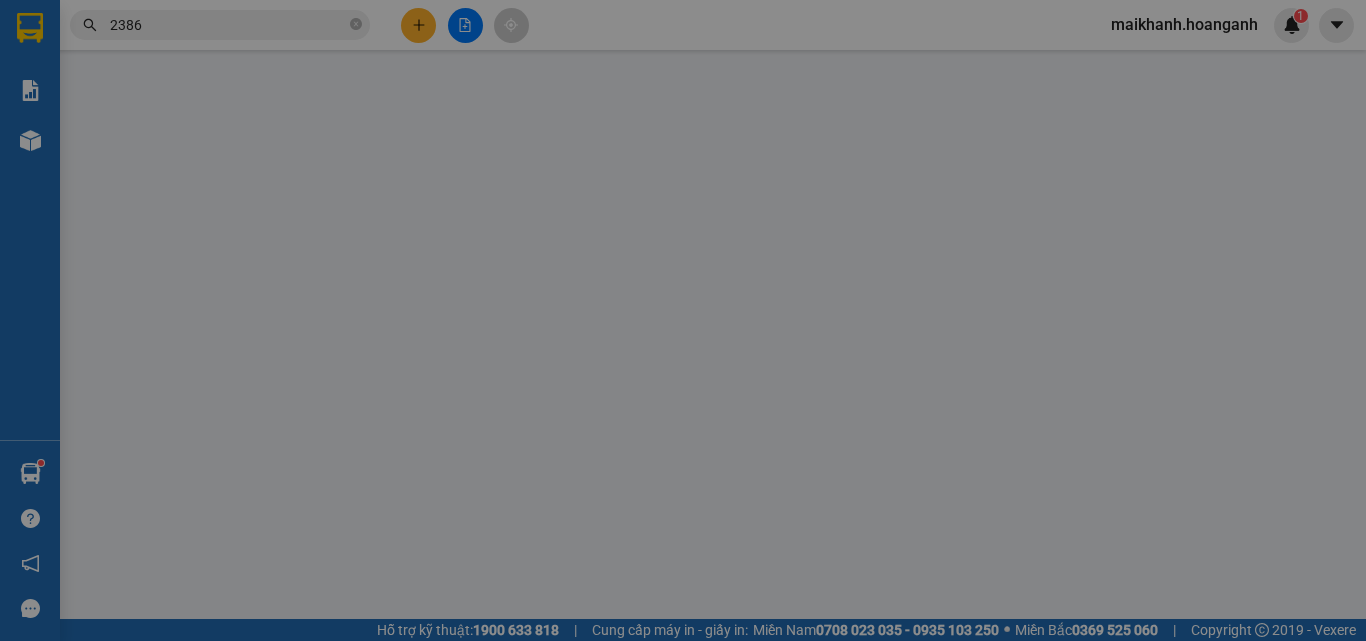 type on "[PHONE]" 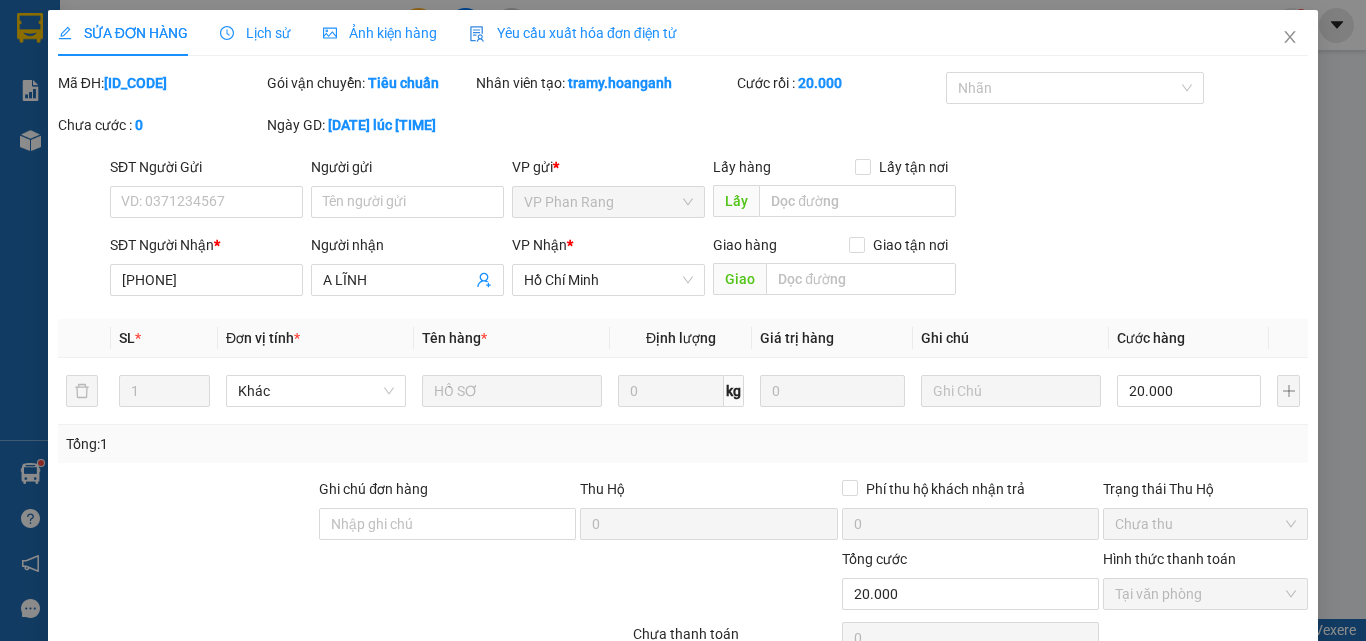 scroll, scrollTop: 165, scrollLeft: 0, axis: vertical 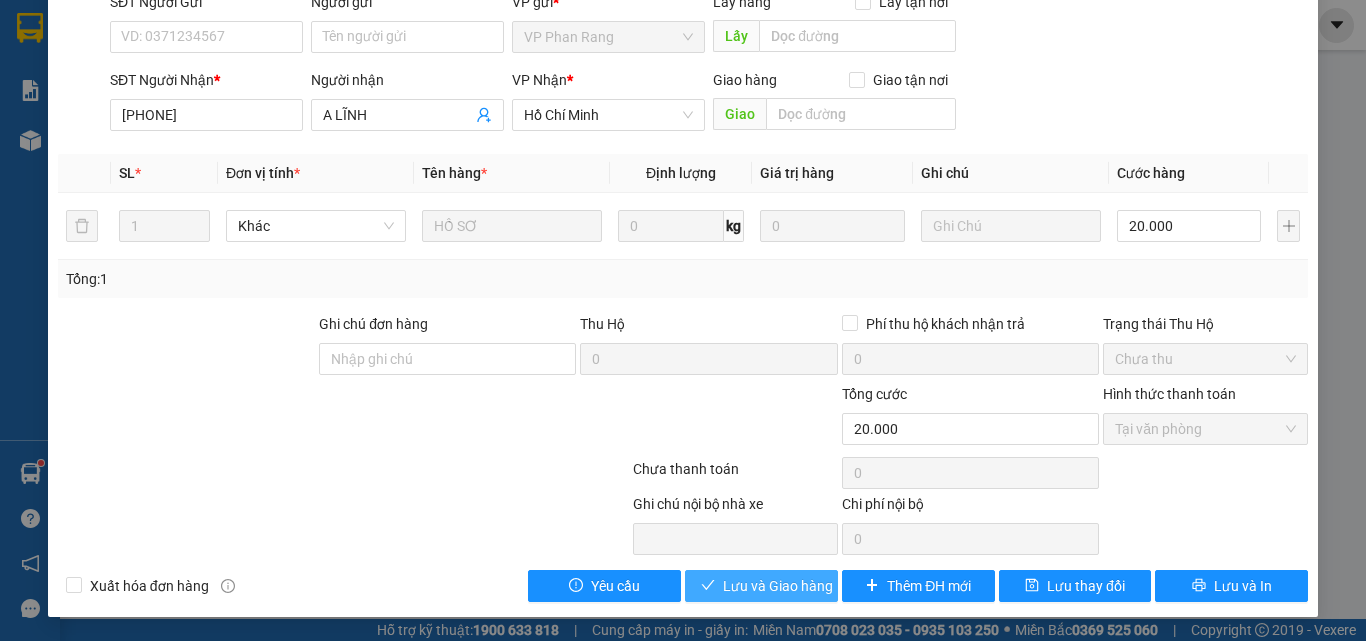 click on "Lưu và Giao hàng" at bounding box center (778, 586) 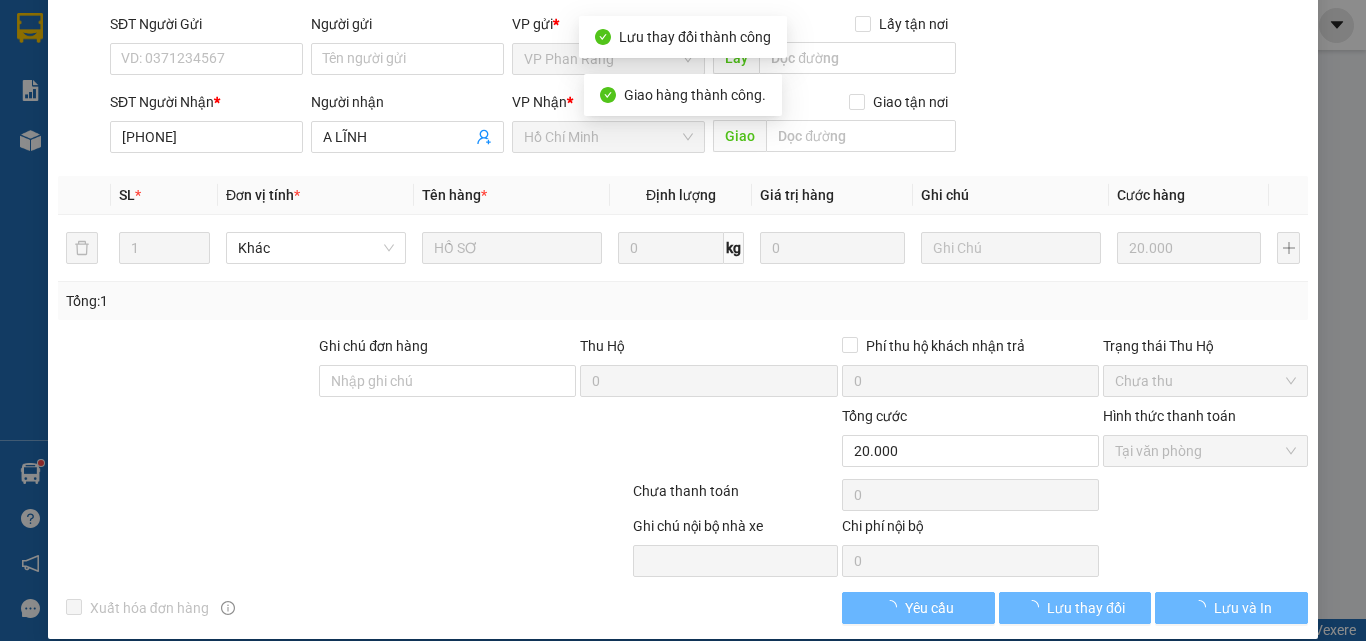 scroll, scrollTop: 187, scrollLeft: 0, axis: vertical 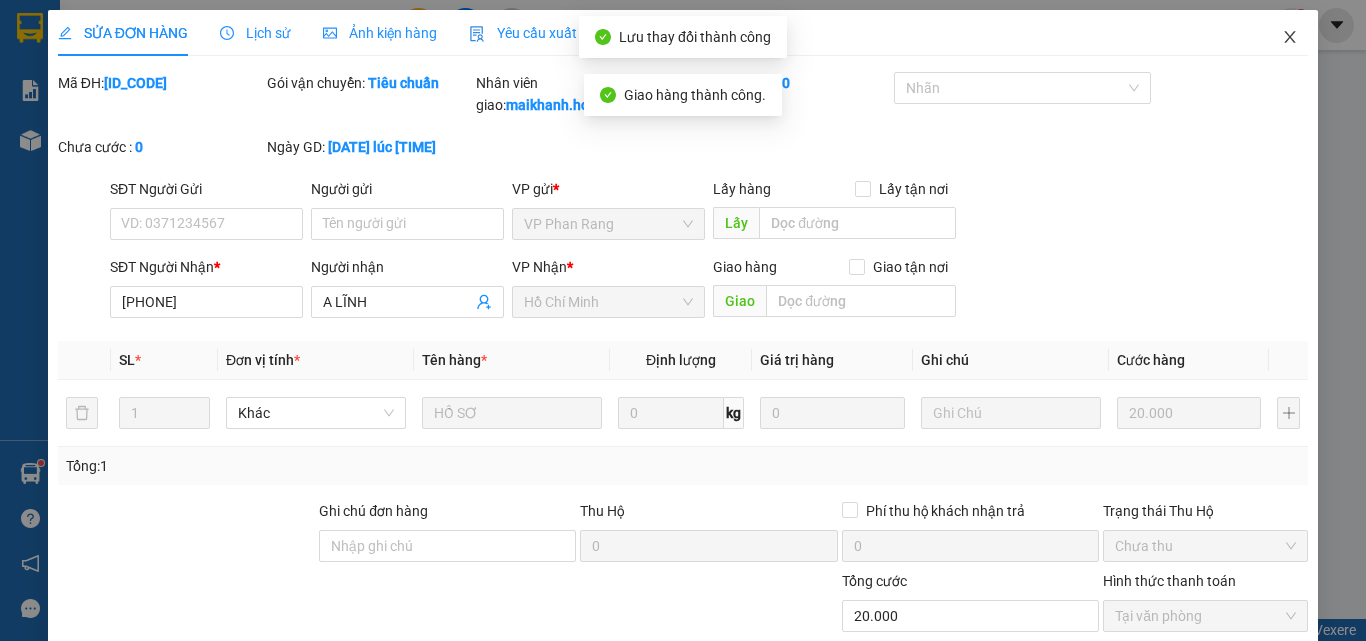 click 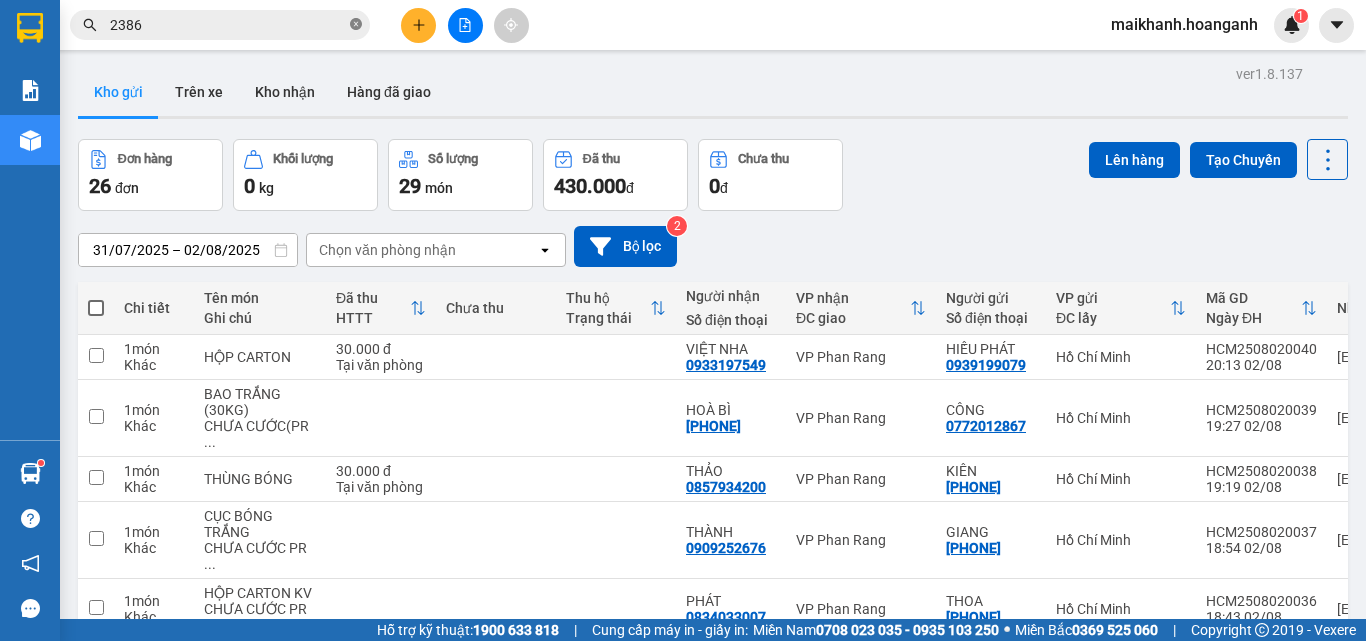 click 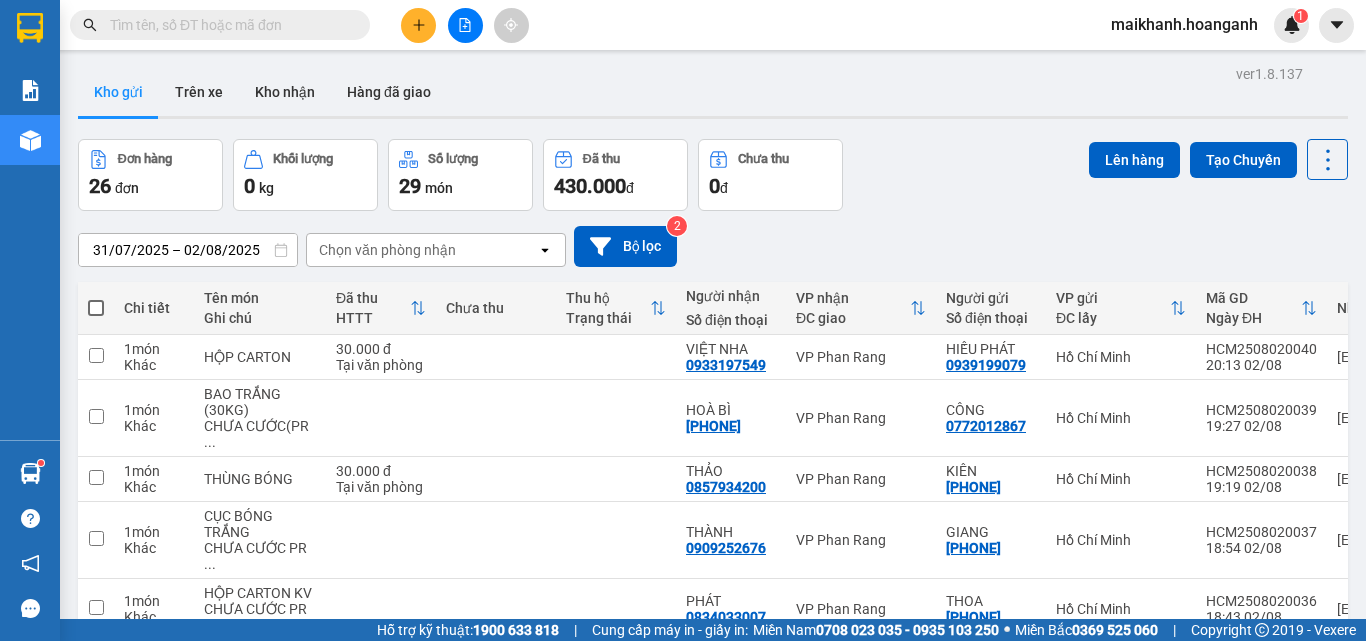 click at bounding box center [228, 25] 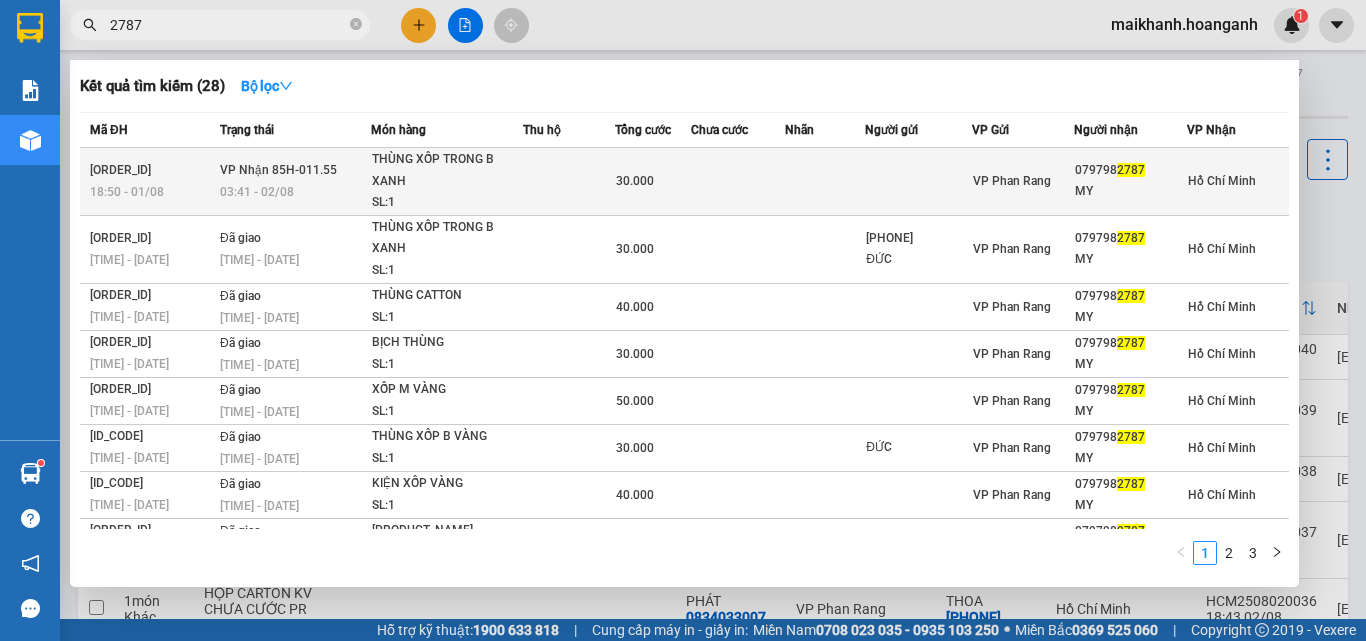 type on "2787" 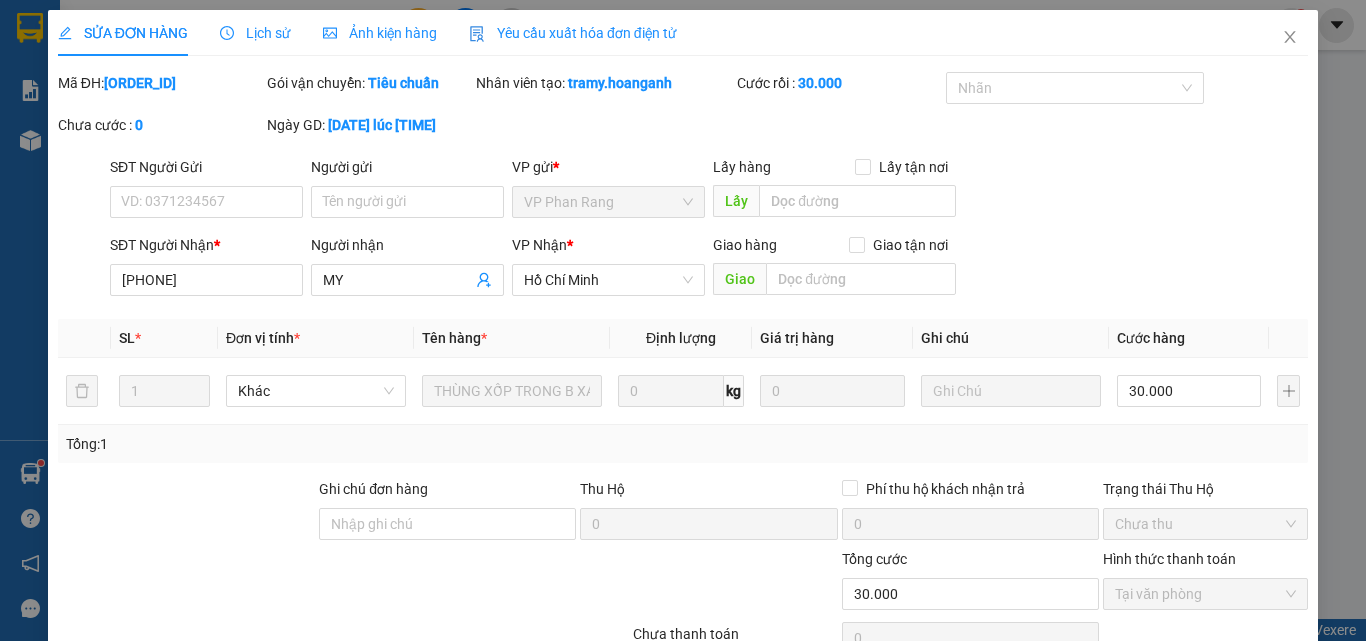scroll, scrollTop: 165, scrollLeft: 0, axis: vertical 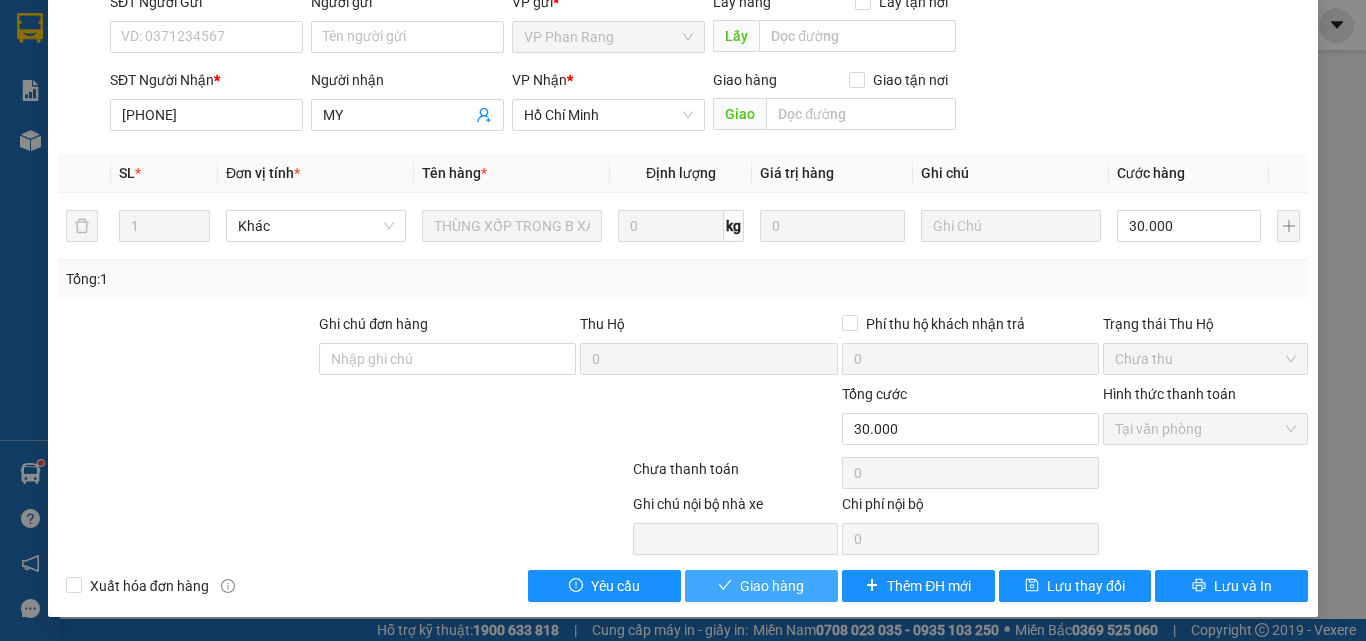 click on "Giao hàng" at bounding box center [772, 586] 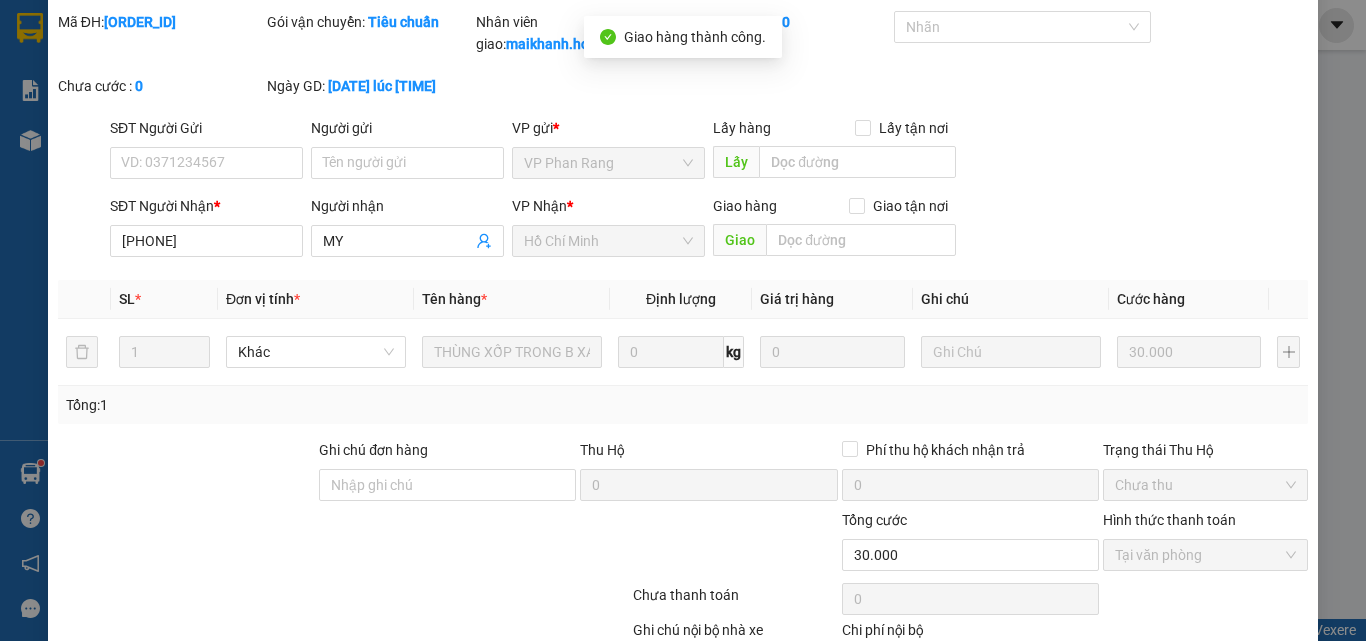 scroll, scrollTop: 0, scrollLeft: 0, axis: both 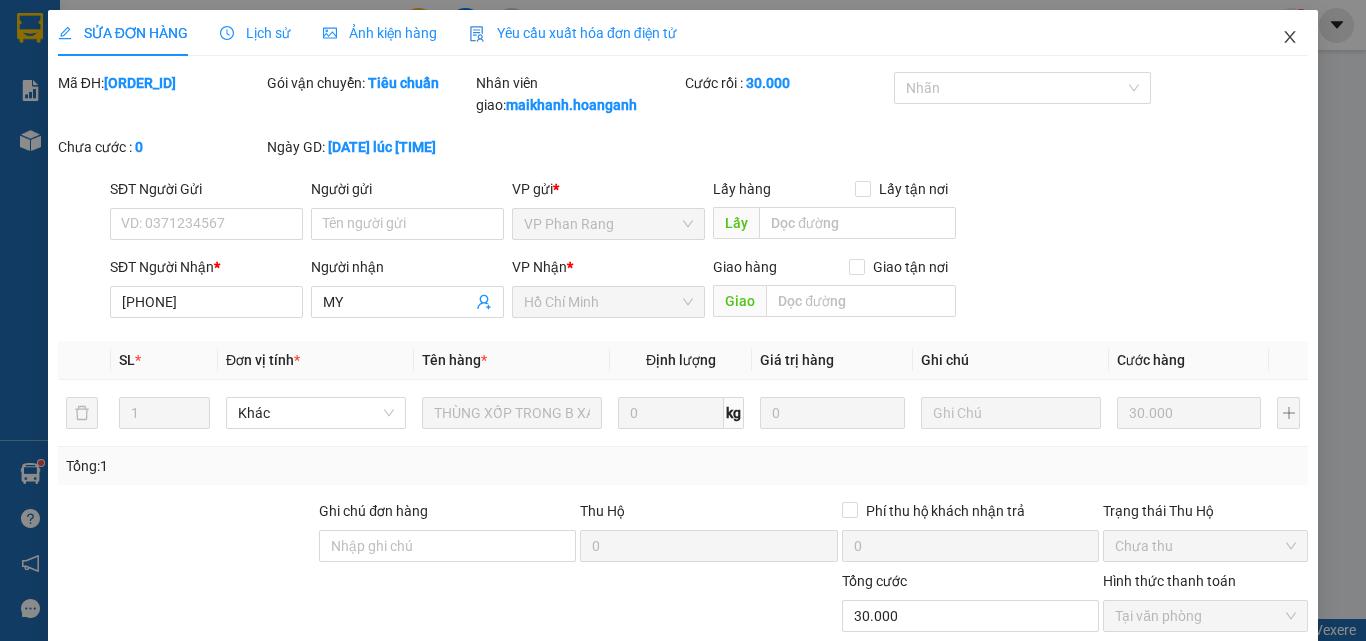 click 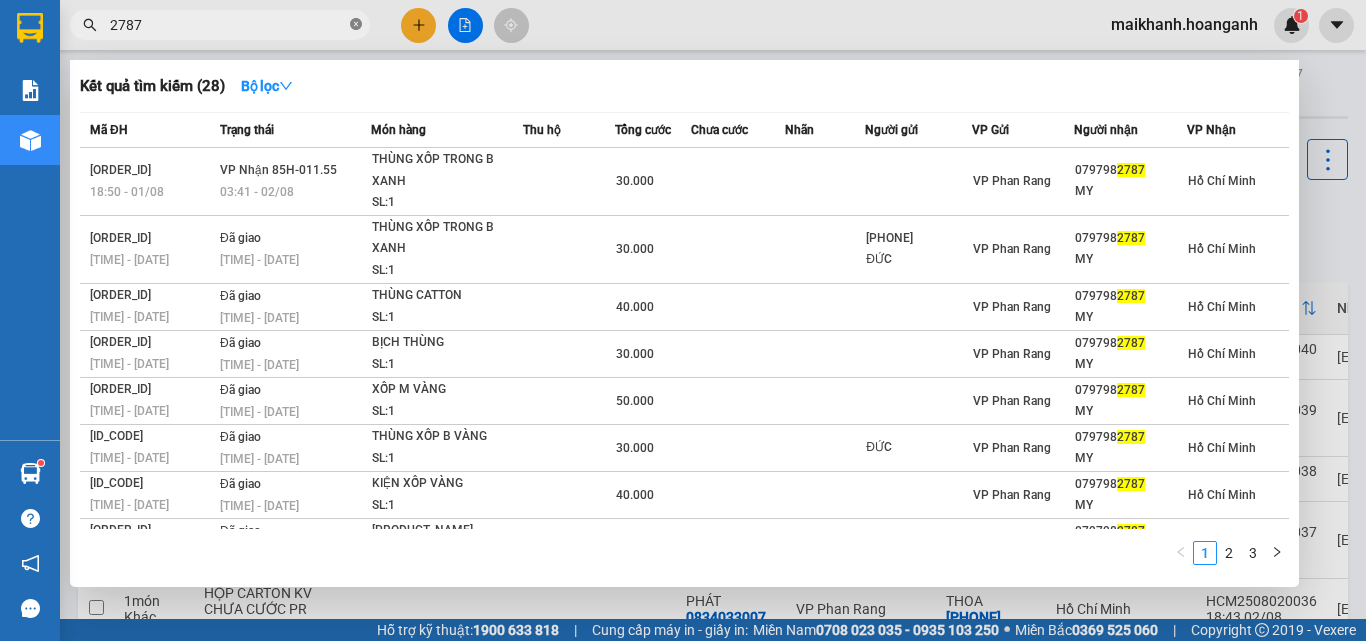 click 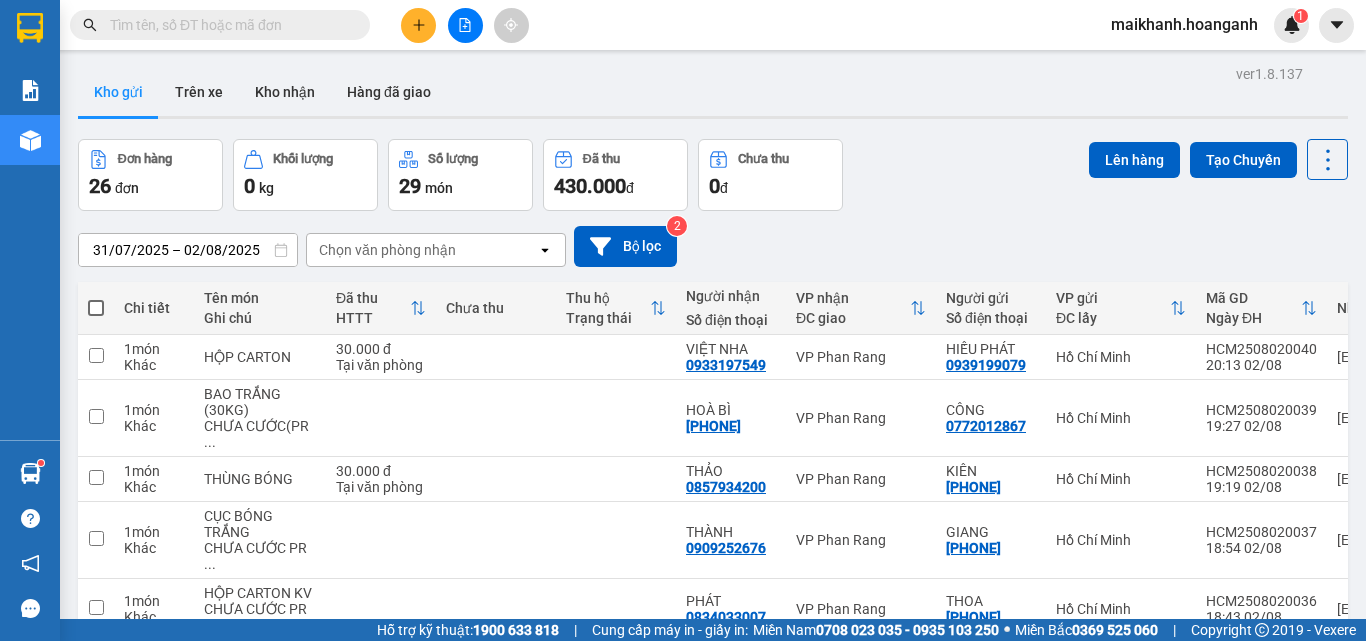 click at bounding box center (228, 25) 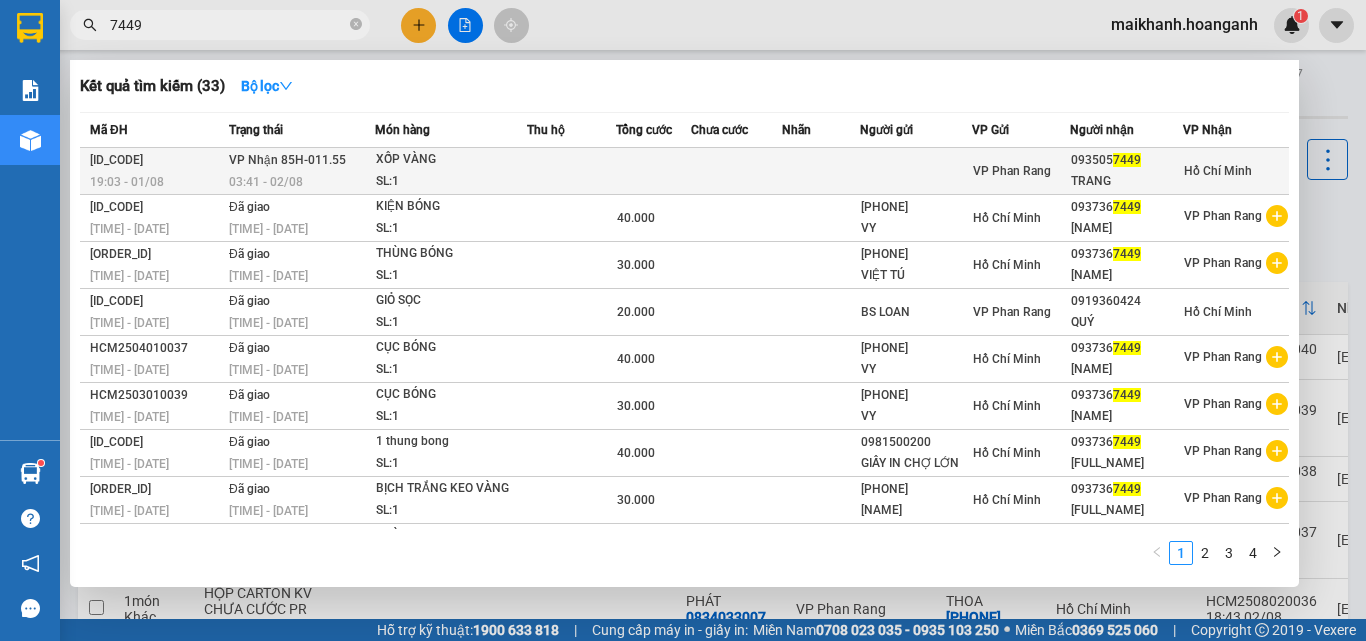type on "7449" 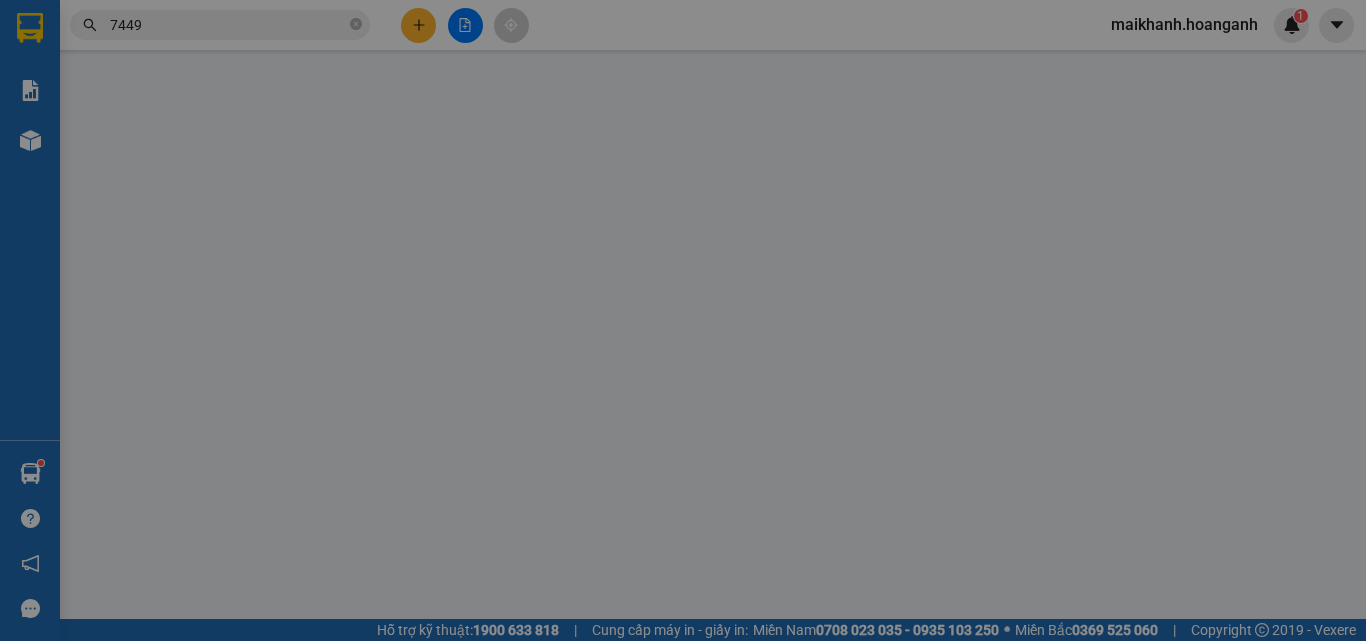 type on "[PHONE]" 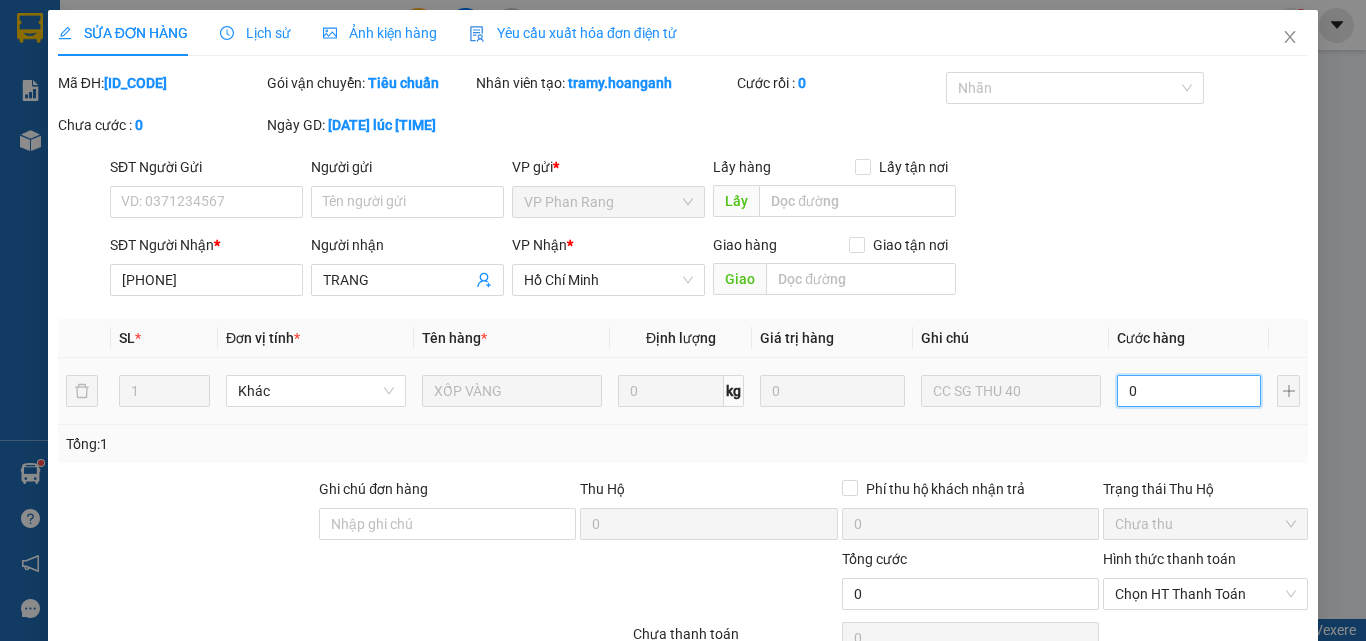 click on "0" at bounding box center [1189, 391] 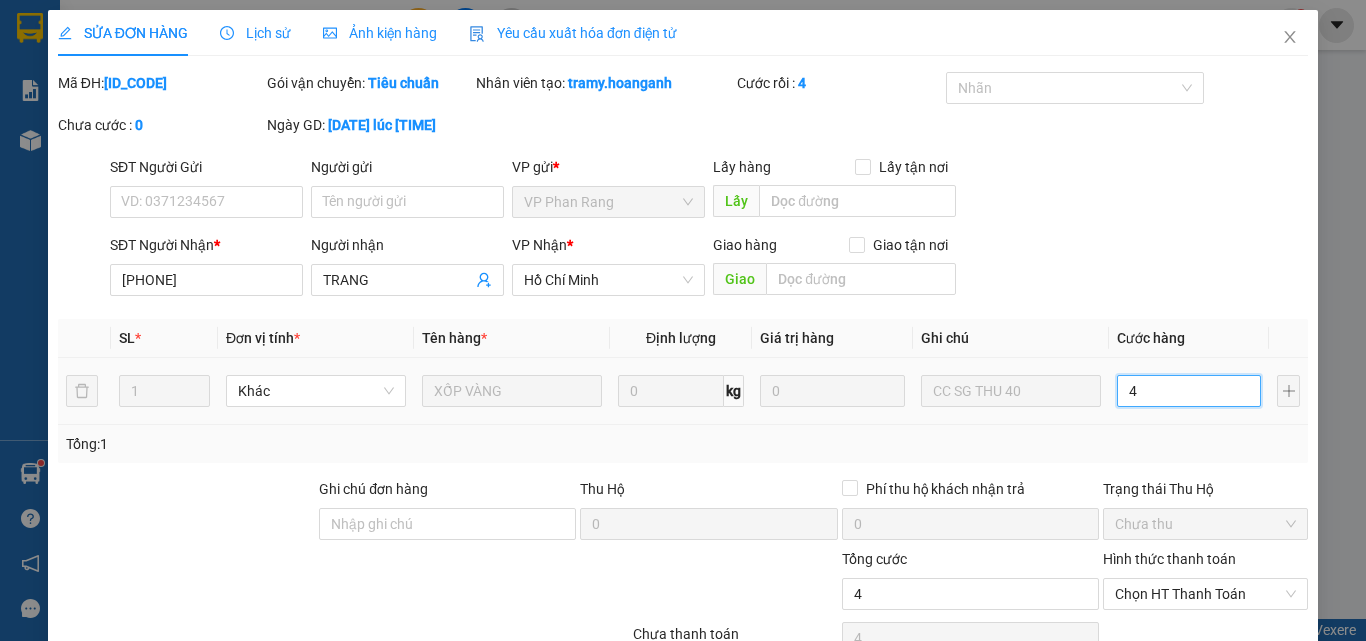 type on "40" 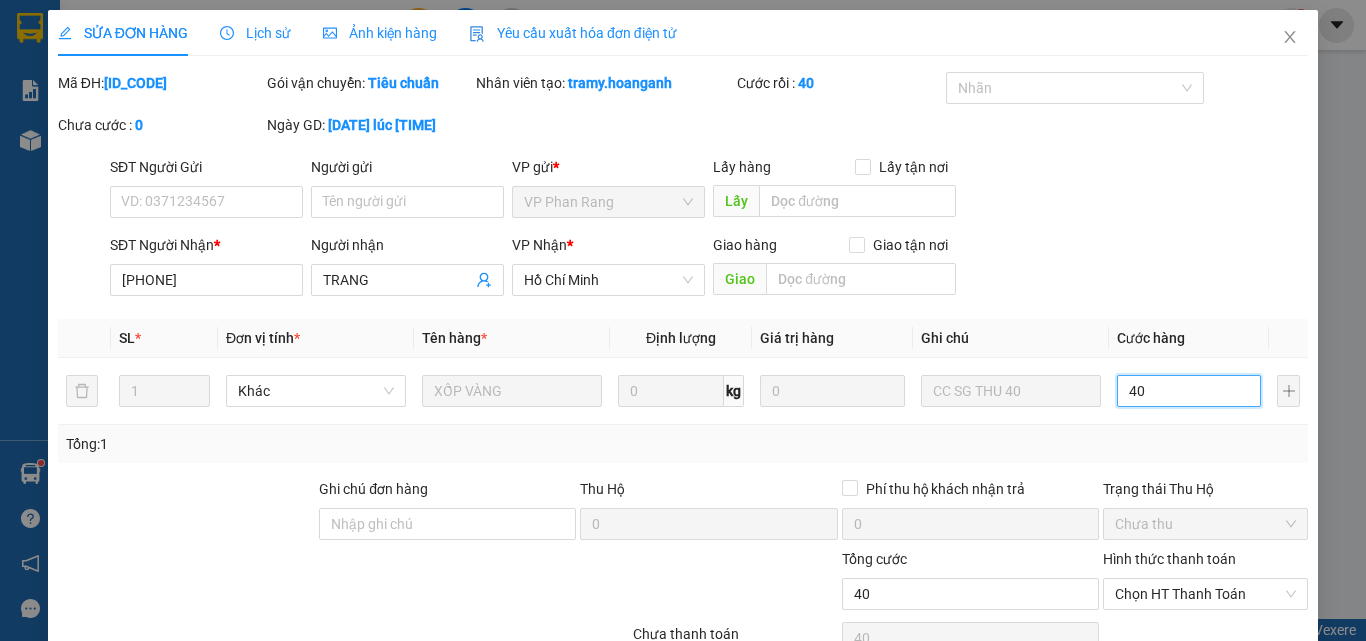 type on "40" 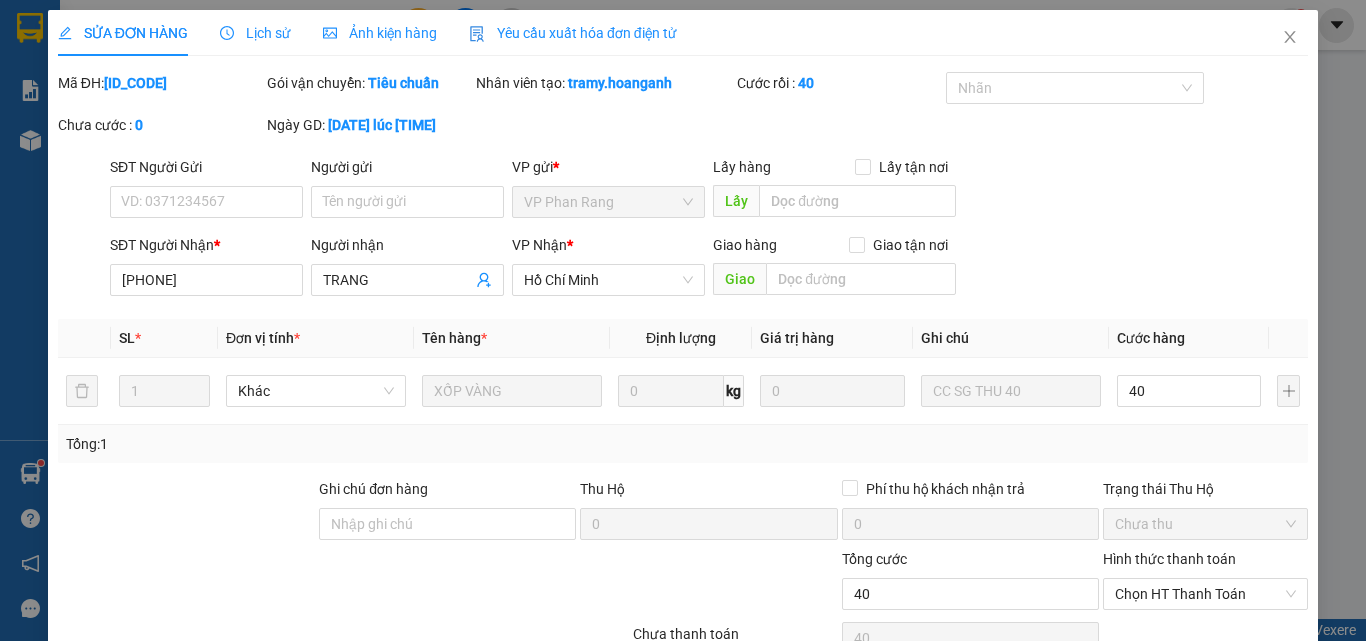 type on "40.000" 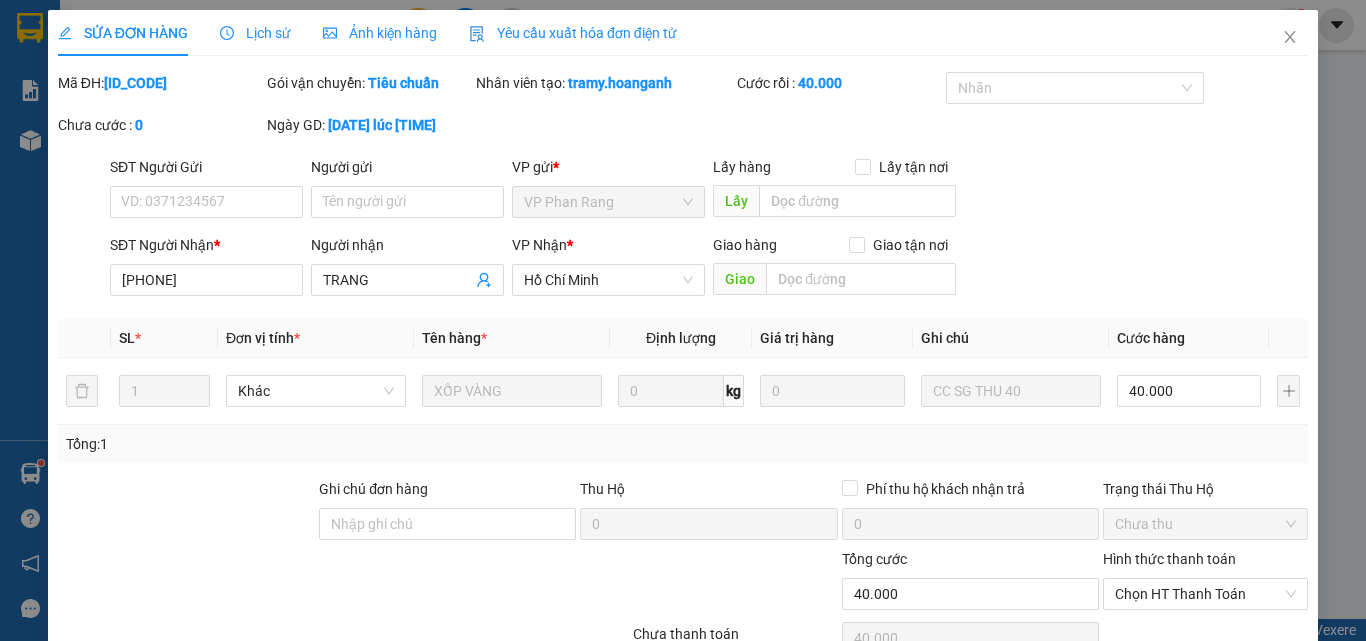 scroll, scrollTop: 165, scrollLeft: 0, axis: vertical 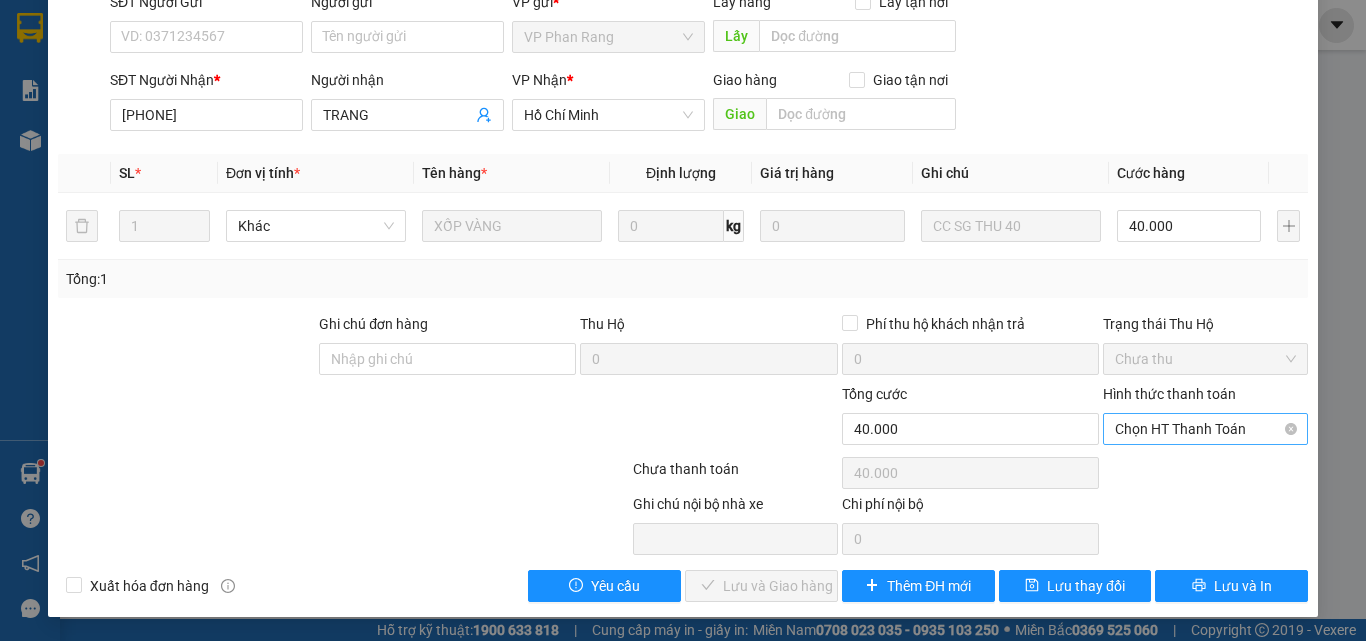click on "Chọn HT Thanh Toán" at bounding box center [1205, 429] 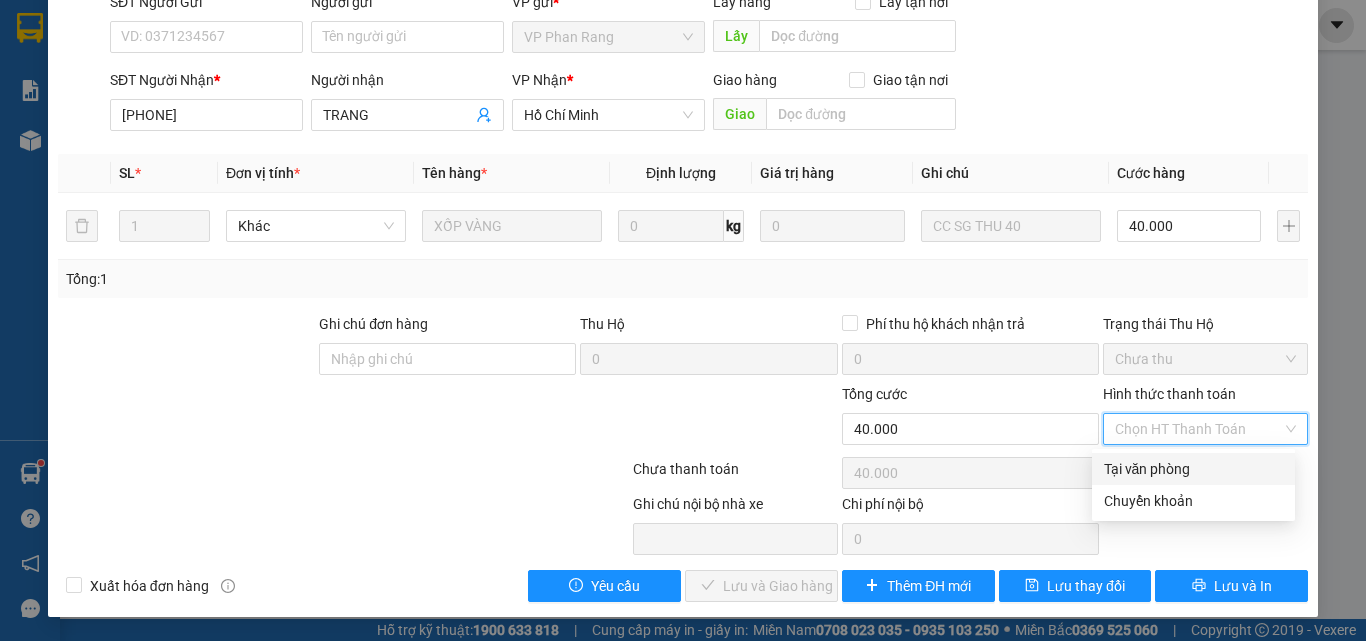 click on "Tại văn phòng" at bounding box center (1193, 469) 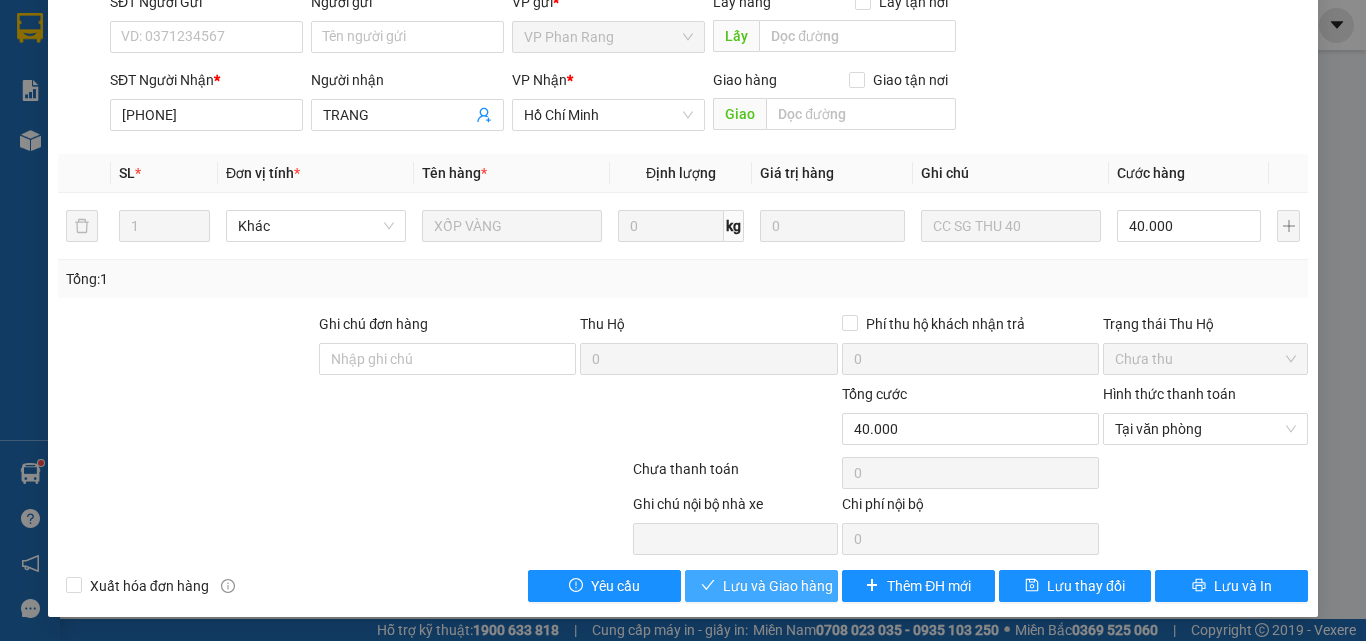 click on "Lưu và Giao hàng" at bounding box center (778, 586) 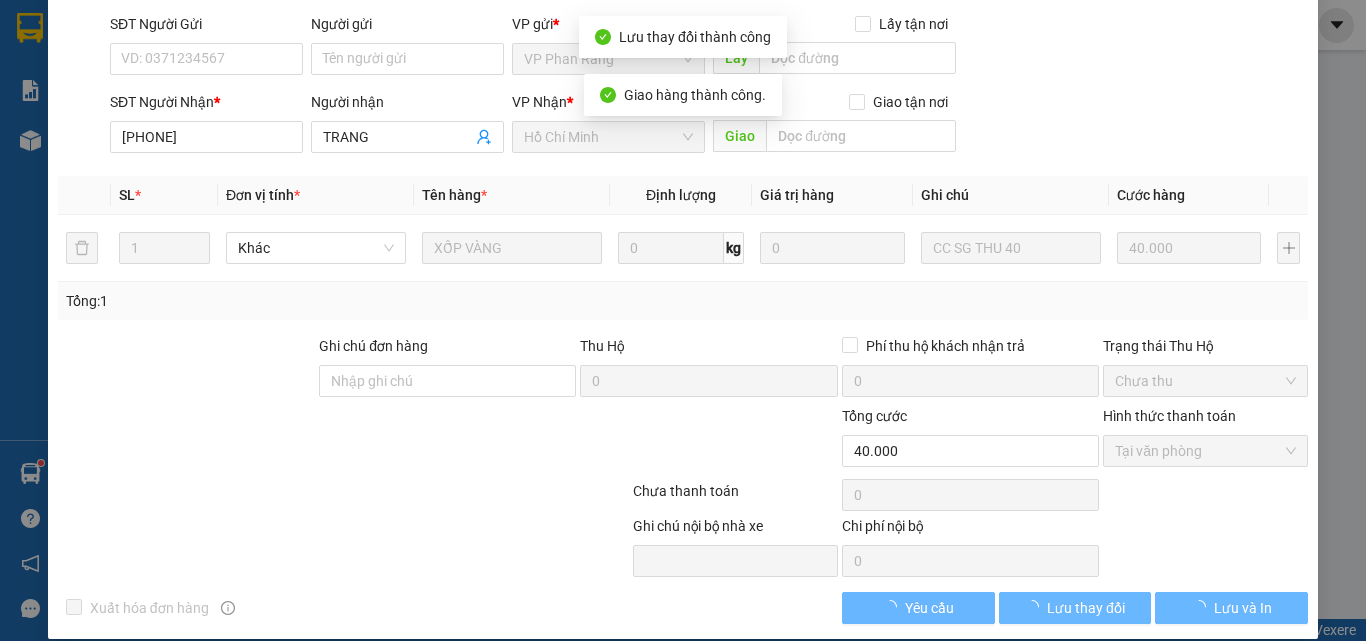 scroll, scrollTop: 187, scrollLeft: 0, axis: vertical 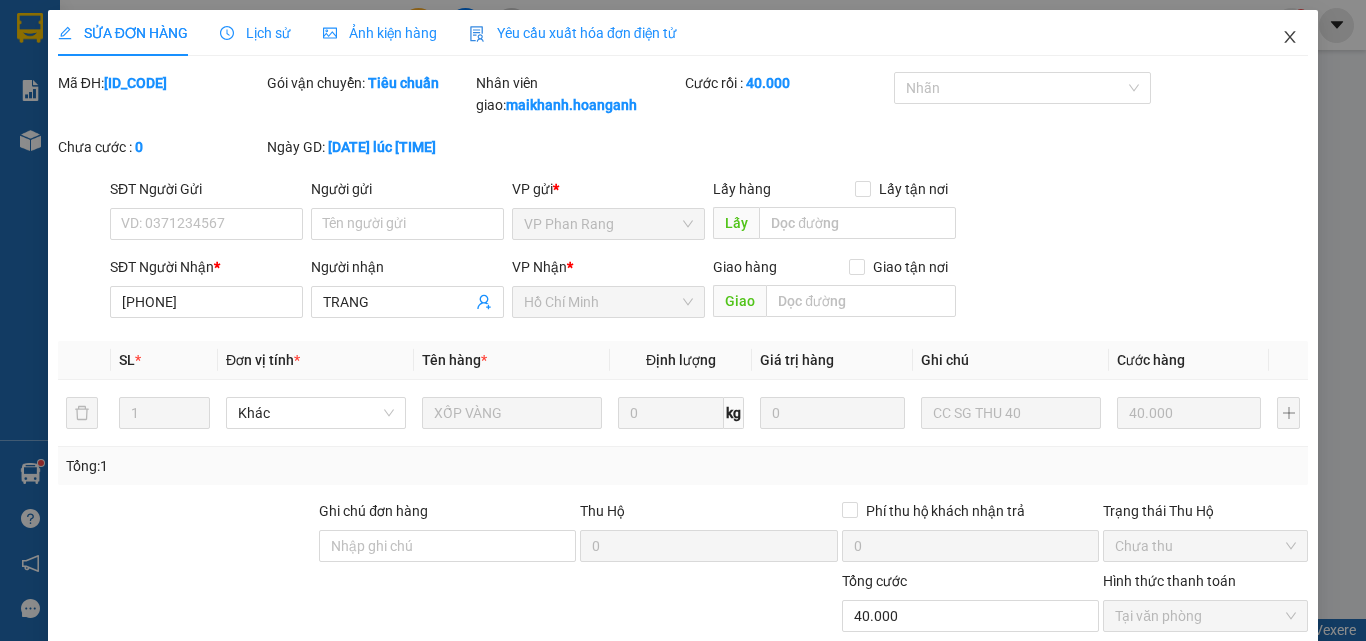click 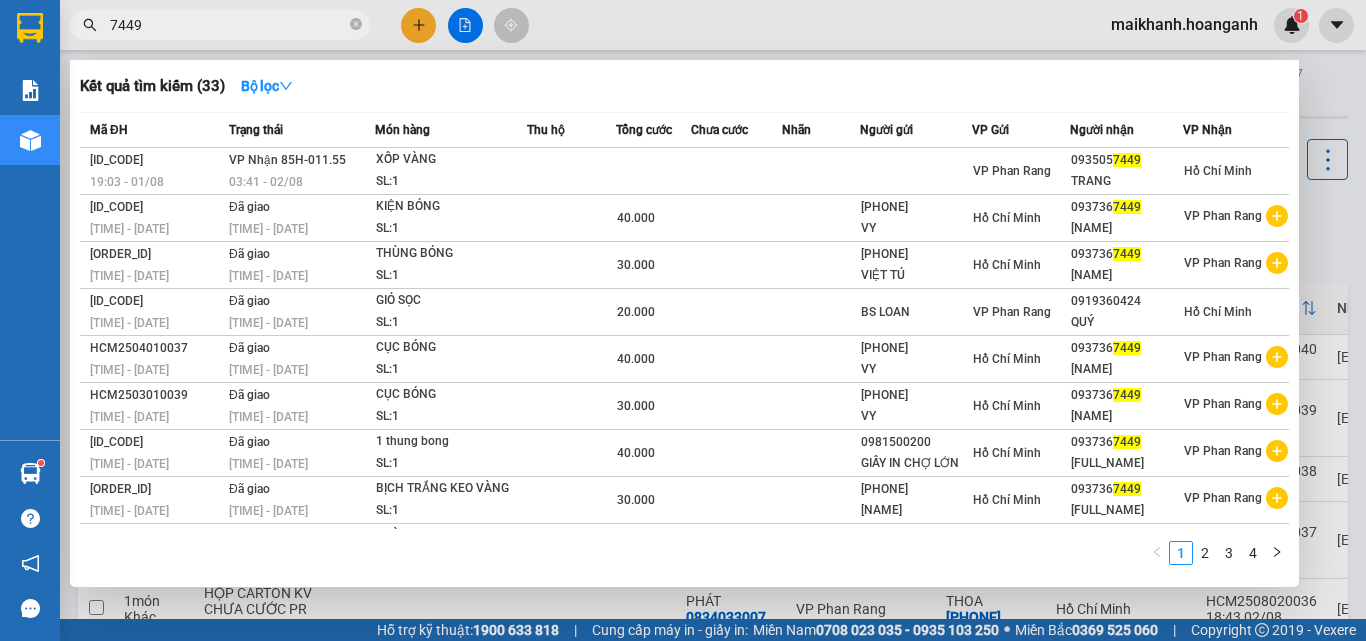 click on "7449" at bounding box center (228, 25) 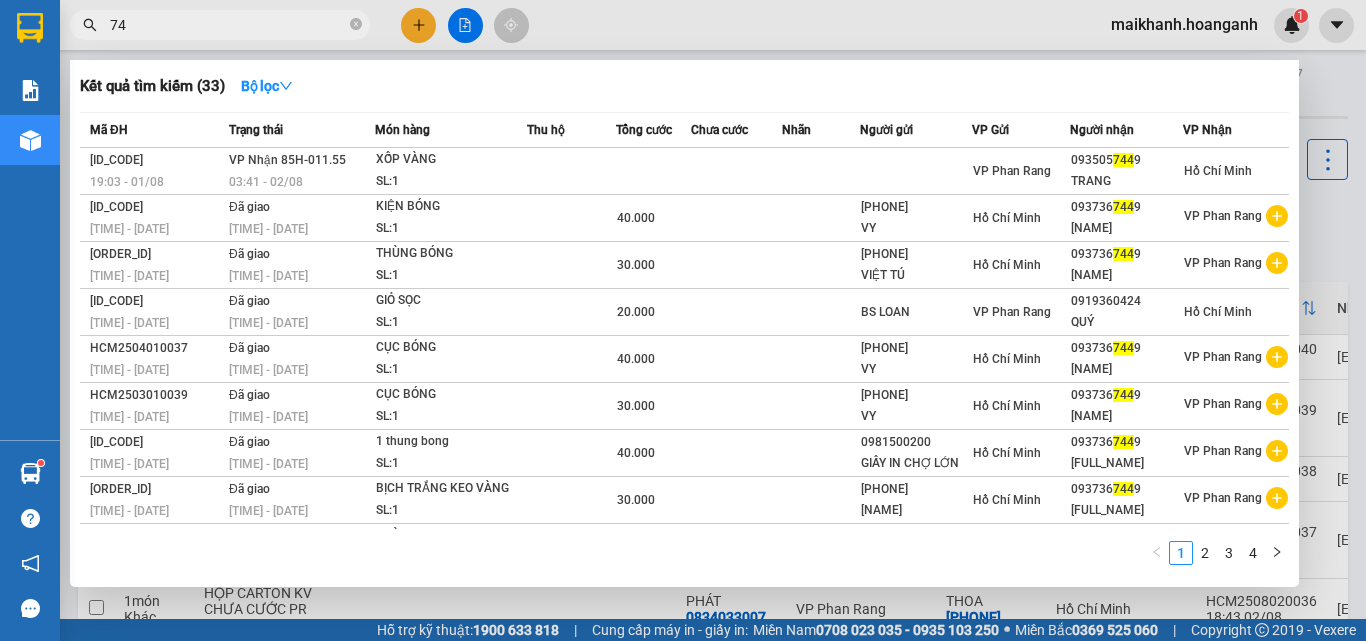 type on "7" 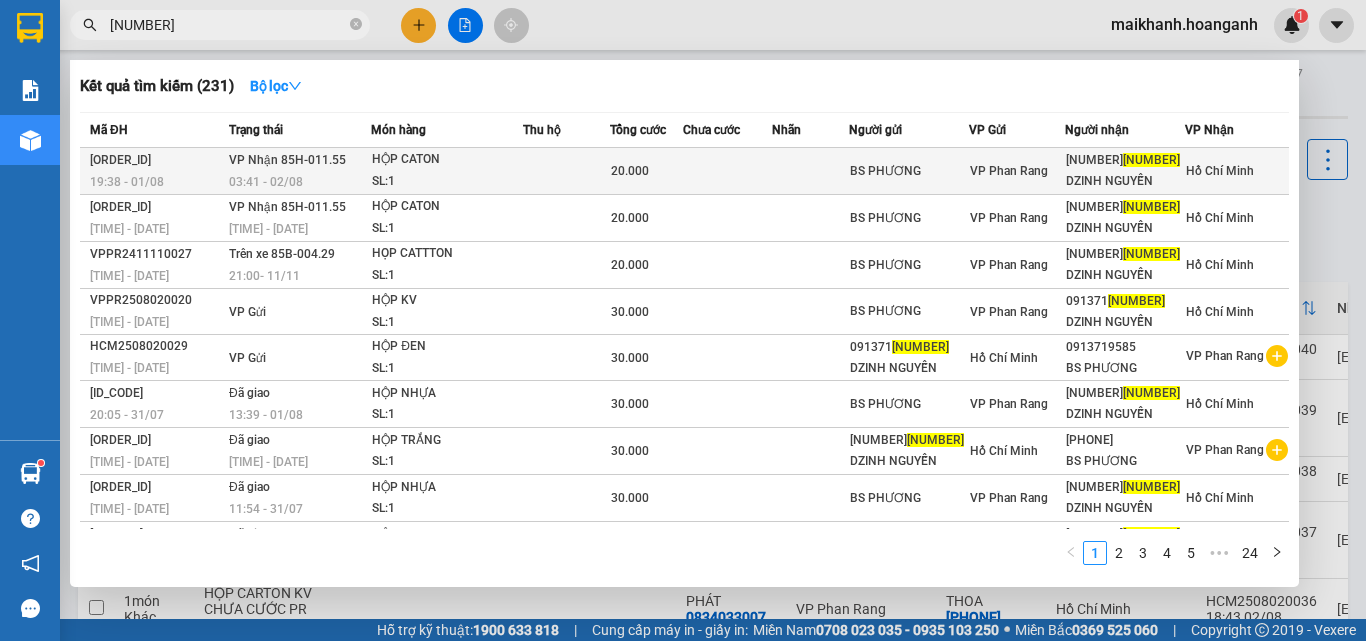 type on "[NUMBER]" 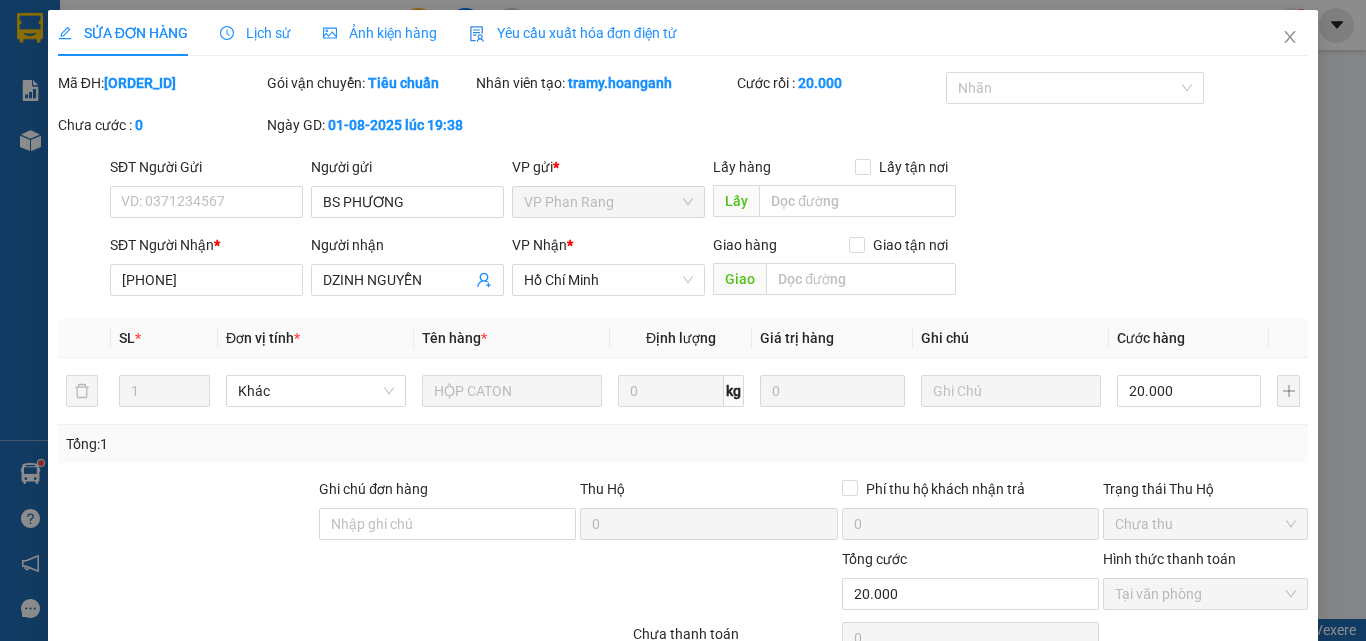 scroll, scrollTop: 165, scrollLeft: 0, axis: vertical 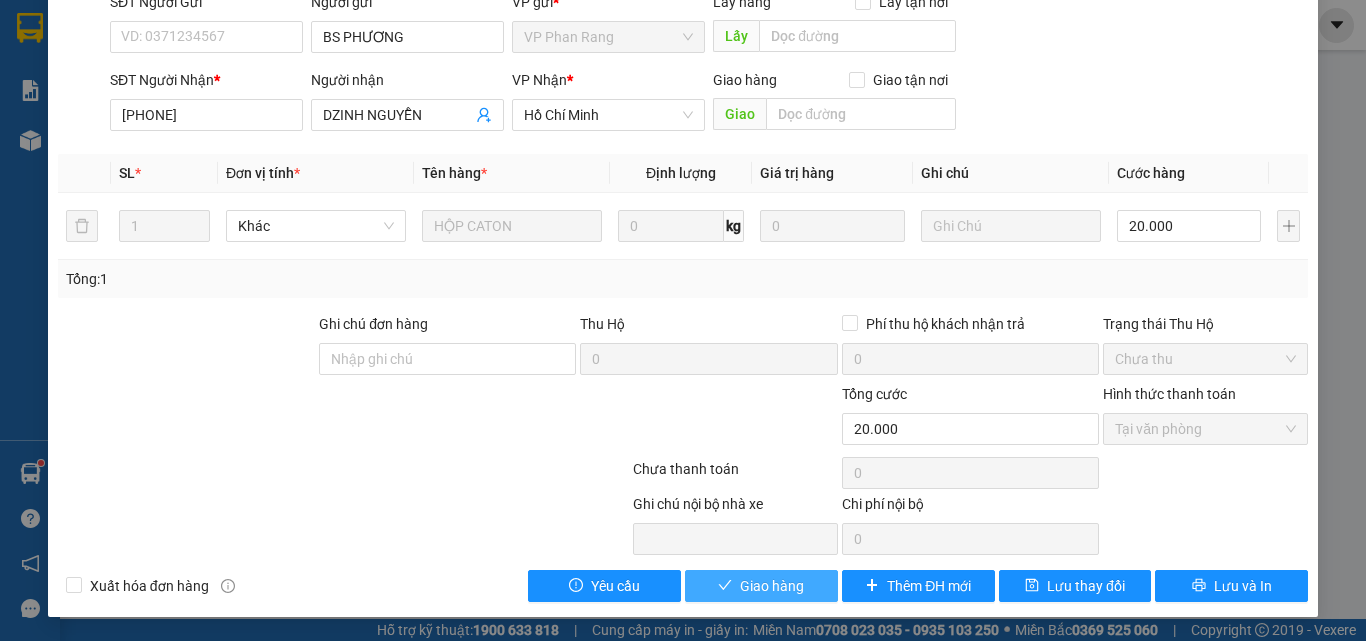 click on "Giao hàng" at bounding box center [761, 586] 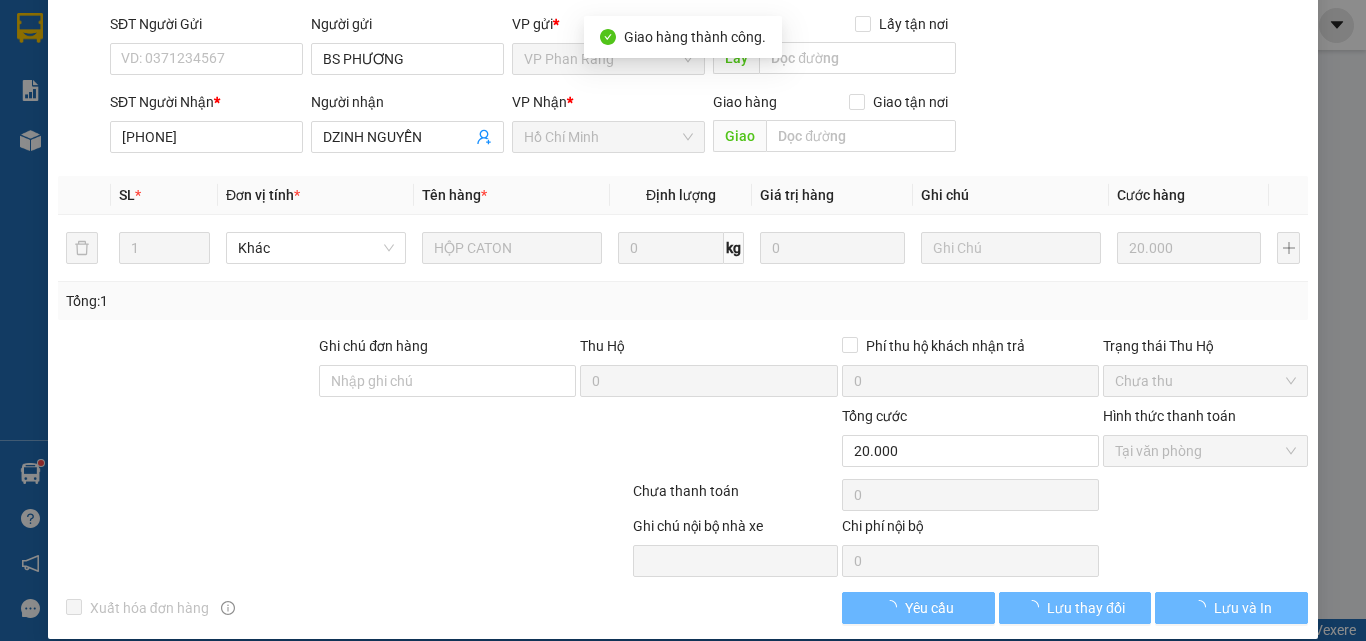 scroll, scrollTop: 187, scrollLeft: 0, axis: vertical 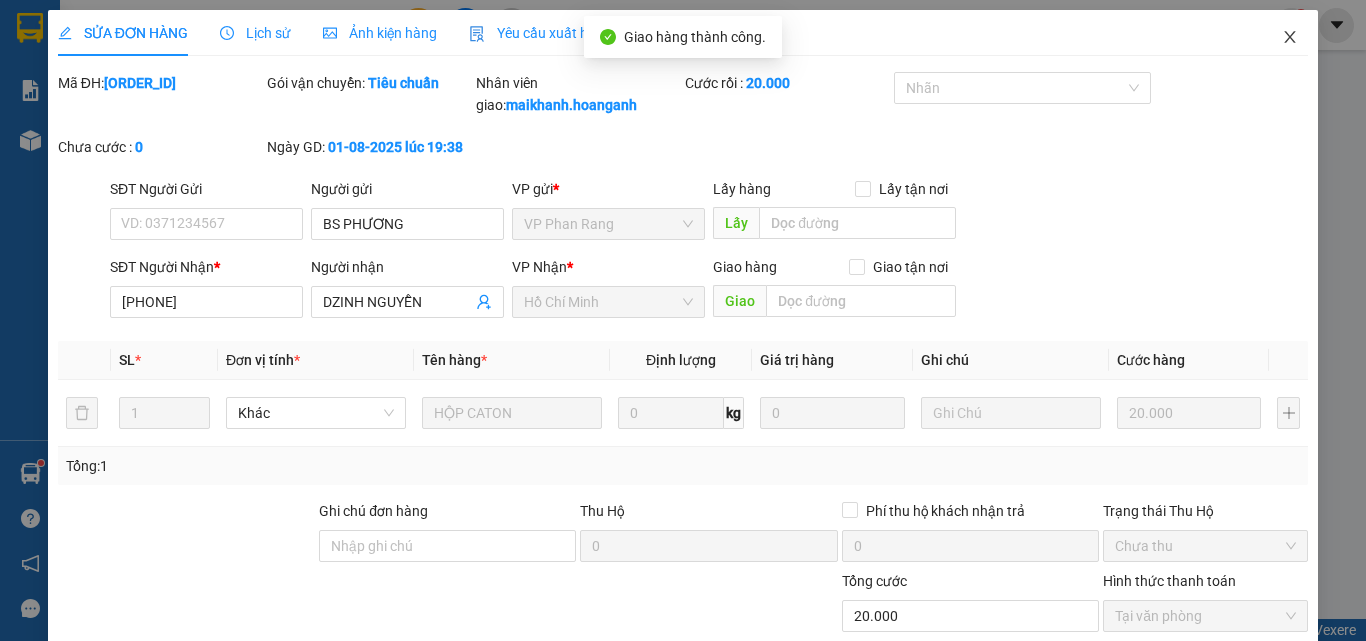 click 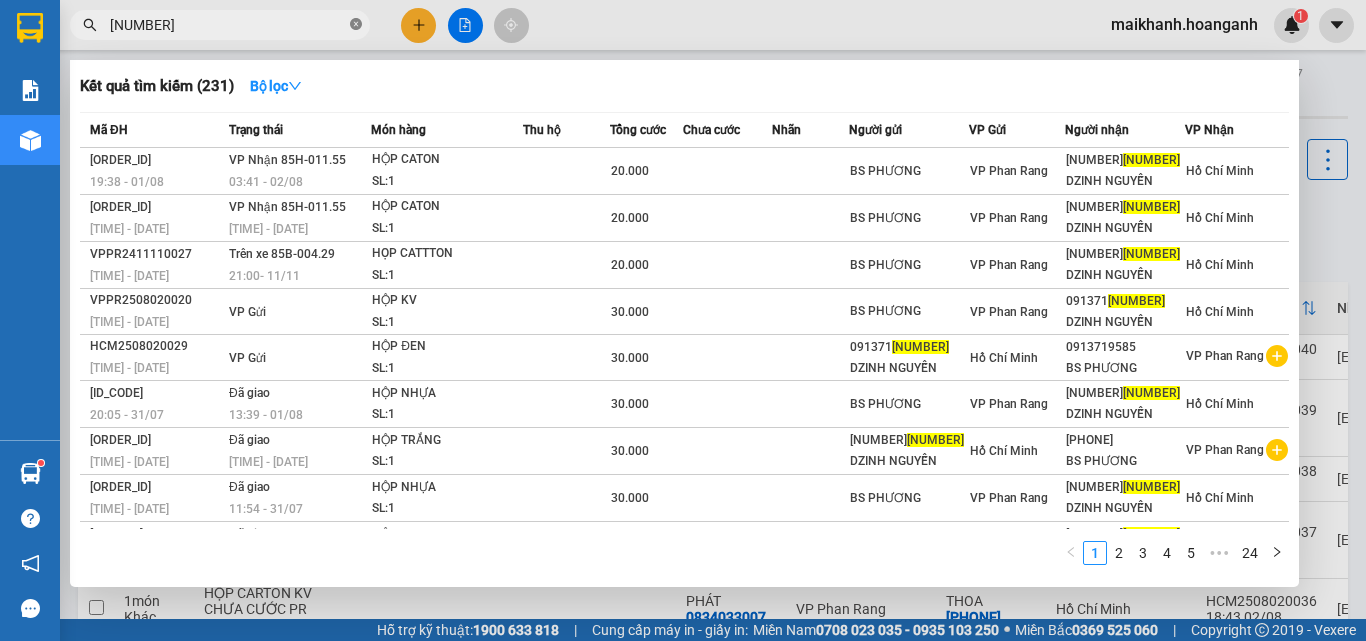 click 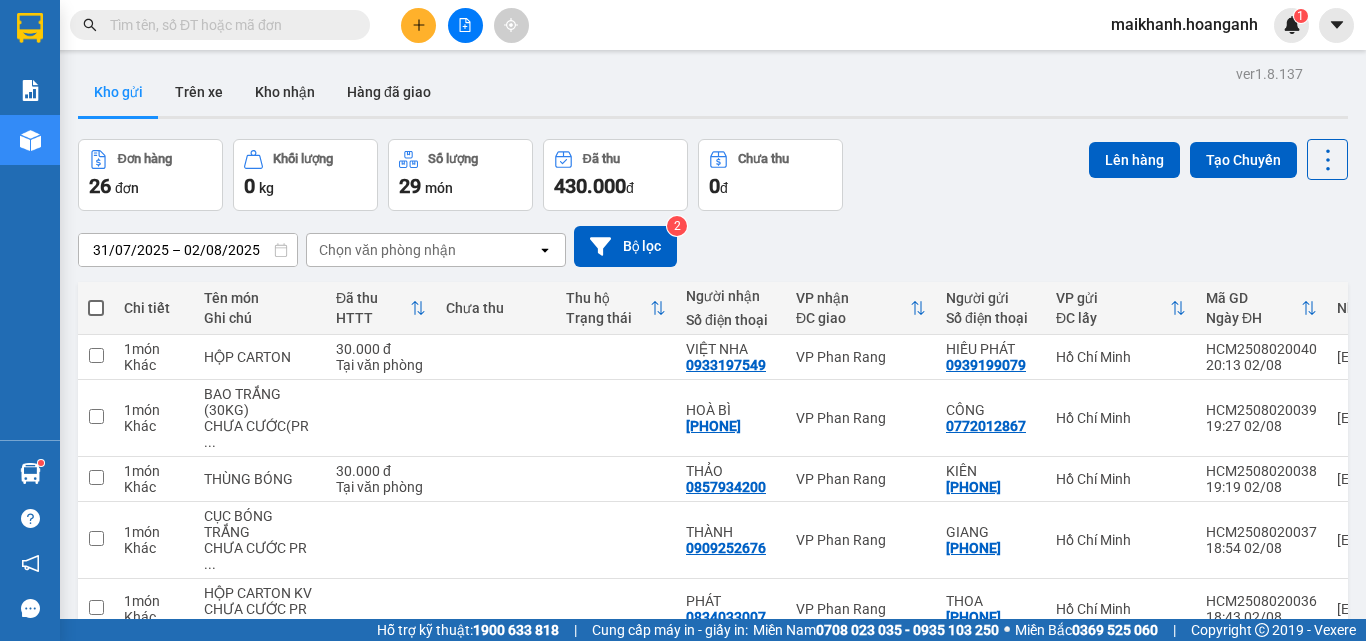 click at bounding box center [228, 25] 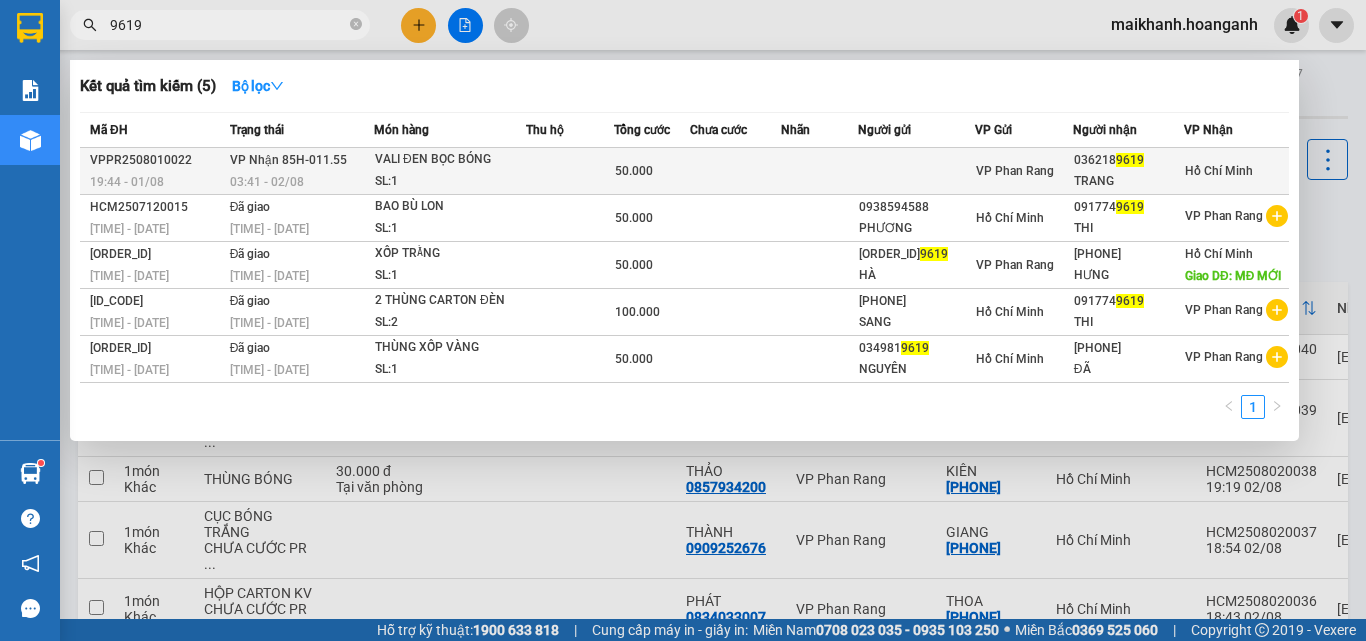 type on "9619" 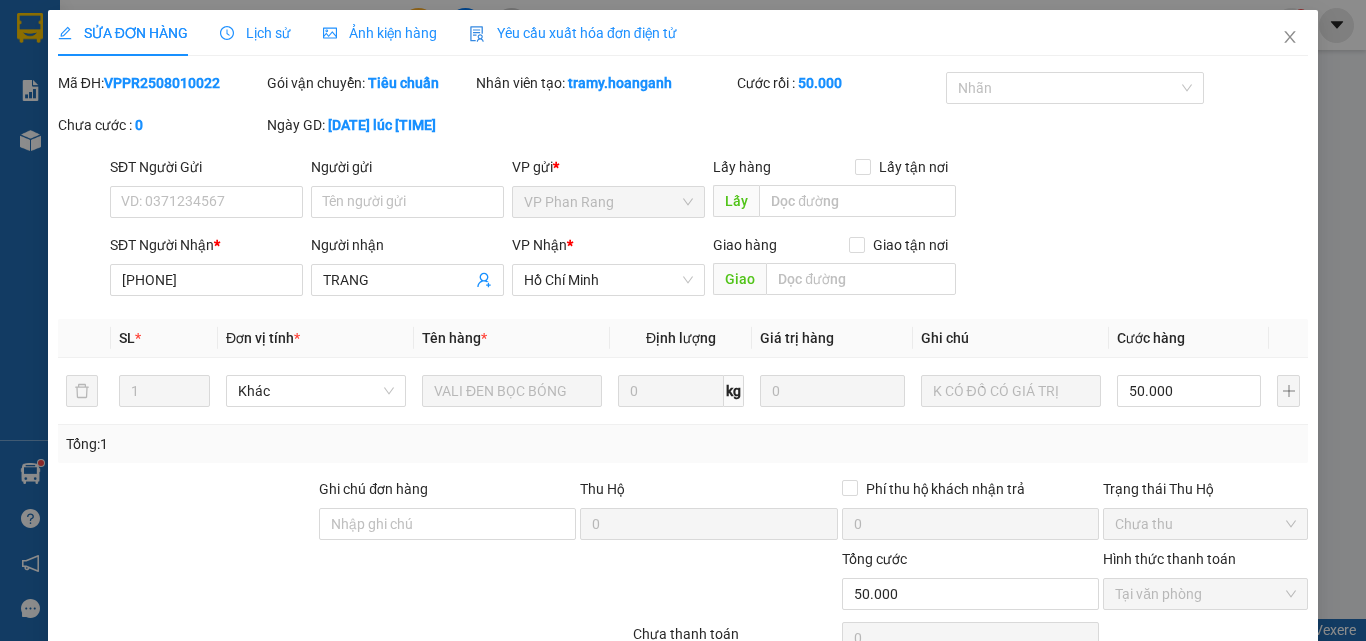 scroll, scrollTop: 165, scrollLeft: 0, axis: vertical 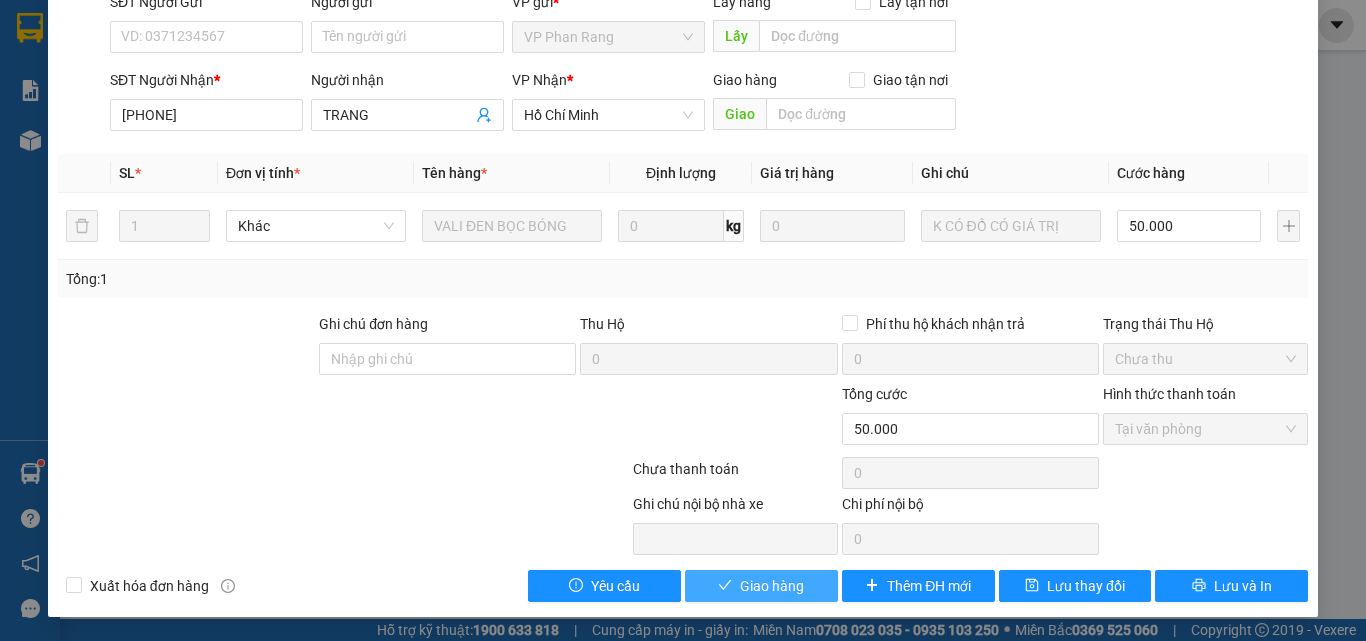click on "Giao hàng" at bounding box center (761, 586) 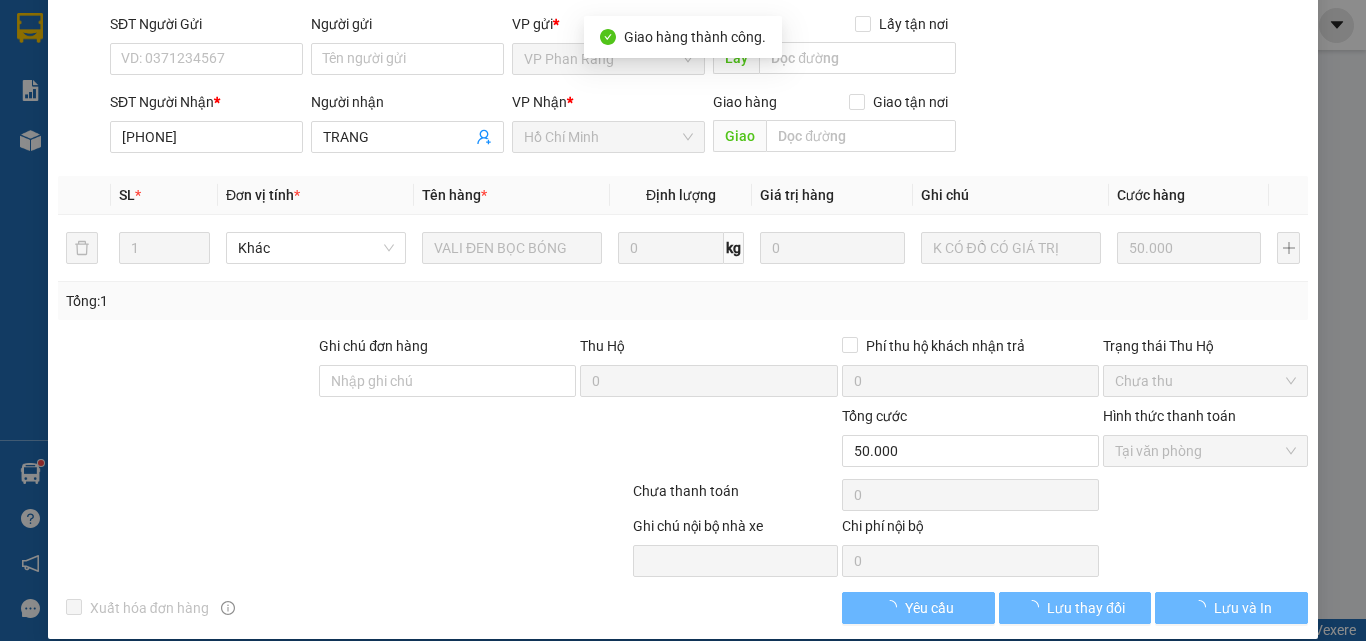 scroll, scrollTop: 187, scrollLeft: 0, axis: vertical 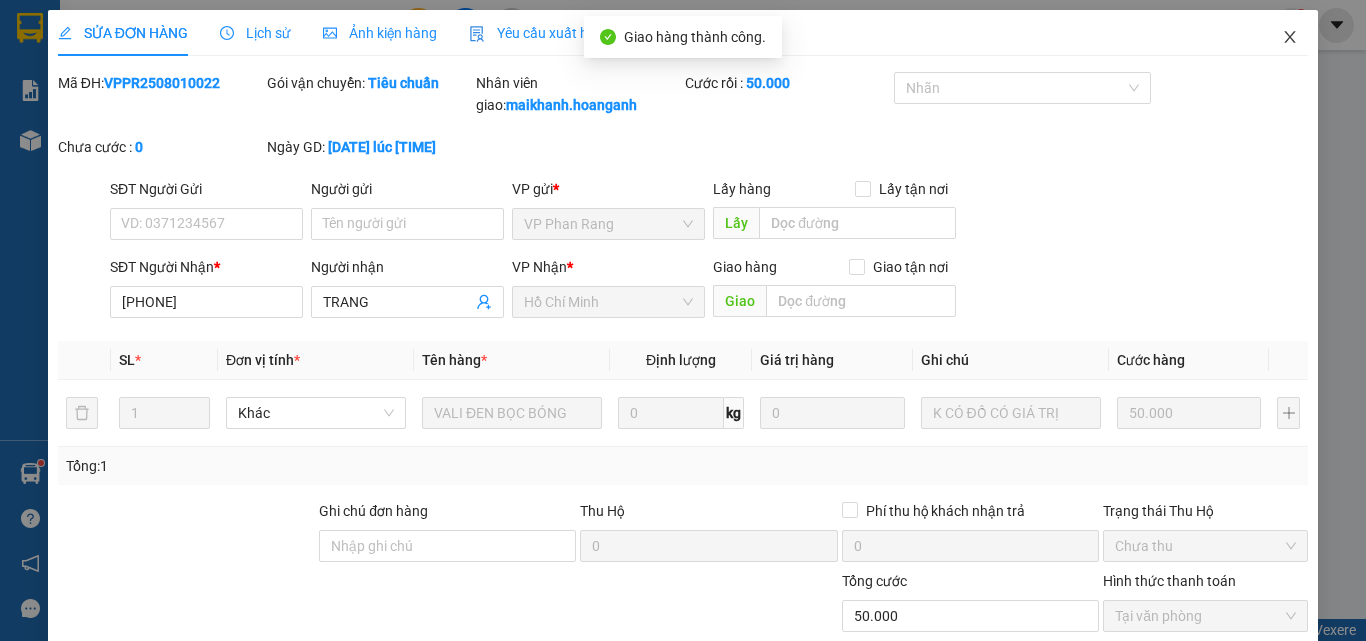 click 